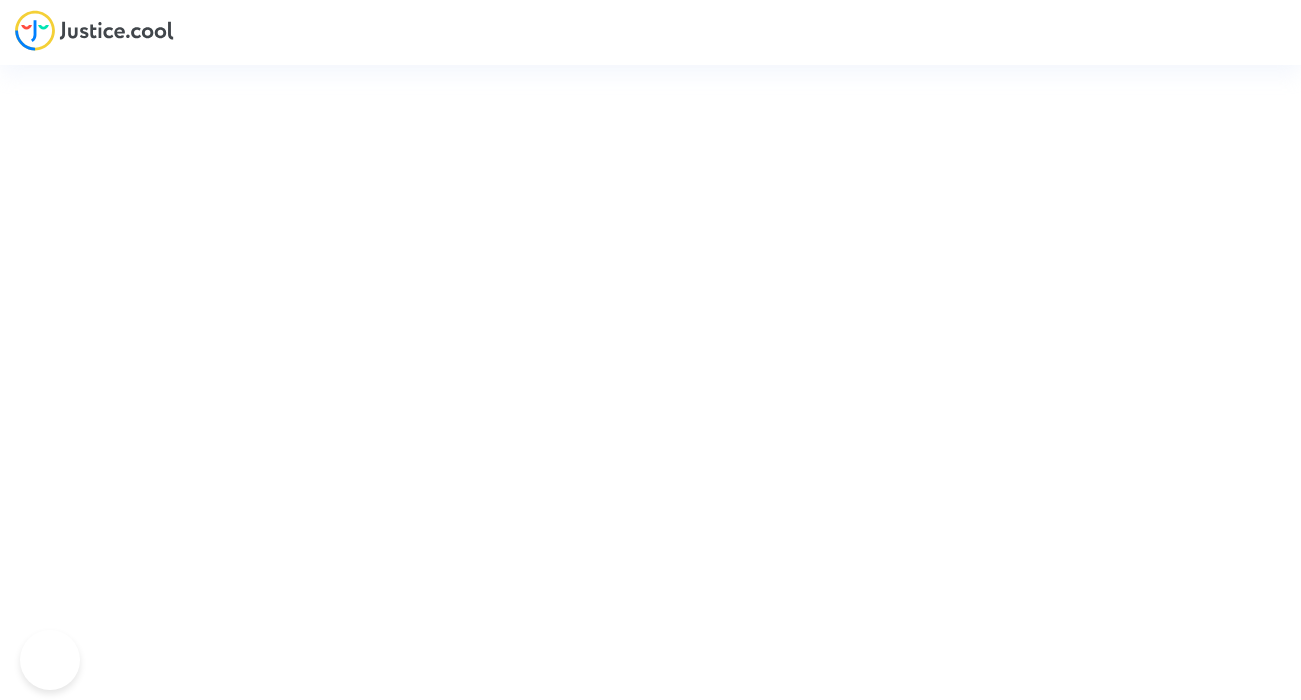 scroll, scrollTop: 0, scrollLeft: 0, axis: both 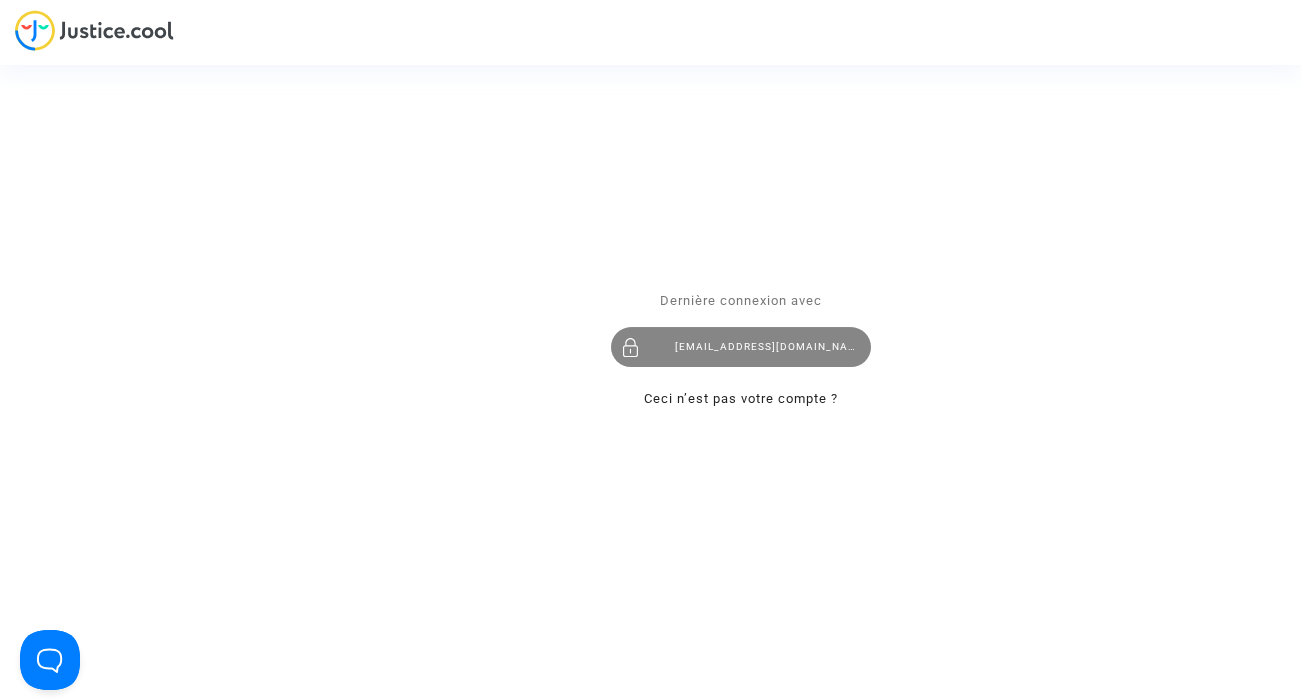 click on "florence_thomas@yahoo.fr" at bounding box center (741, 348) 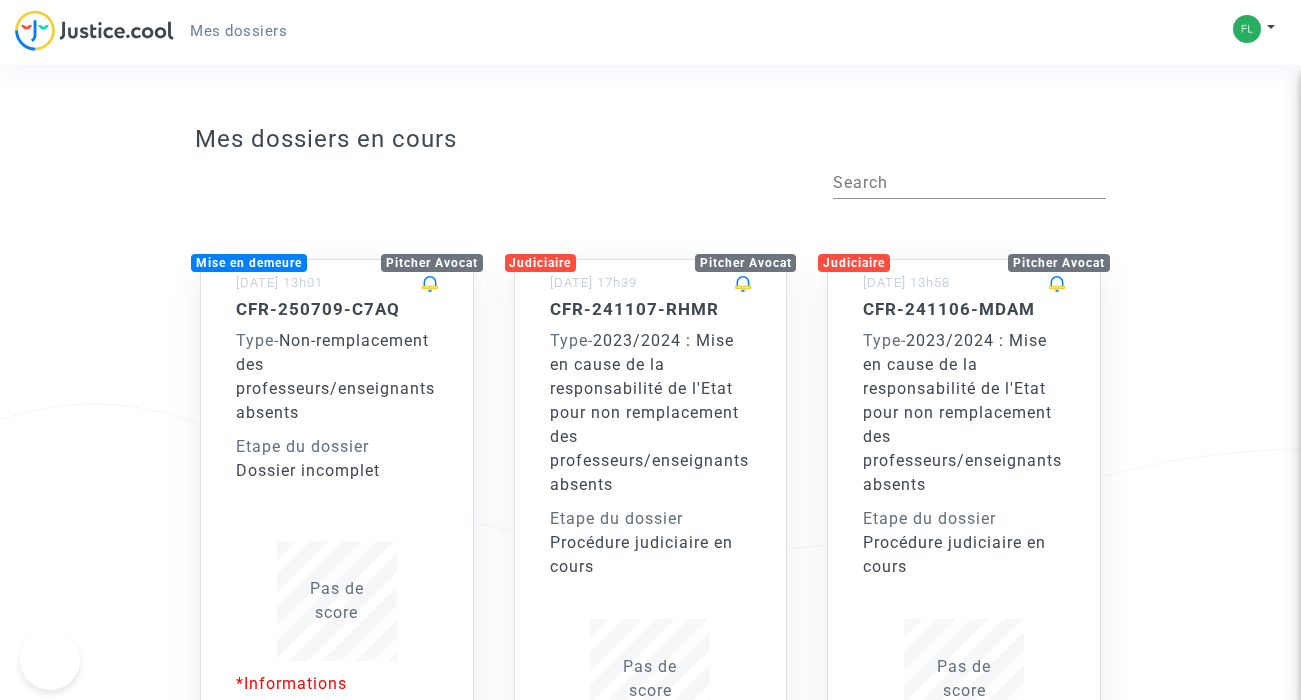 scroll, scrollTop: 0, scrollLeft: 0, axis: both 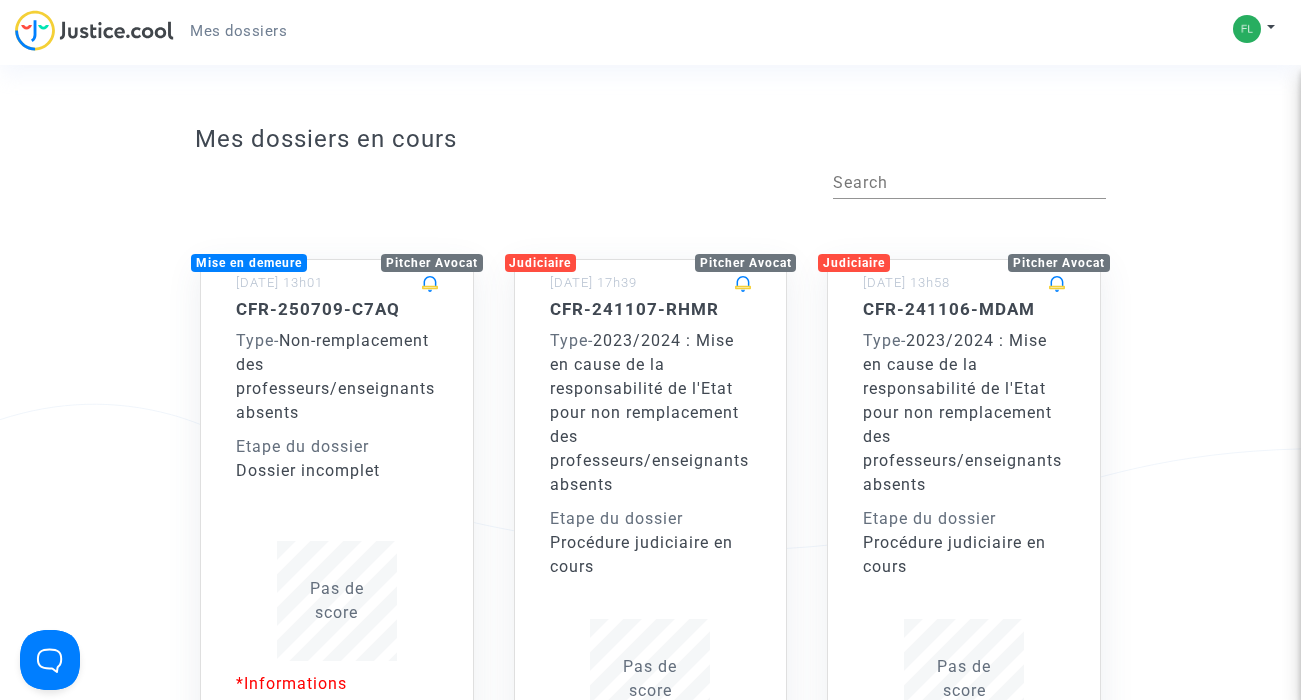 click on "Pas de  score" 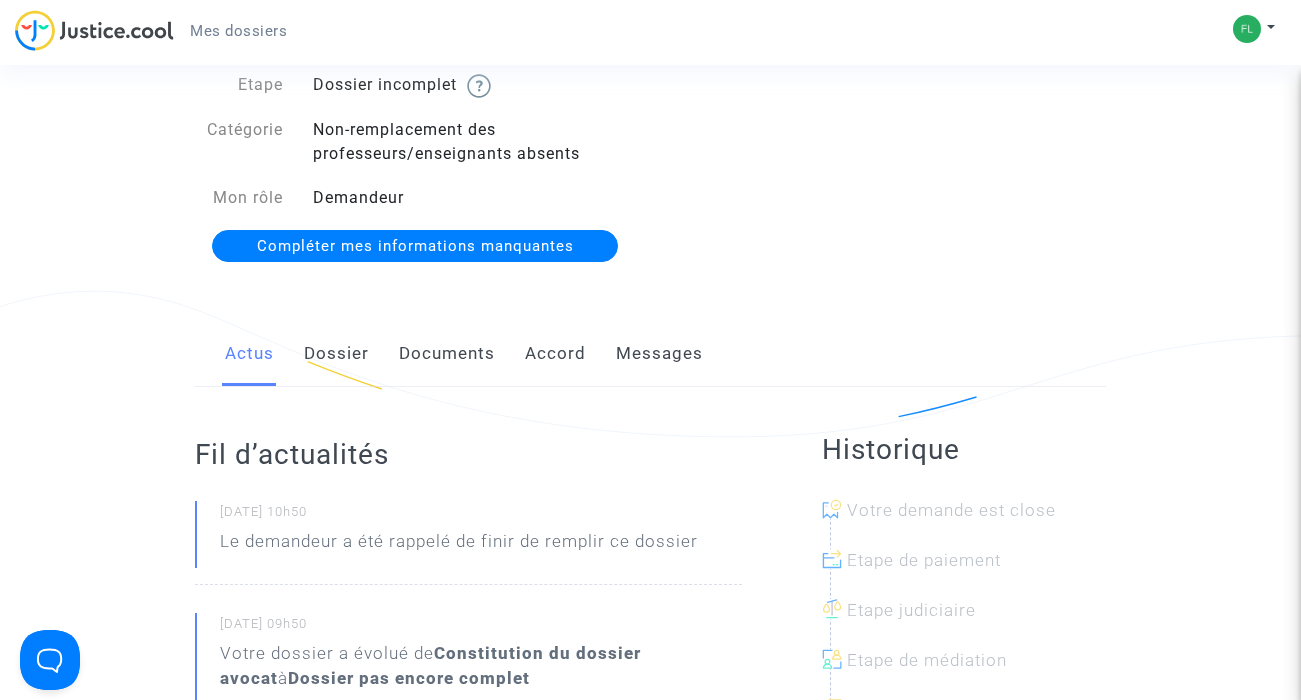 scroll, scrollTop: 111, scrollLeft: 0, axis: vertical 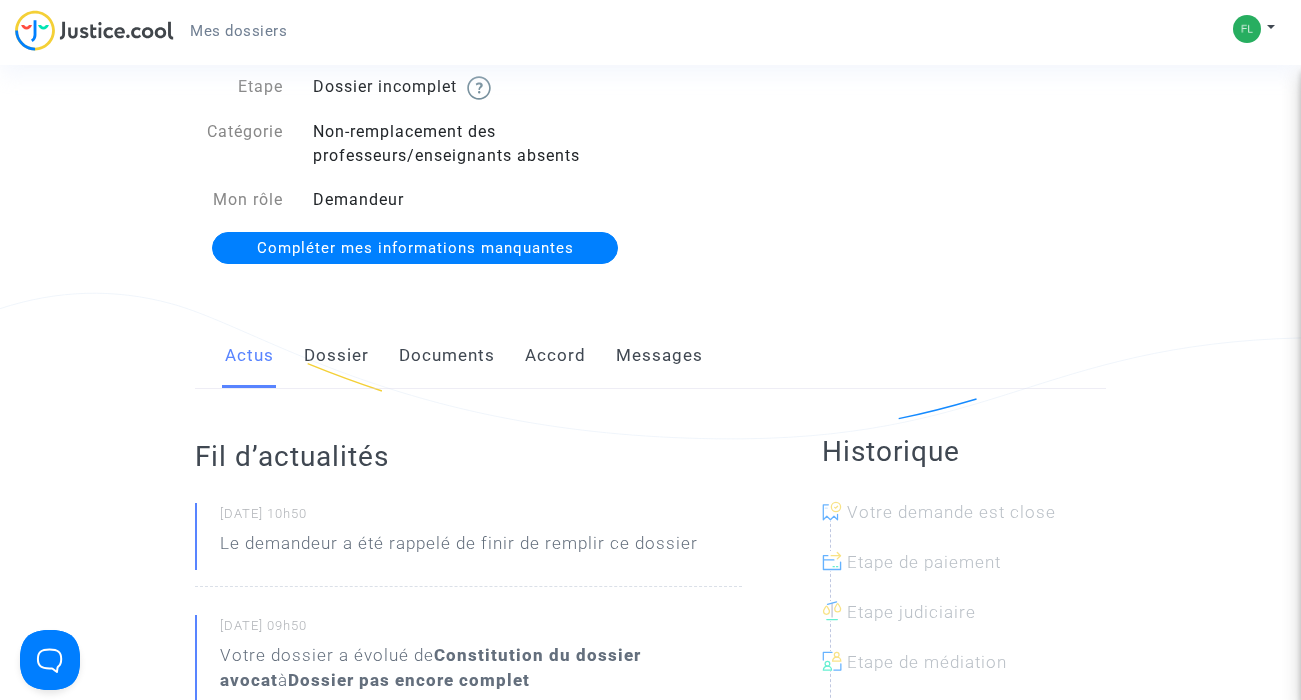 click on "Dossier" 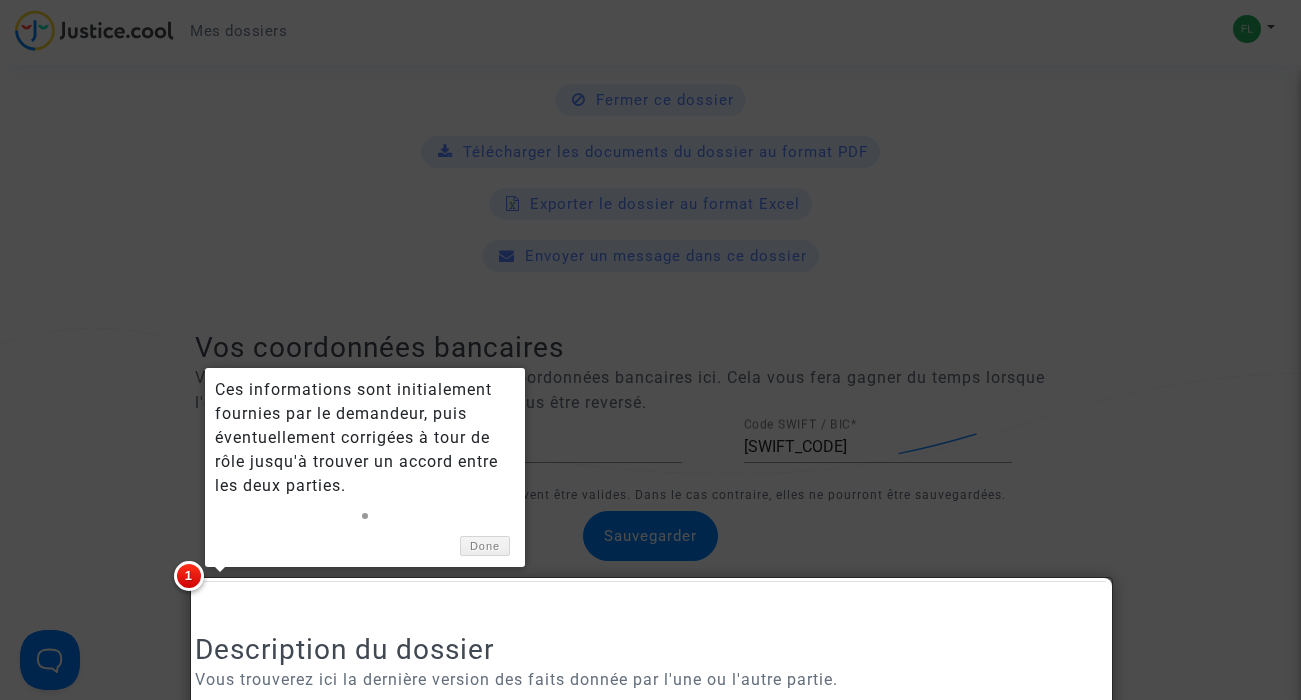 scroll, scrollTop: 1091, scrollLeft: 0, axis: vertical 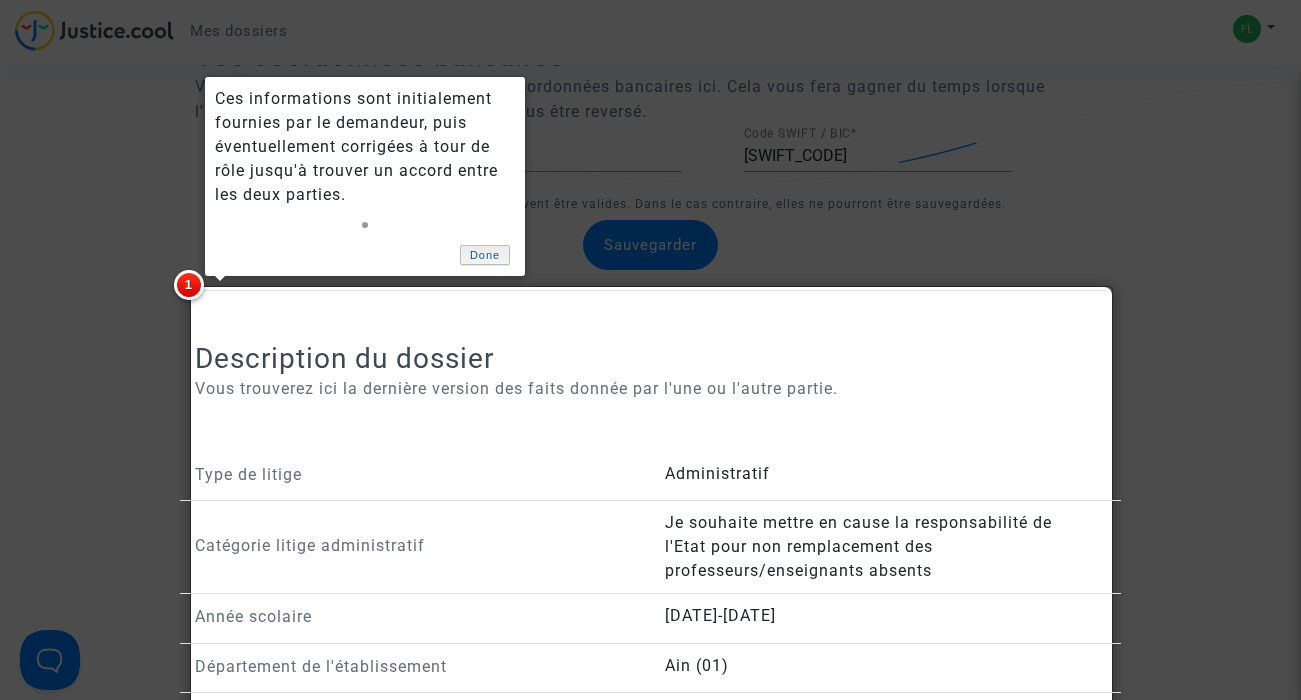 click on "Done" at bounding box center (485, 255) 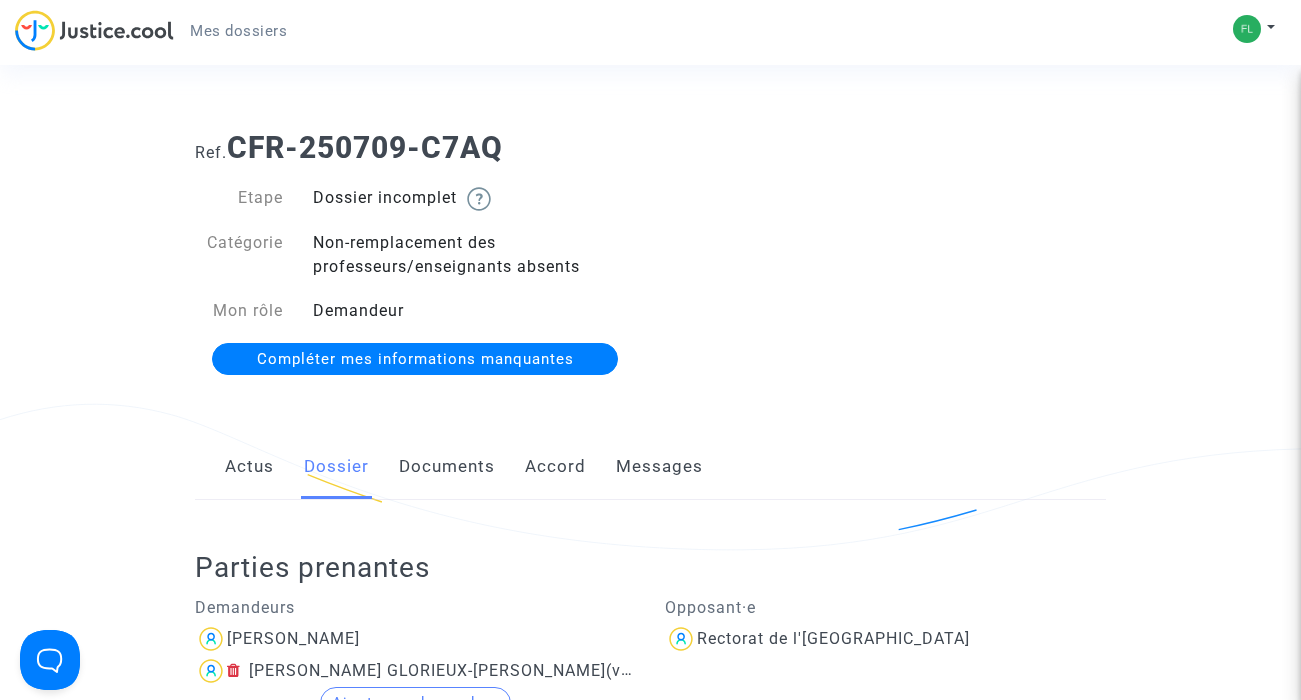 scroll, scrollTop: 0, scrollLeft: 0, axis: both 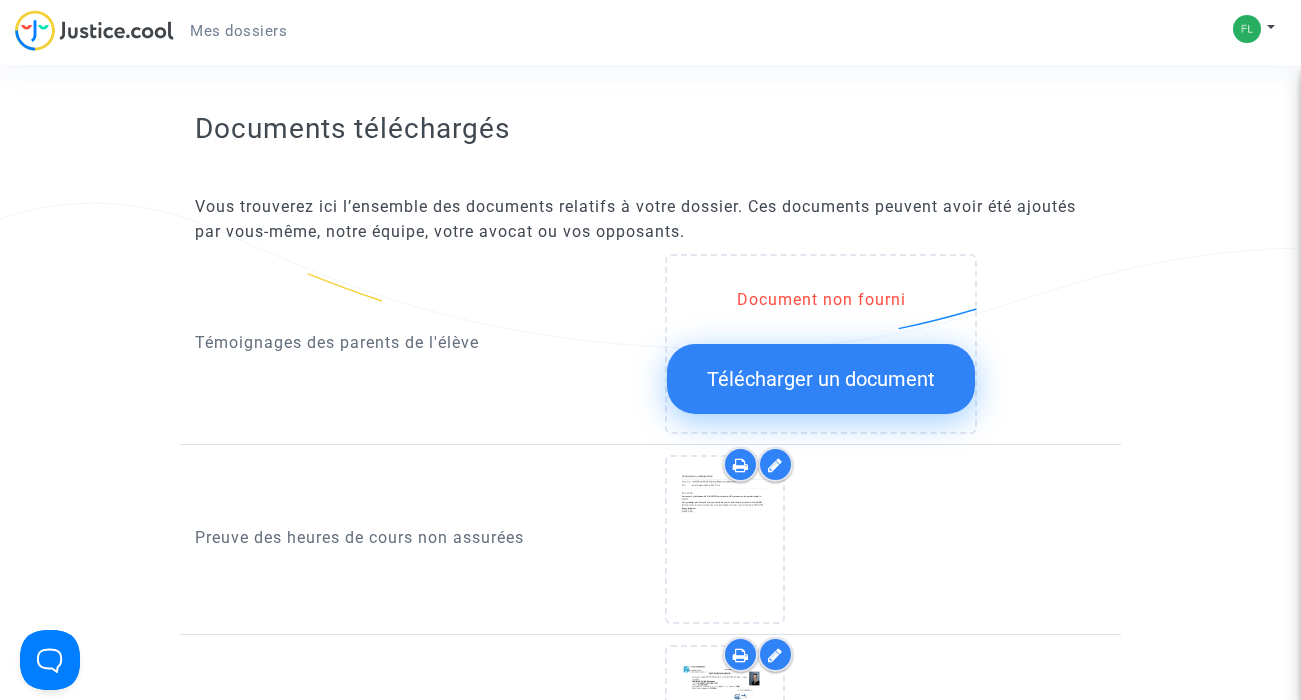 click on "Télécharger un document" 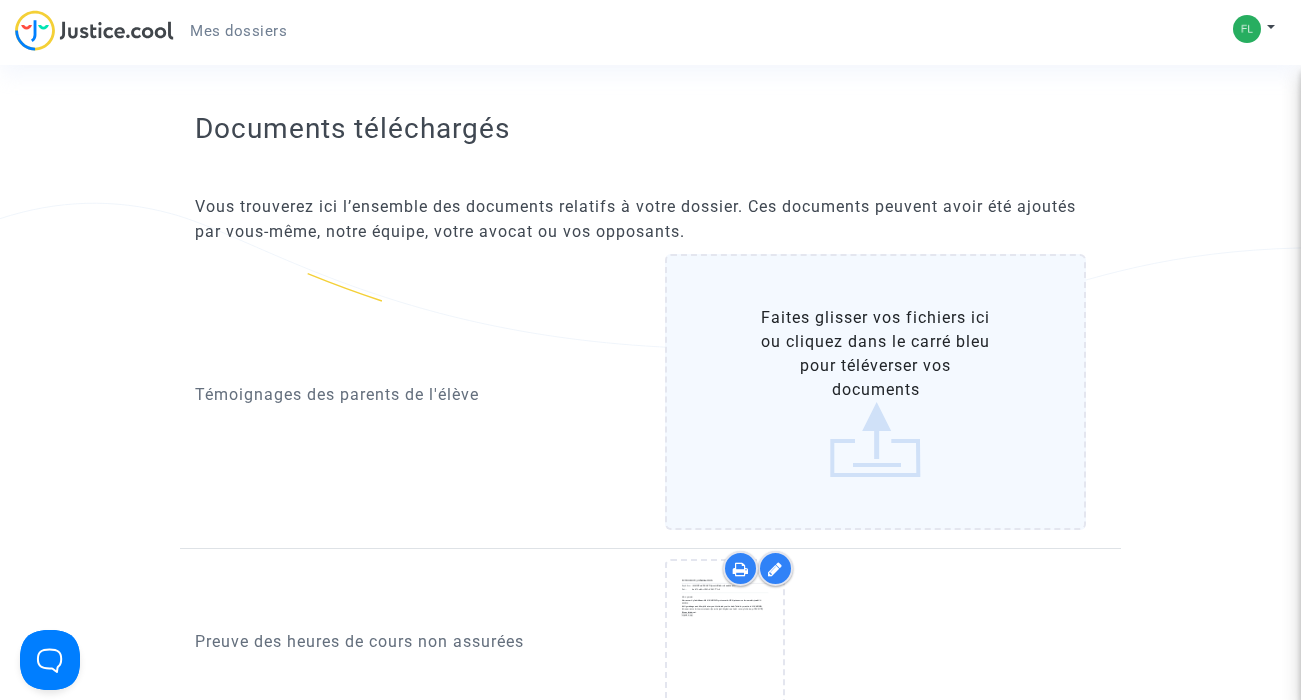click on "Faites glisser vos fichiers ici ou cliquez dans le carré bleu pour téléverser vos documents" 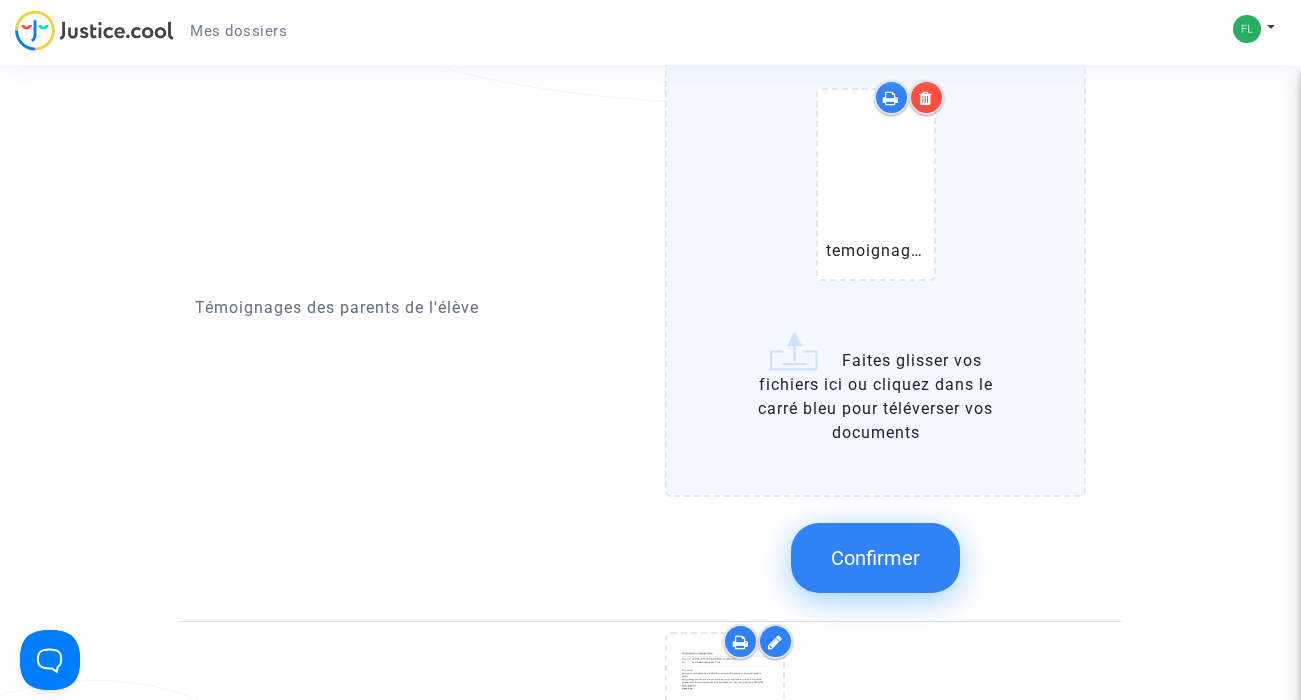 scroll, scrollTop: 1198, scrollLeft: 0, axis: vertical 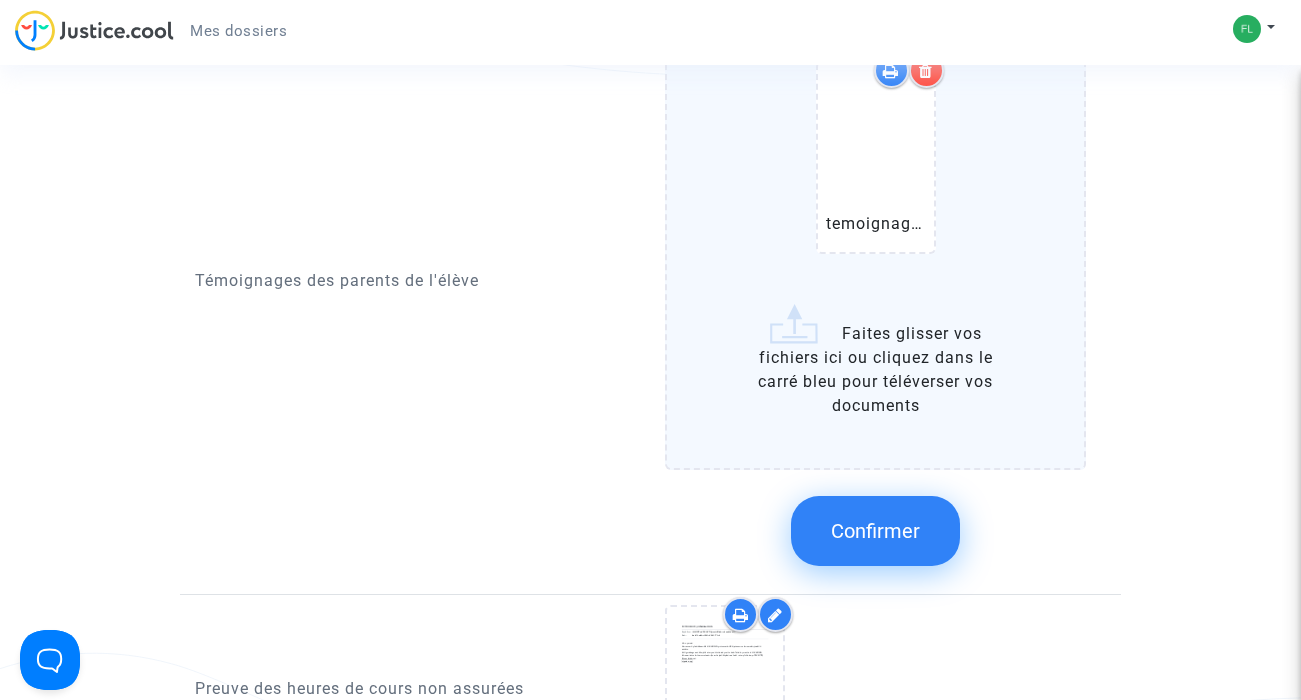 click on "Confirmer" 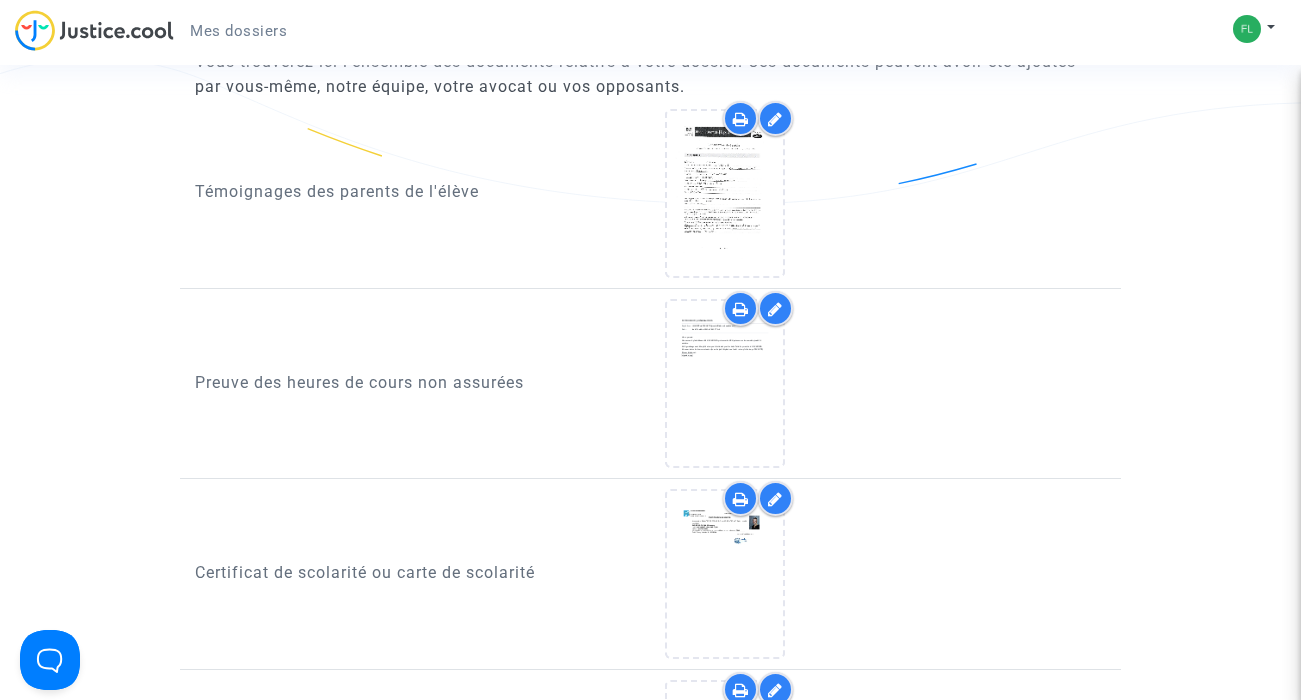 scroll, scrollTop: 1004, scrollLeft: 0, axis: vertical 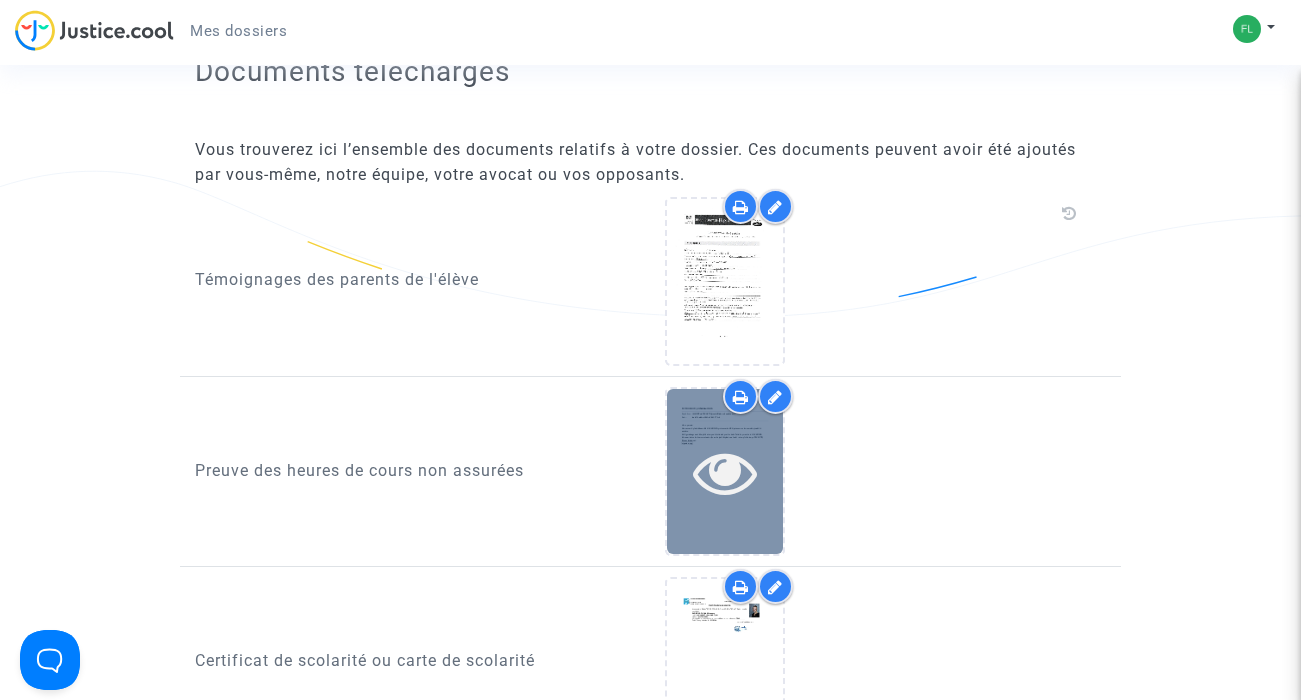 click at bounding box center [725, 471] 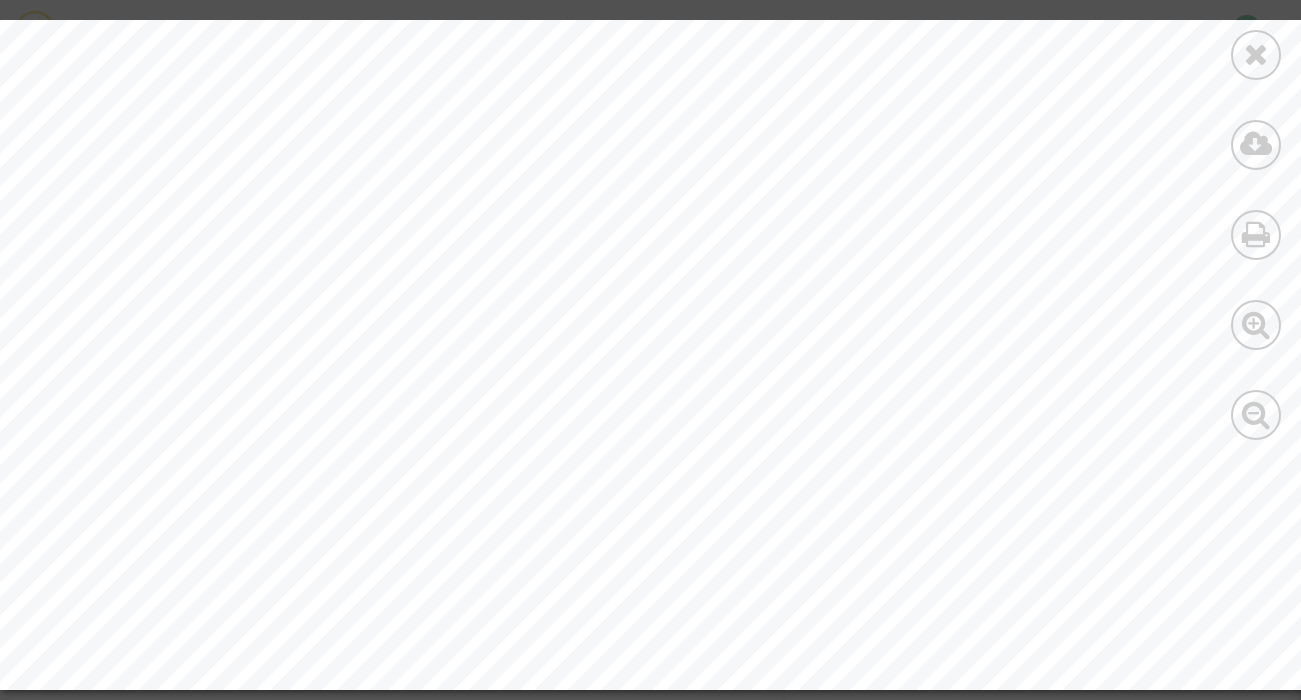 scroll, scrollTop: 1238, scrollLeft: 0, axis: vertical 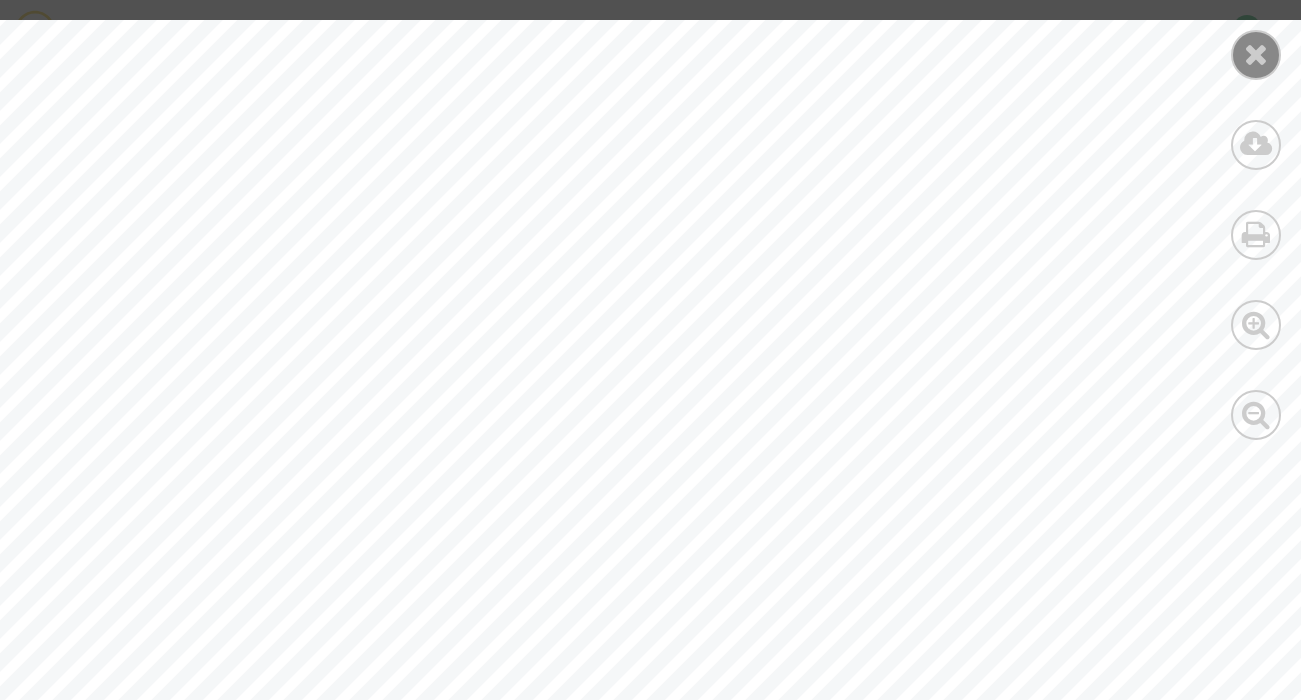 click at bounding box center [1256, 54] 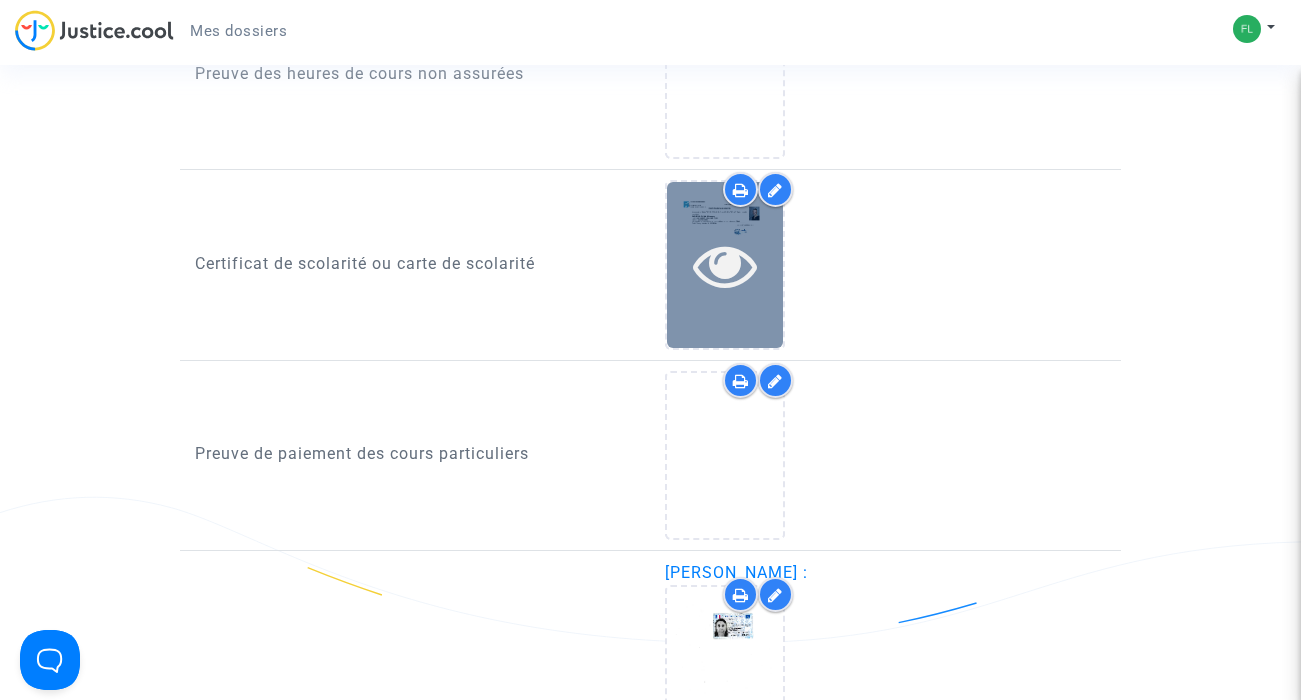 scroll, scrollTop: 1364, scrollLeft: 0, axis: vertical 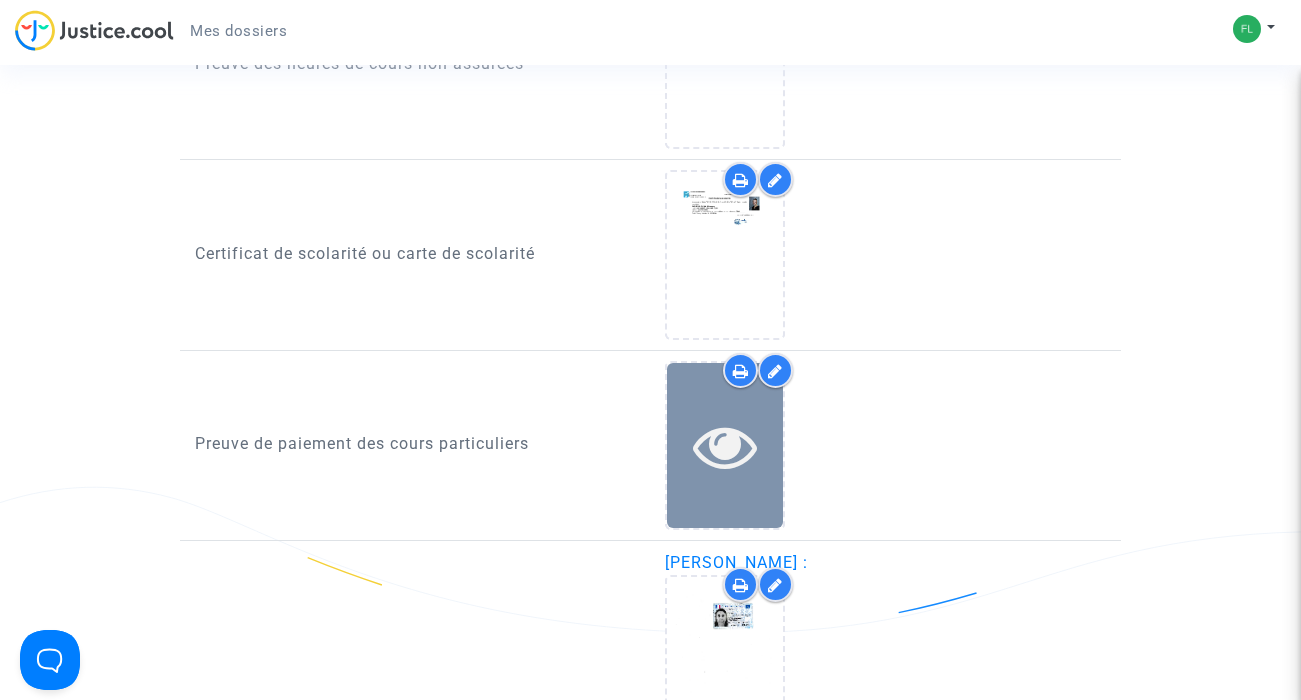 click at bounding box center [725, 446] 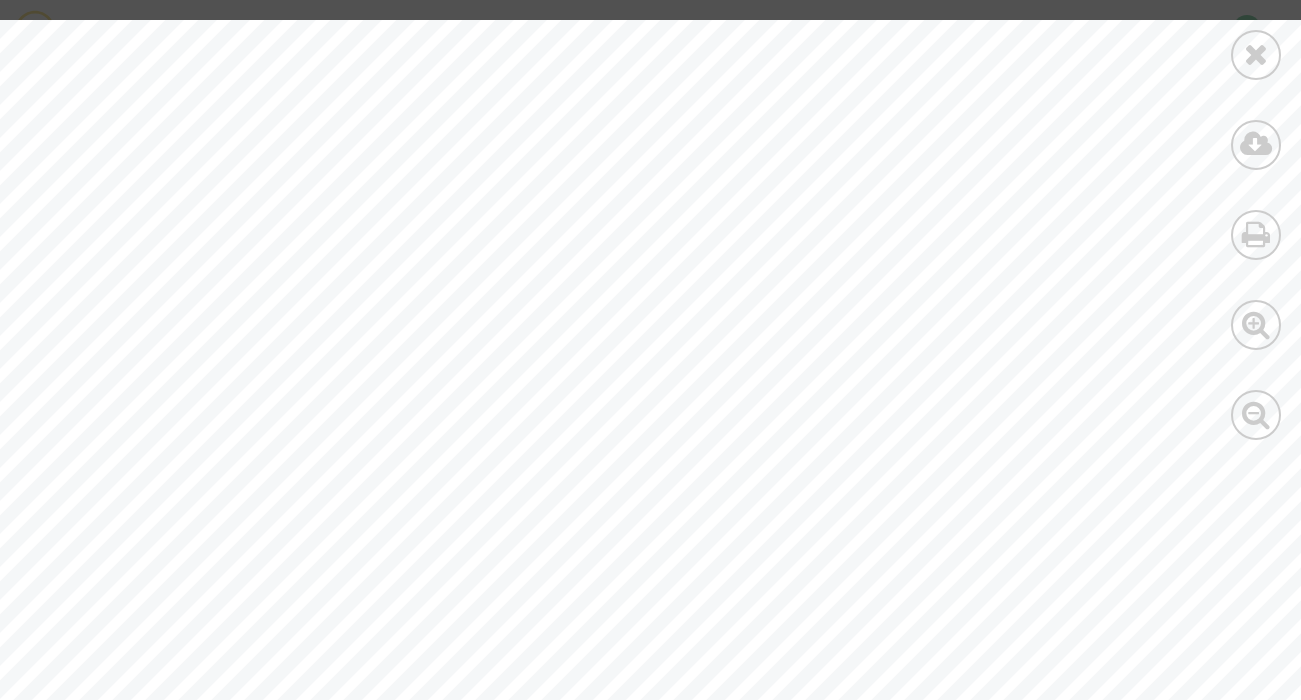 scroll, scrollTop: 0, scrollLeft: 0, axis: both 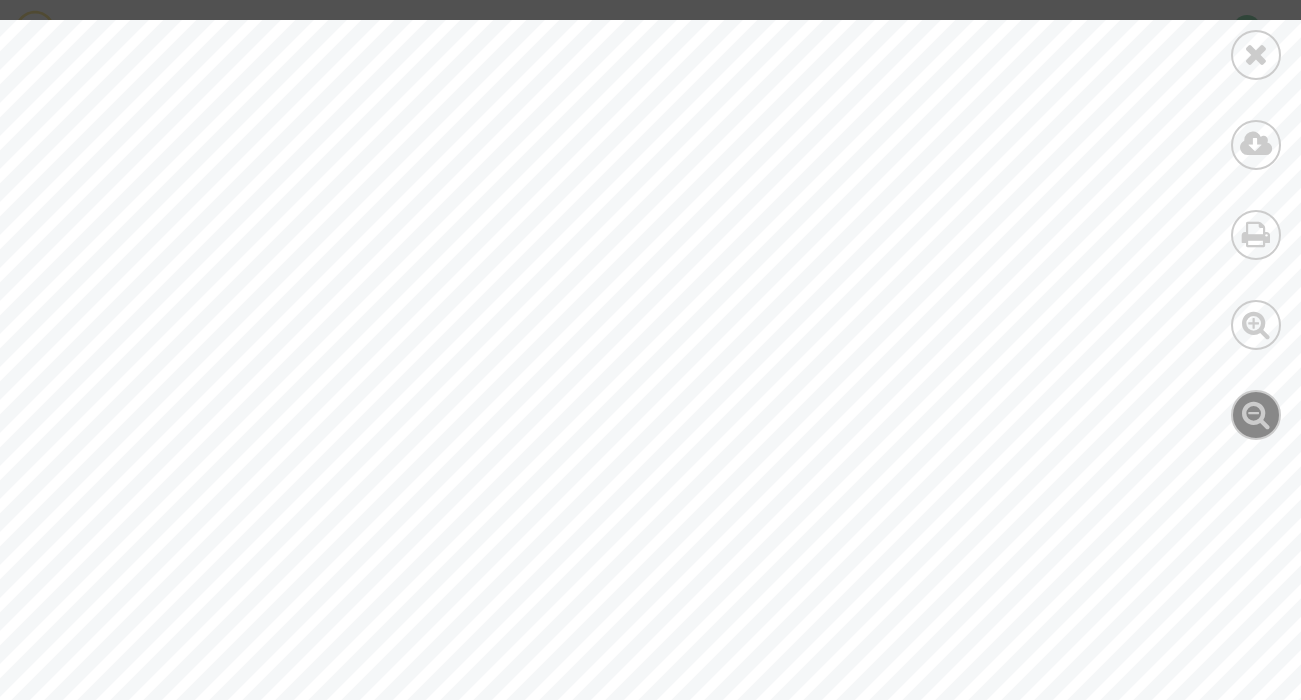 click at bounding box center [1256, 414] 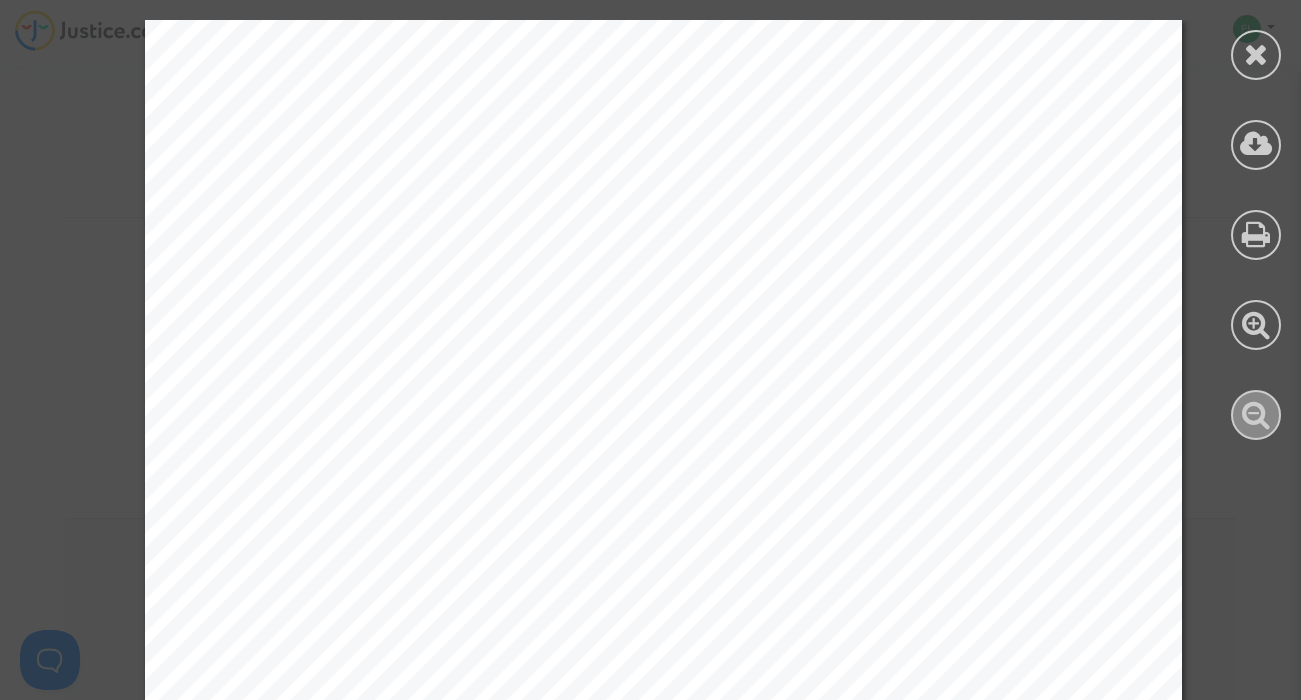 click at bounding box center [1256, 414] 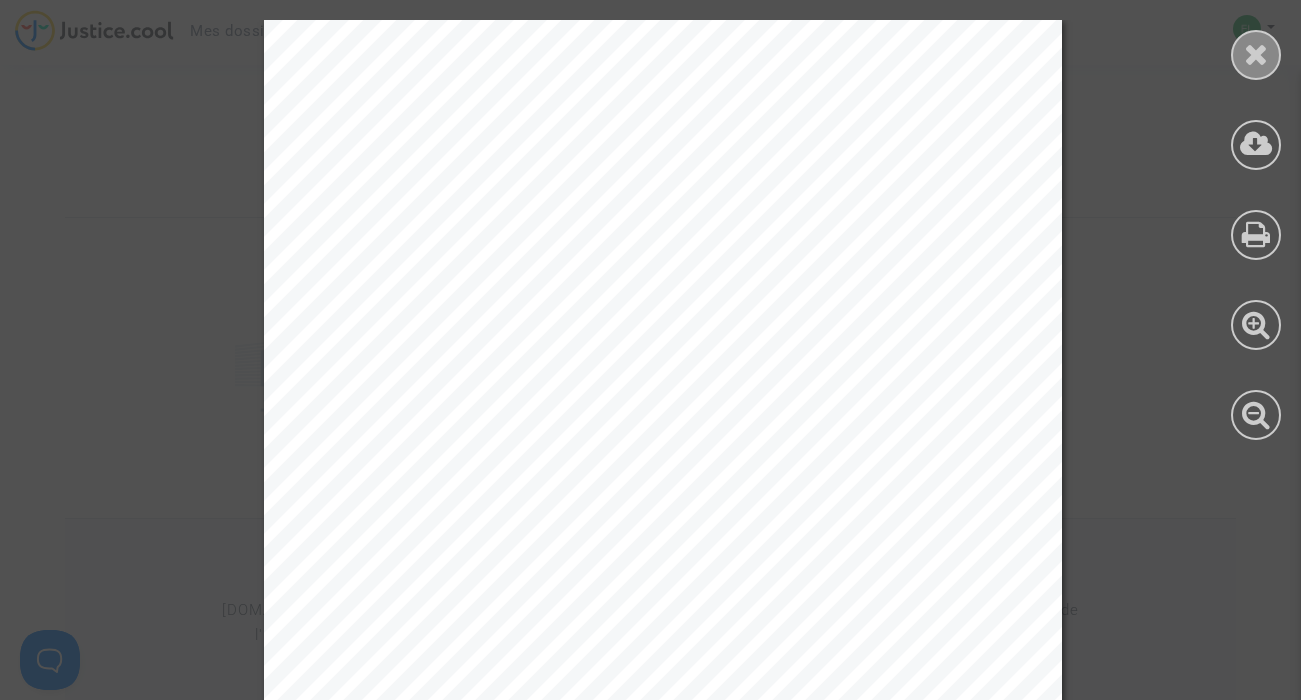 click at bounding box center (1256, 54) 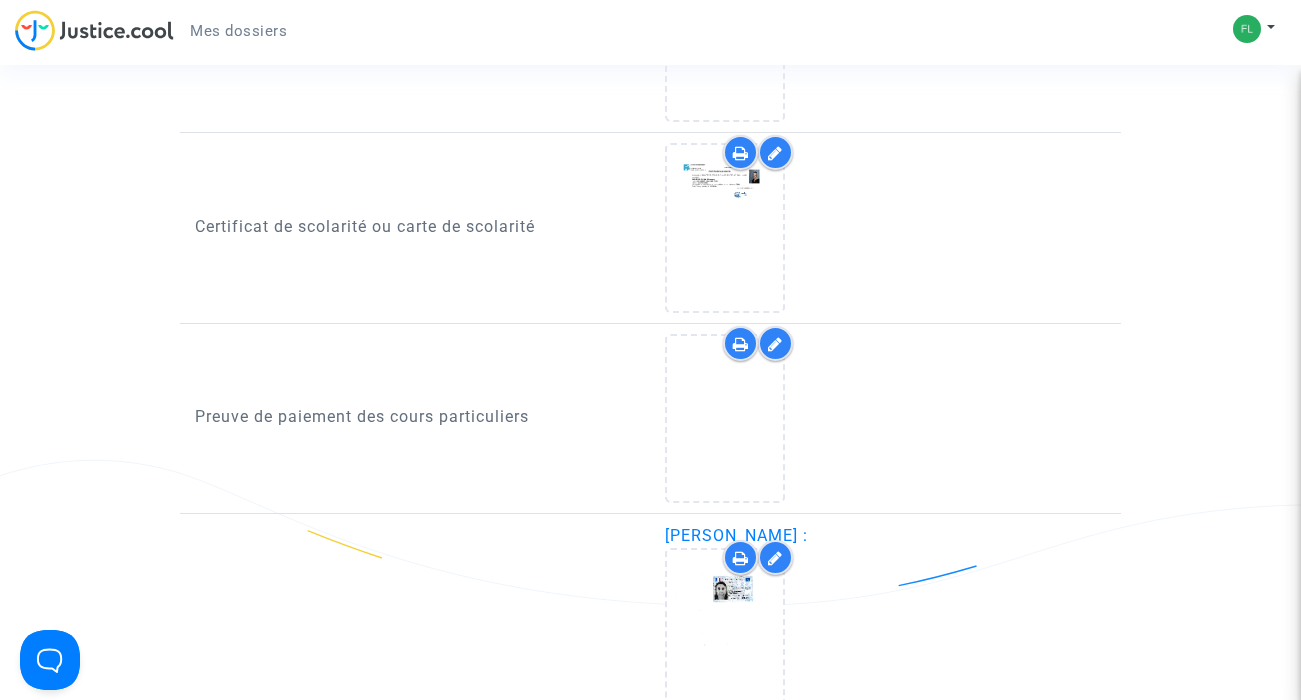 click at bounding box center (775, 344) 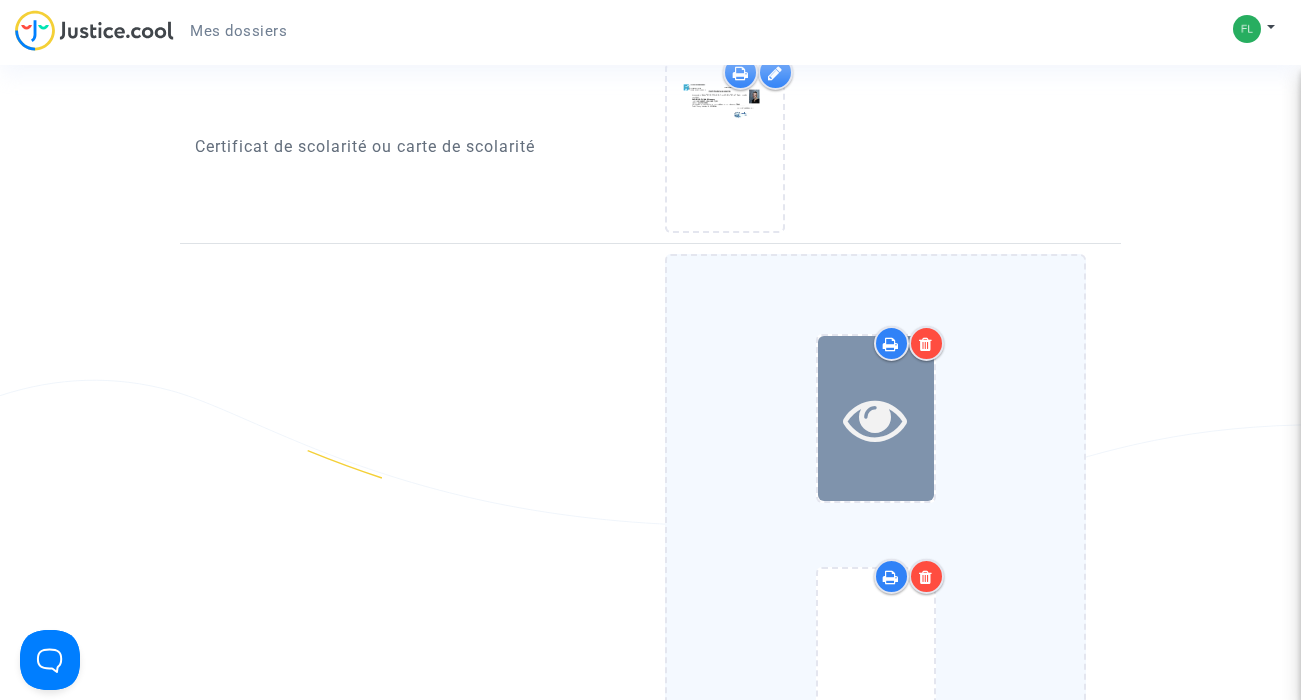 scroll, scrollTop: 1457, scrollLeft: 0, axis: vertical 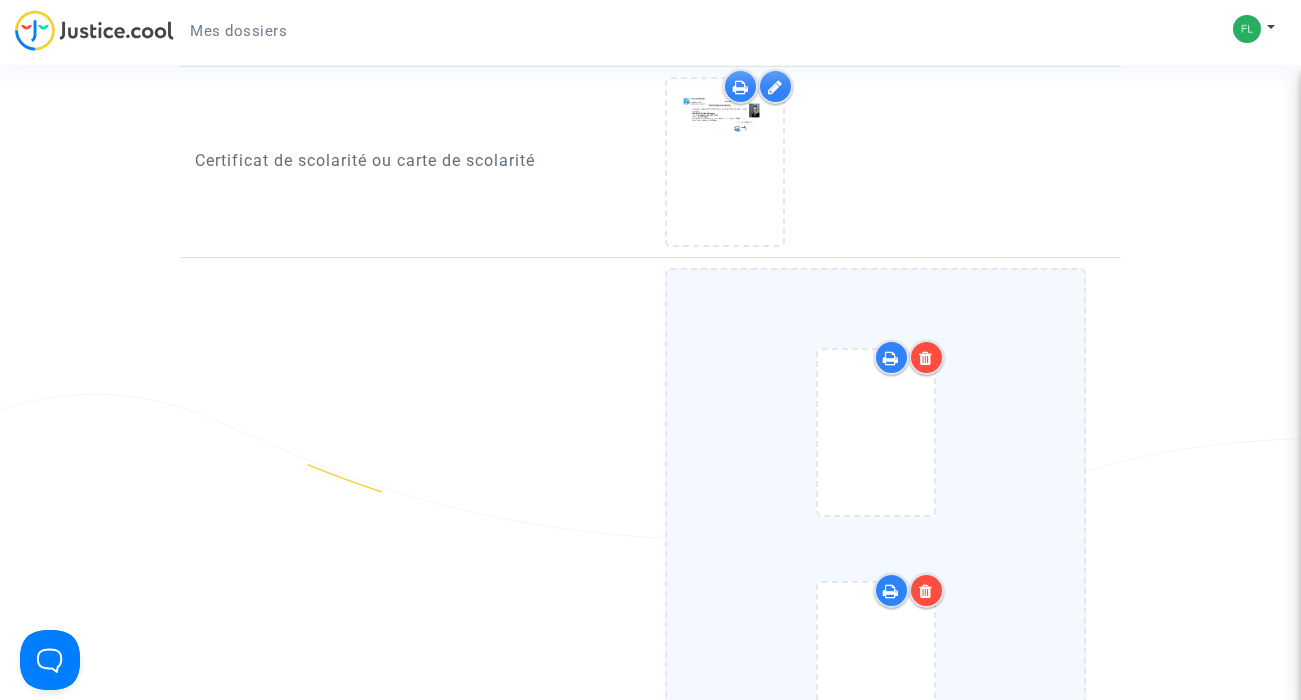 click at bounding box center [926, 358] 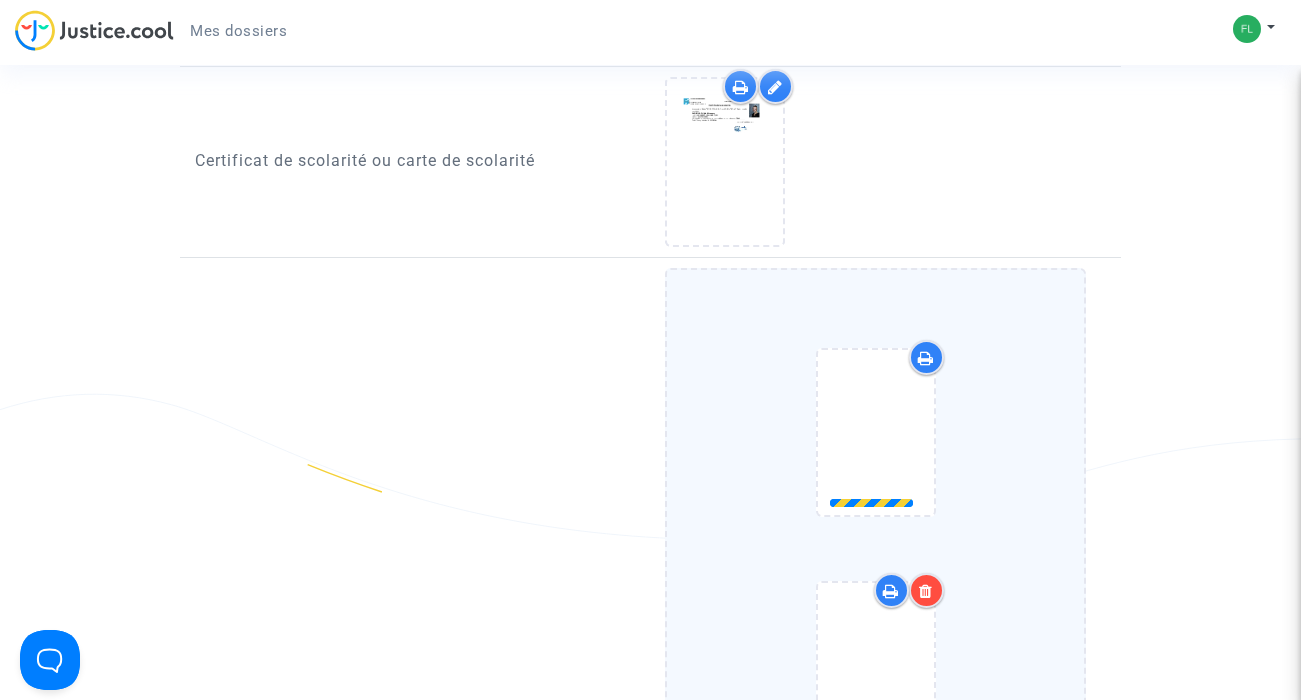 click at bounding box center [926, 591] 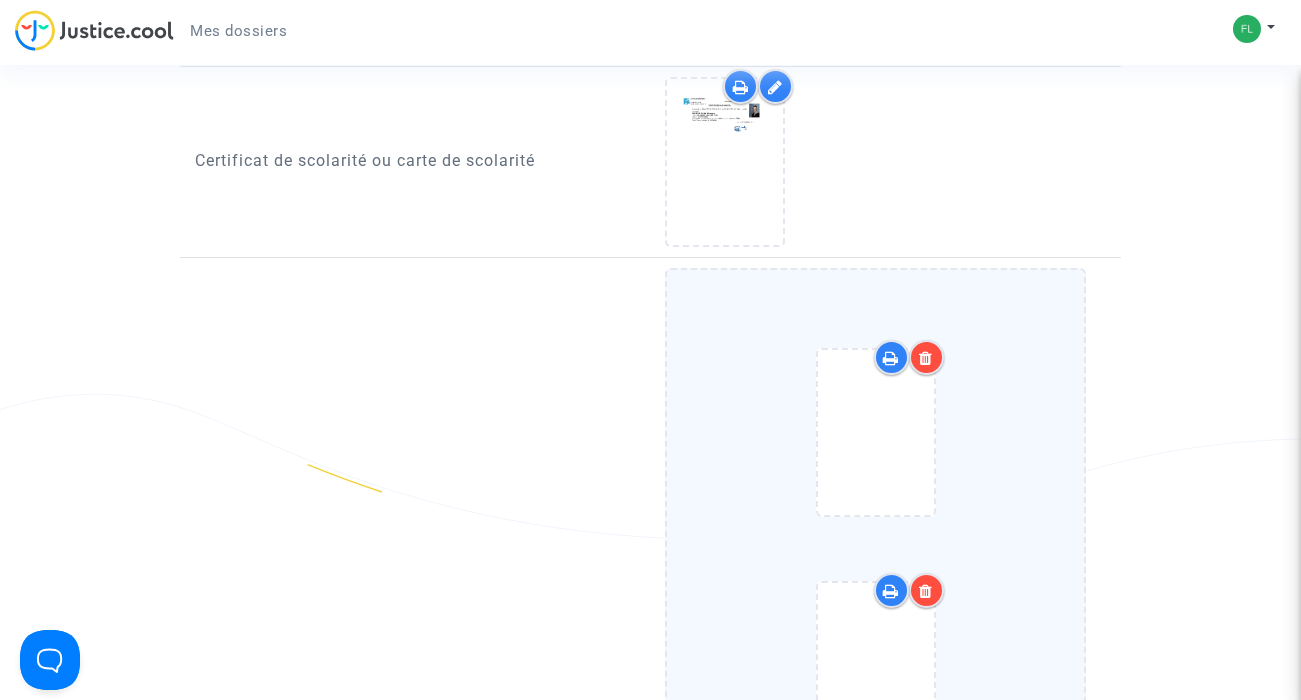 click at bounding box center (926, 358) 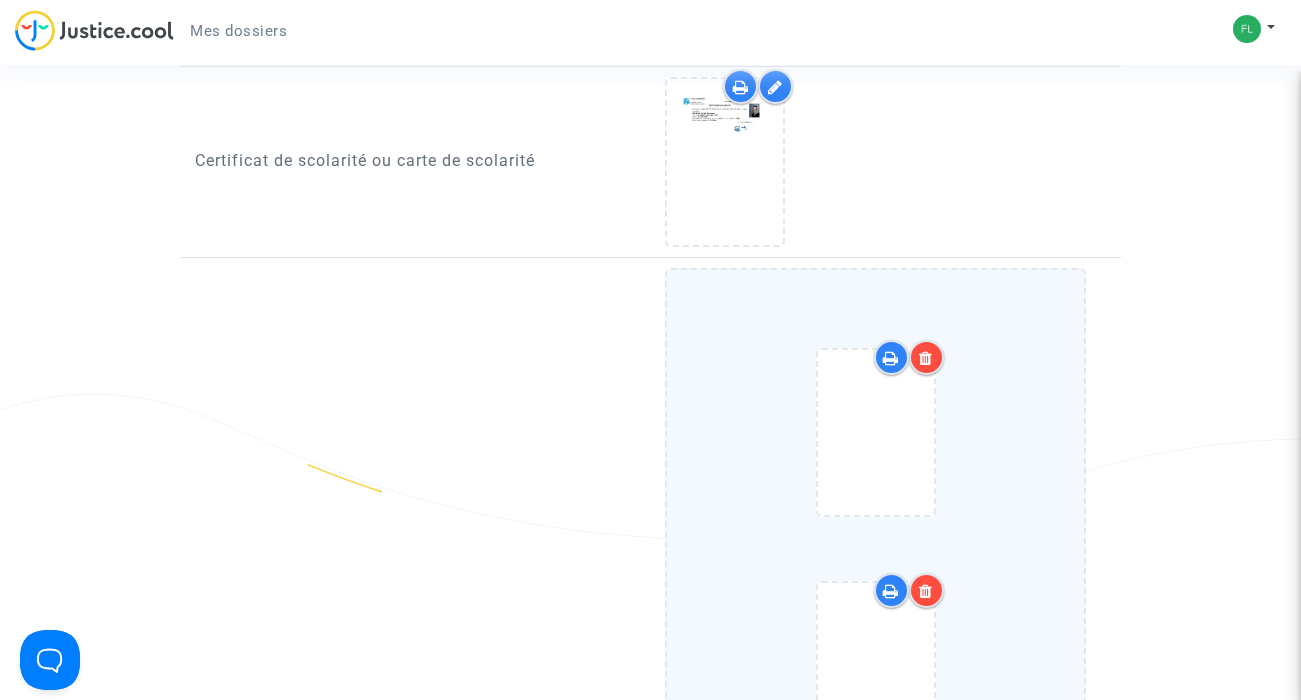 click at bounding box center [926, 358] 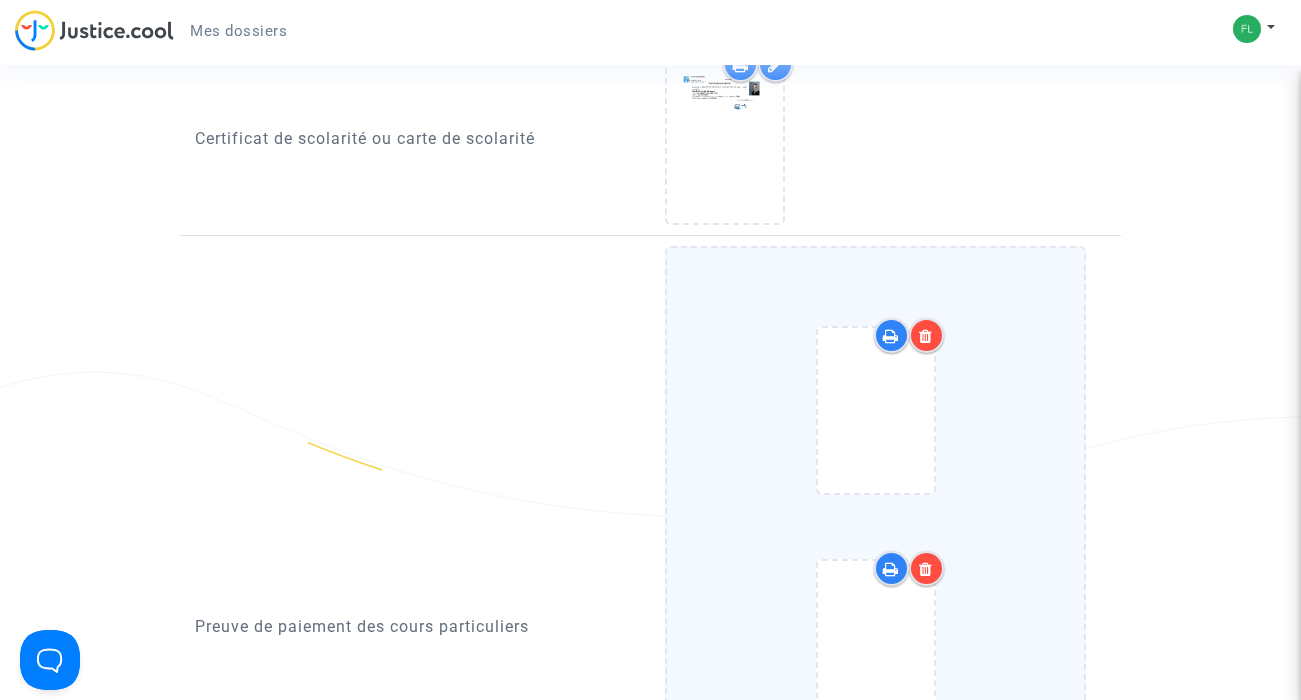 scroll, scrollTop: 1540, scrollLeft: 0, axis: vertical 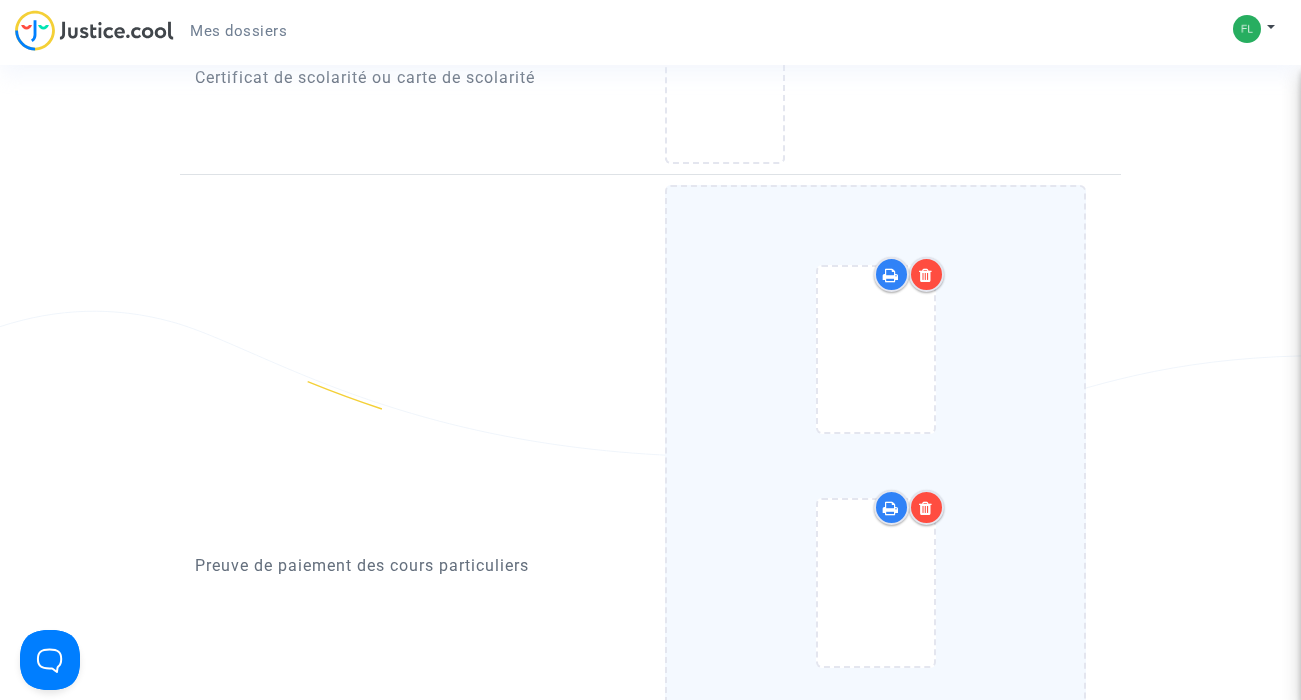 click at bounding box center (926, 275) 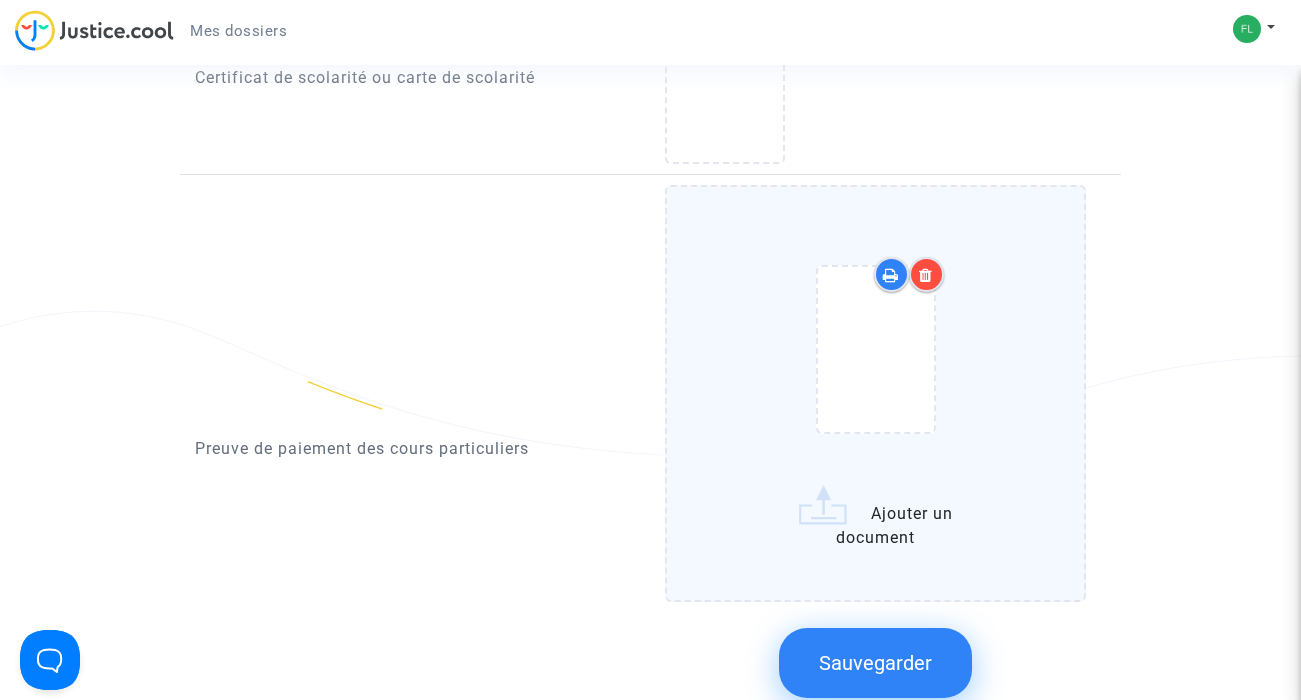 click at bounding box center (926, 275) 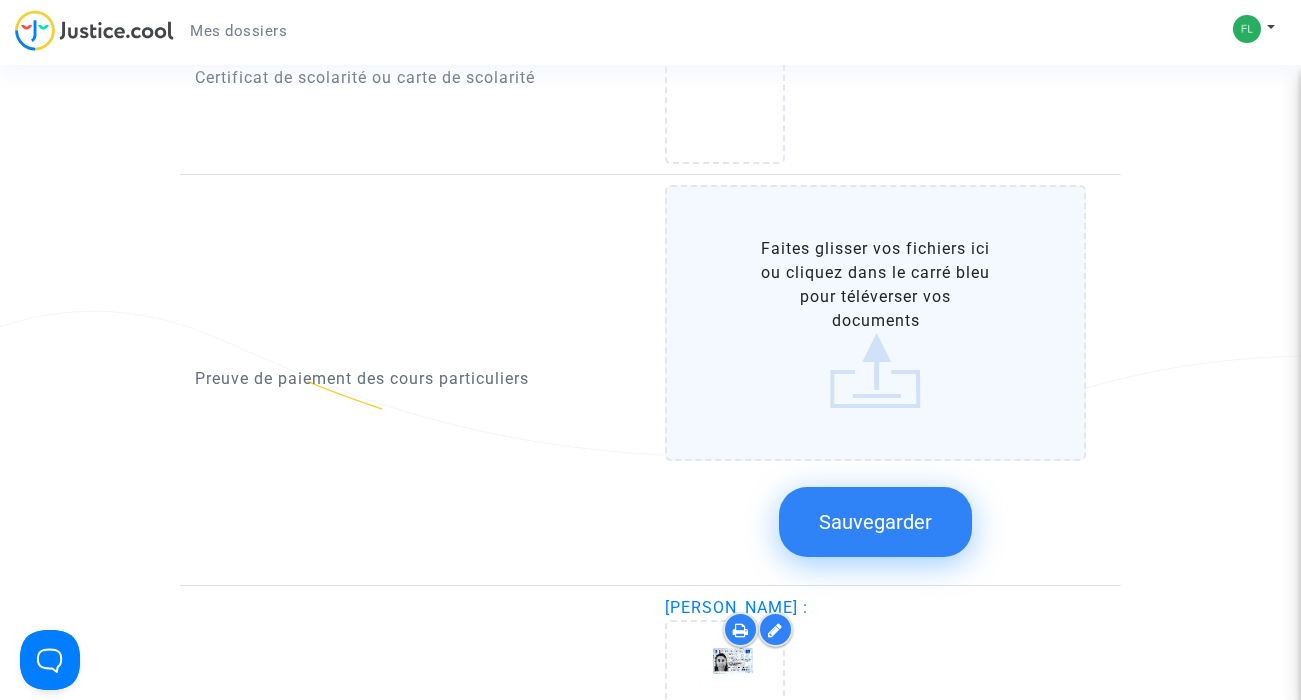 click on "Faites glisser vos fichiers ici ou cliquez dans le carré bleu pour téléverser vos documents" 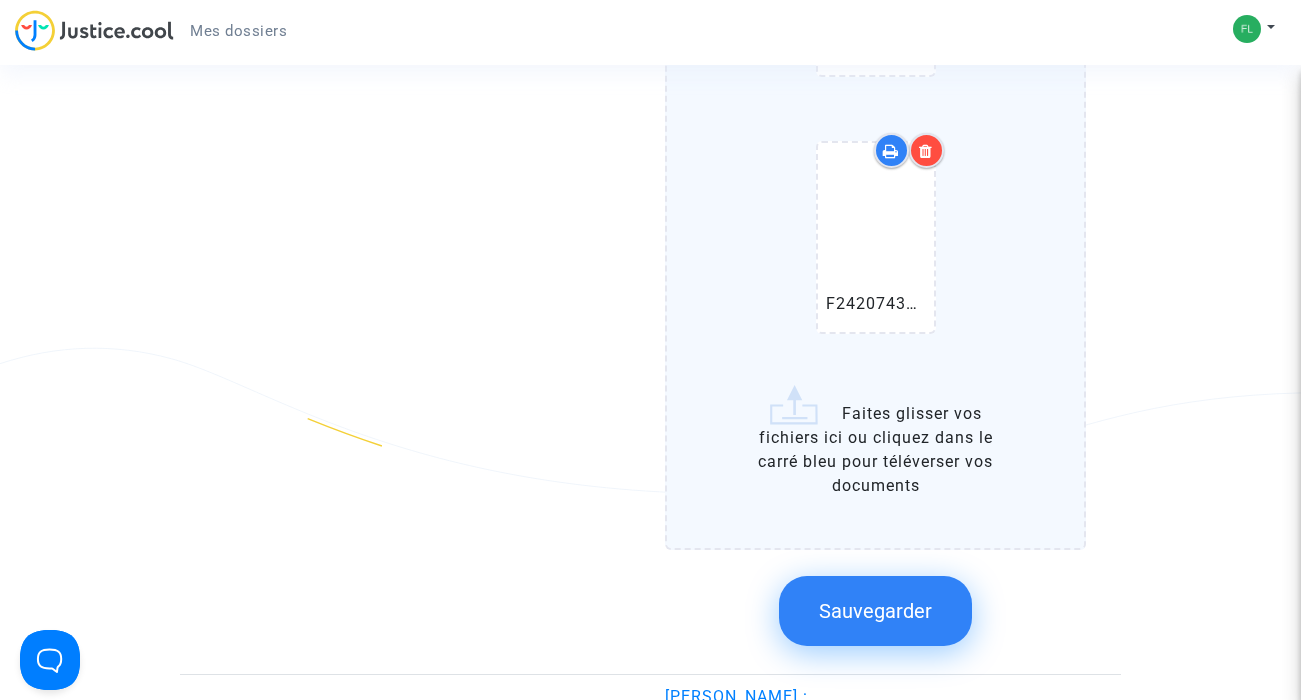 scroll, scrollTop: 2975, scrollLeft: 0, axis: vertical 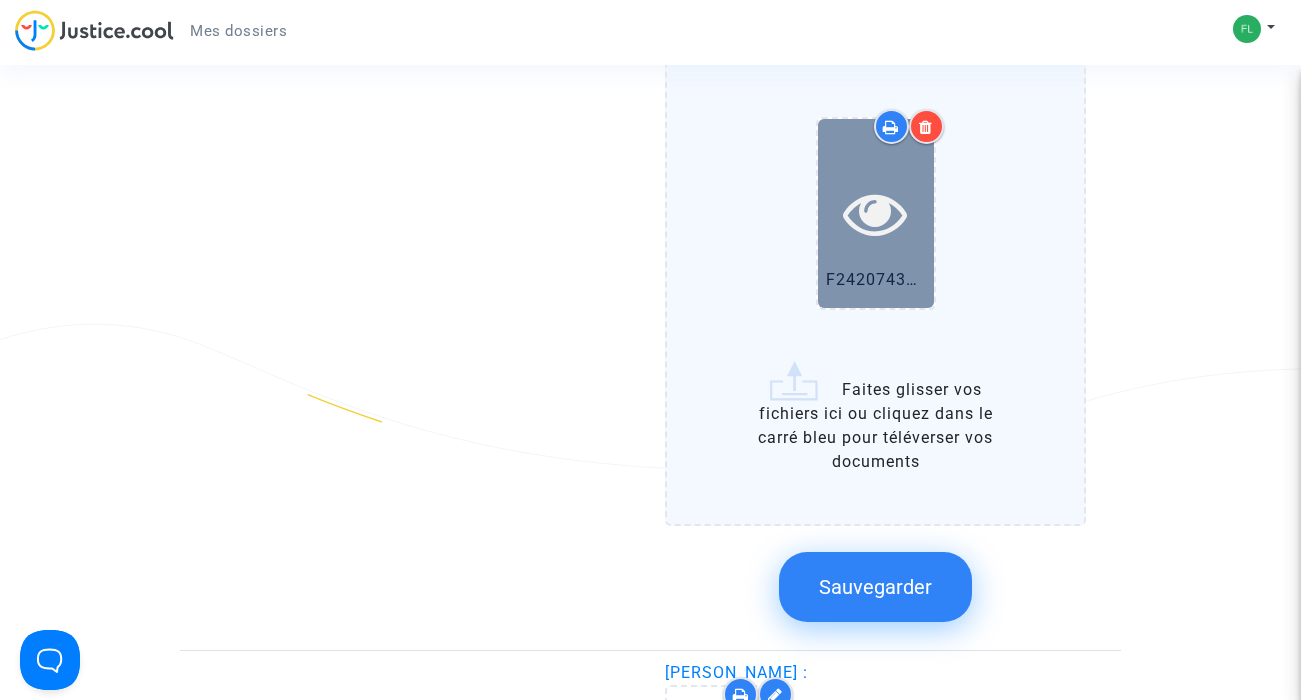 click at bounding box center (875, 213) 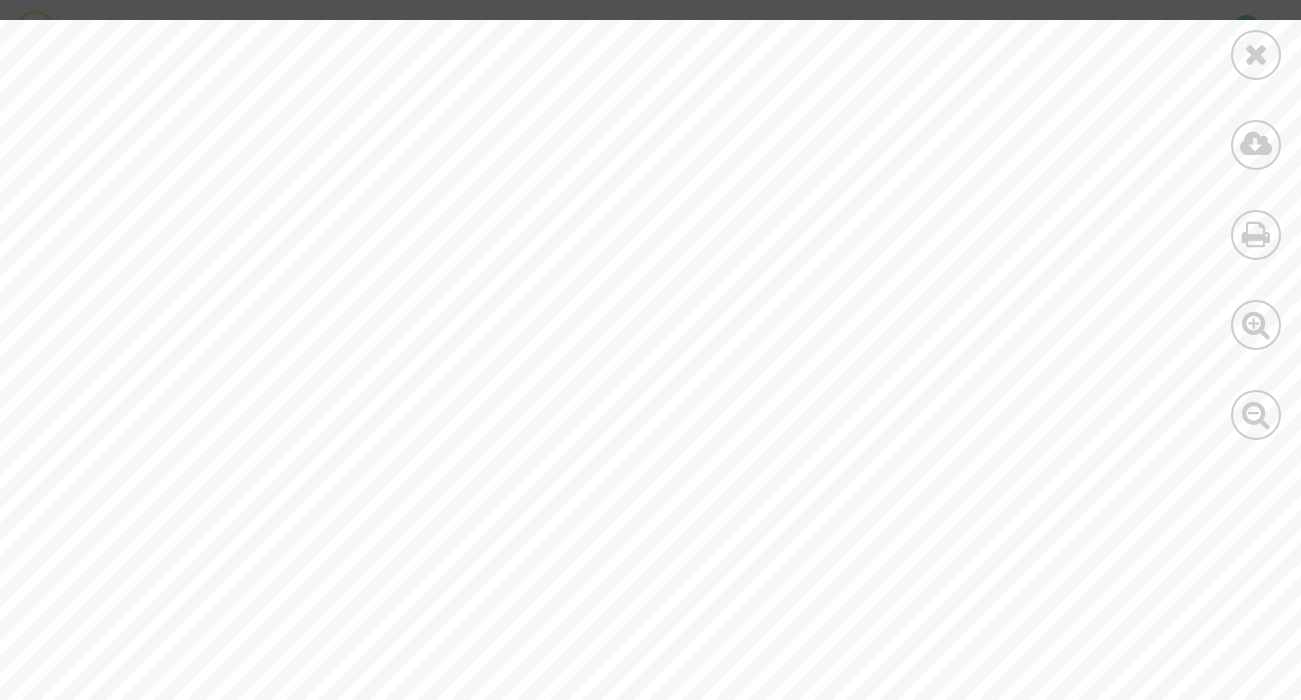 scroll, scrollTop: 1214, scrollLeft: 0, axis: vertical 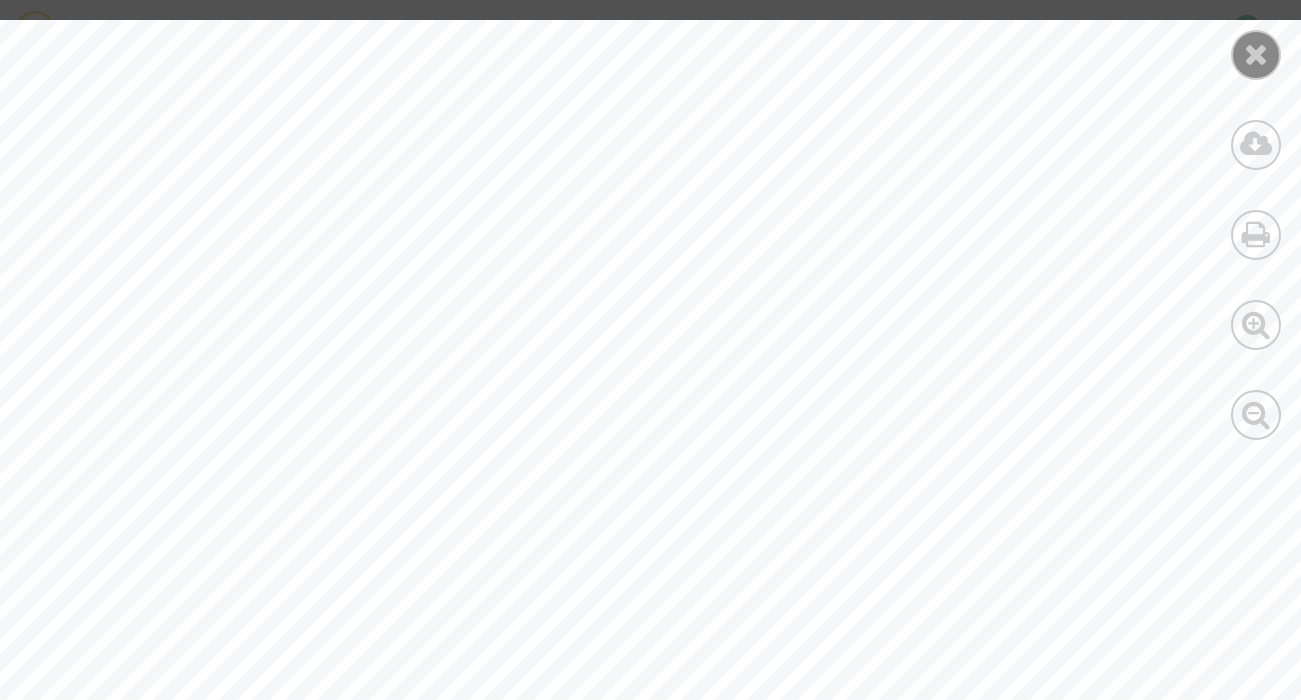 click at bounding box center (1256, 54) 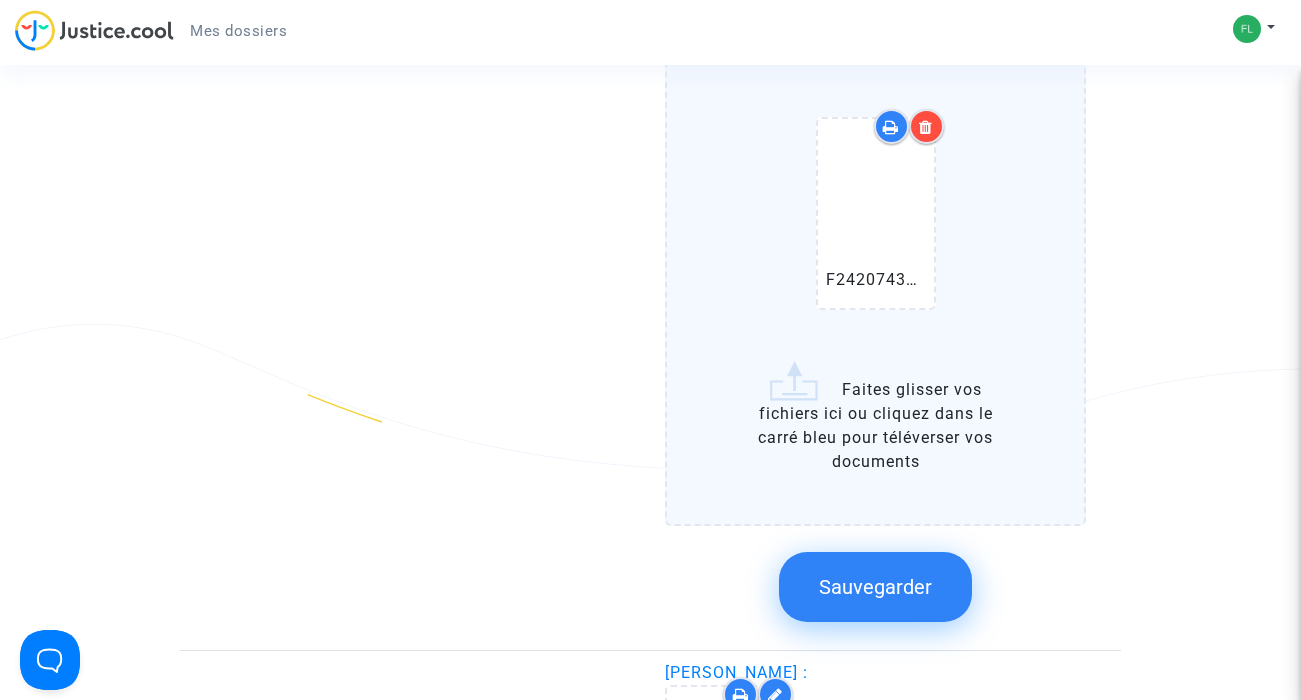 click at bounding box center (926, 127) 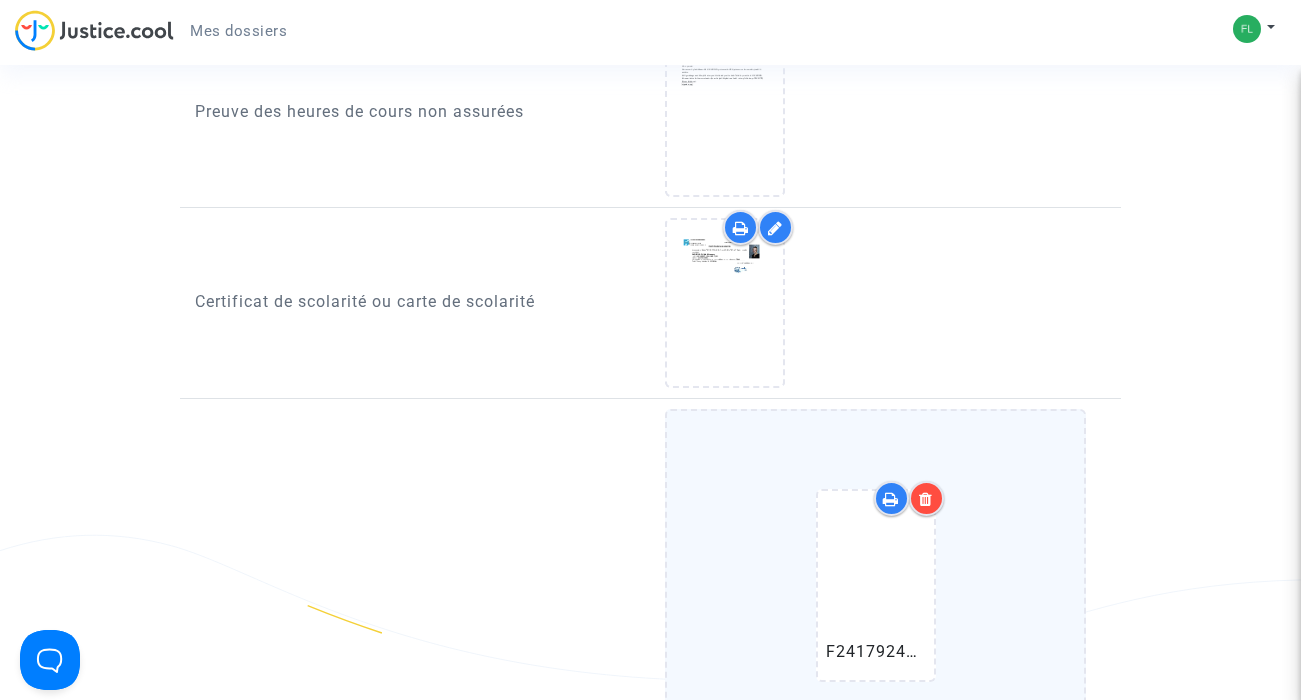 scroll, scrollTop: 1352, scrollLeft: 0, axis: vertical 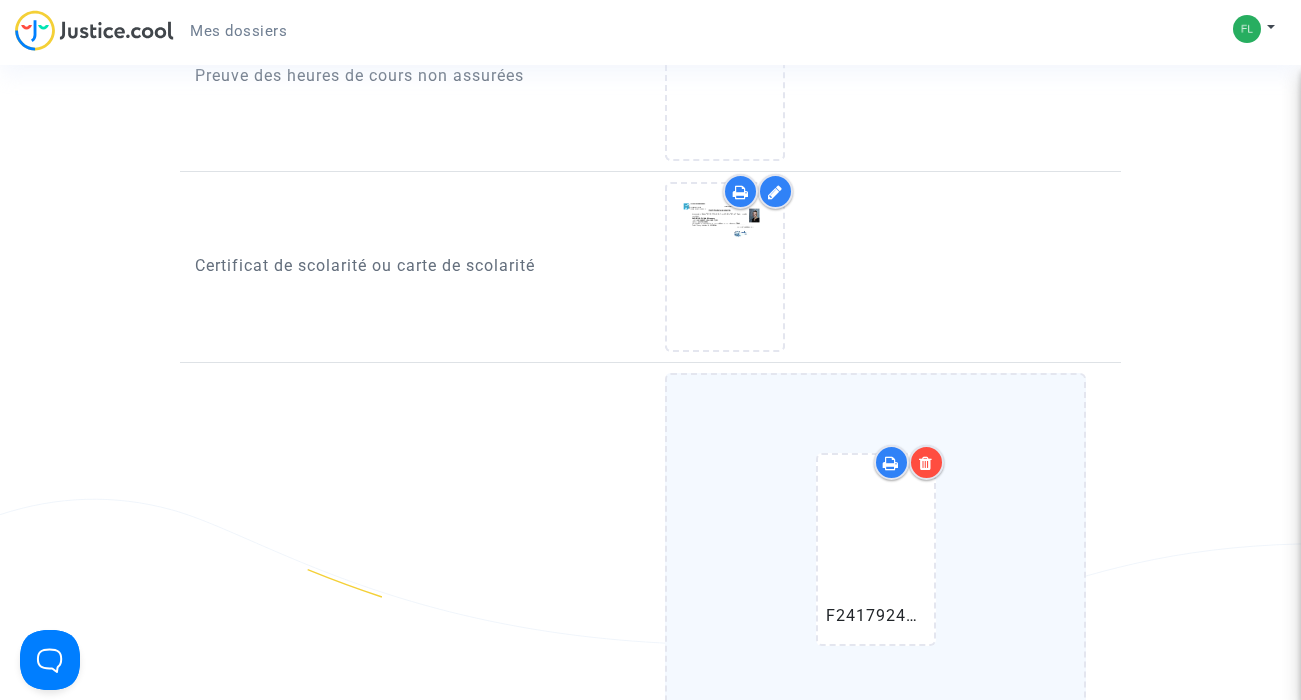 click at bounding box center (926, 463) 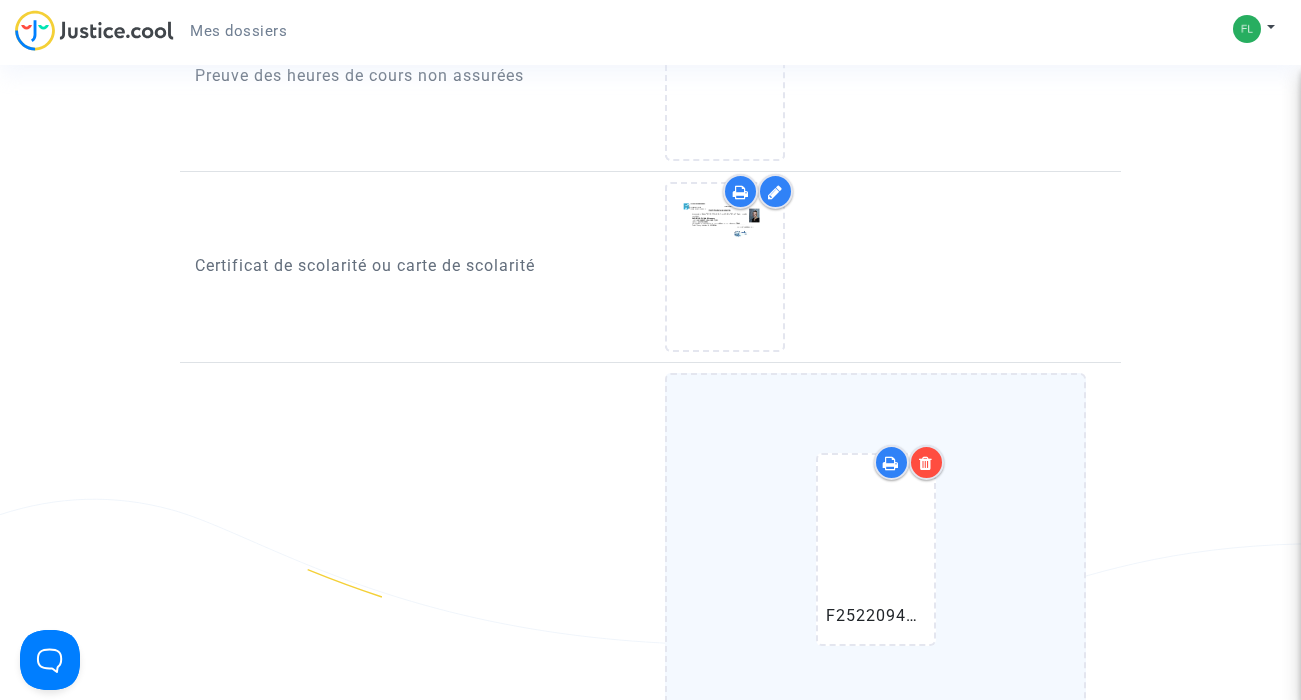 click at bounding box center (926, 463) 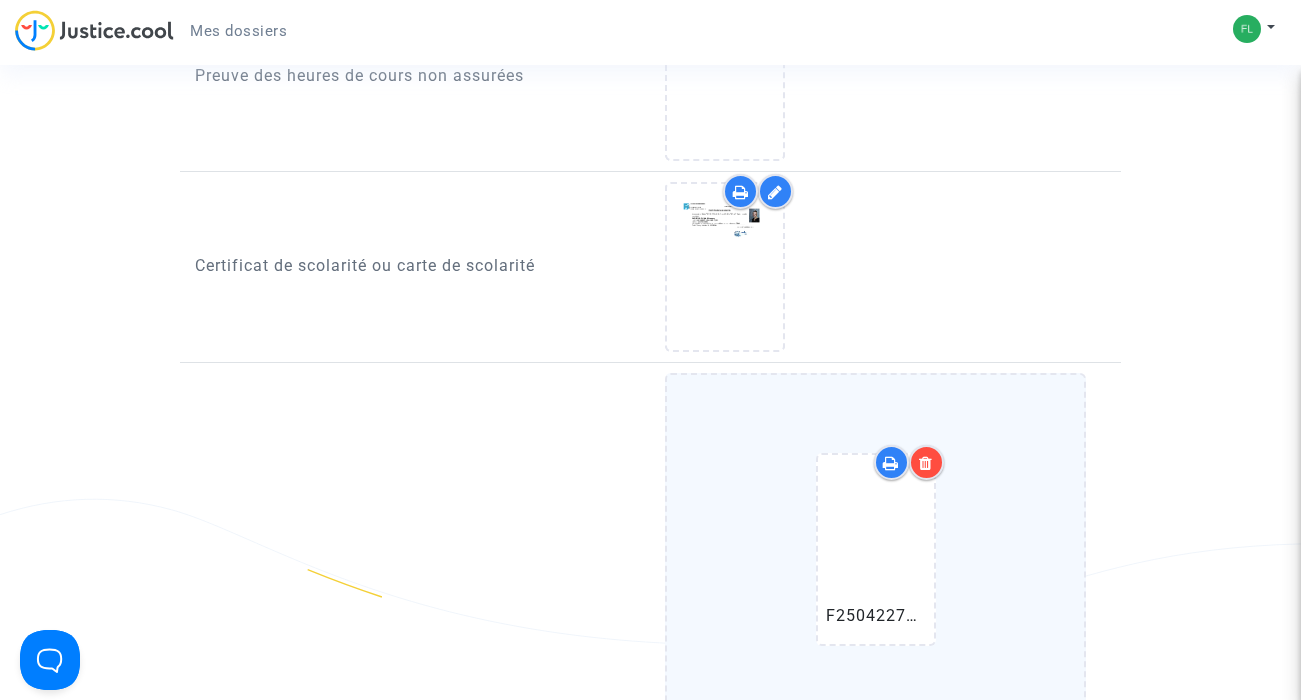 click at bounding box center [926, 463] 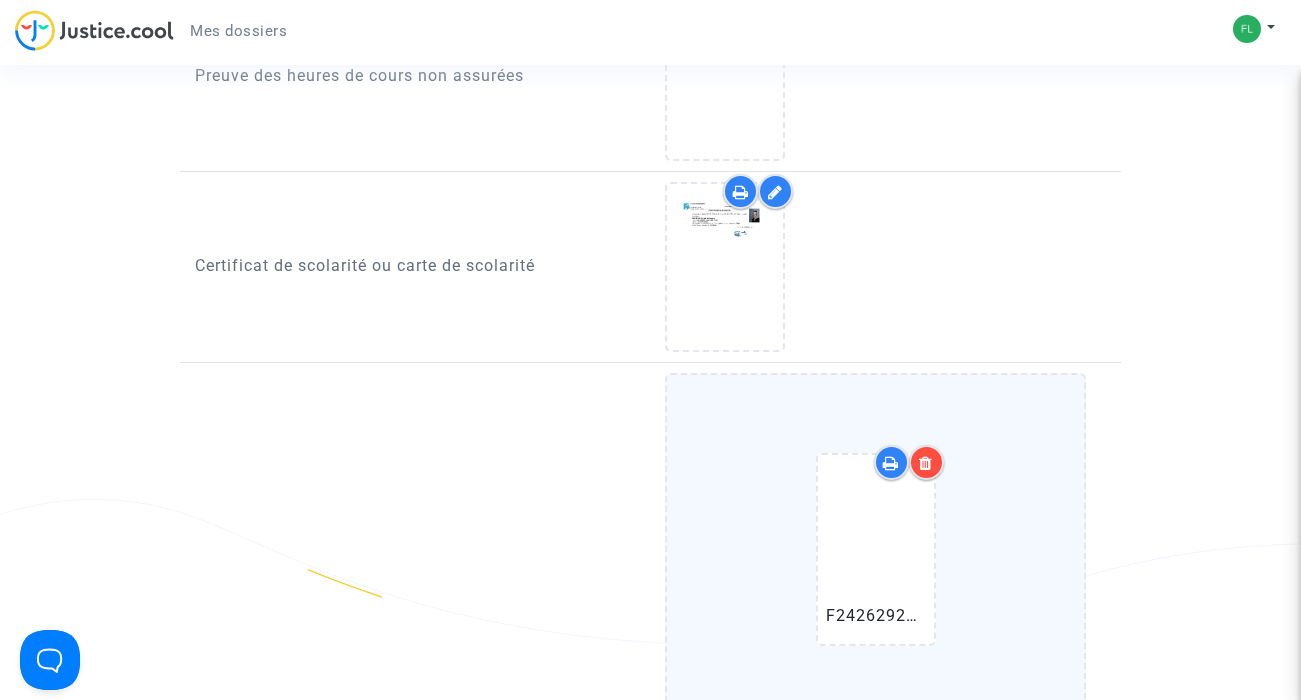 click at bounding box center (926, 463) 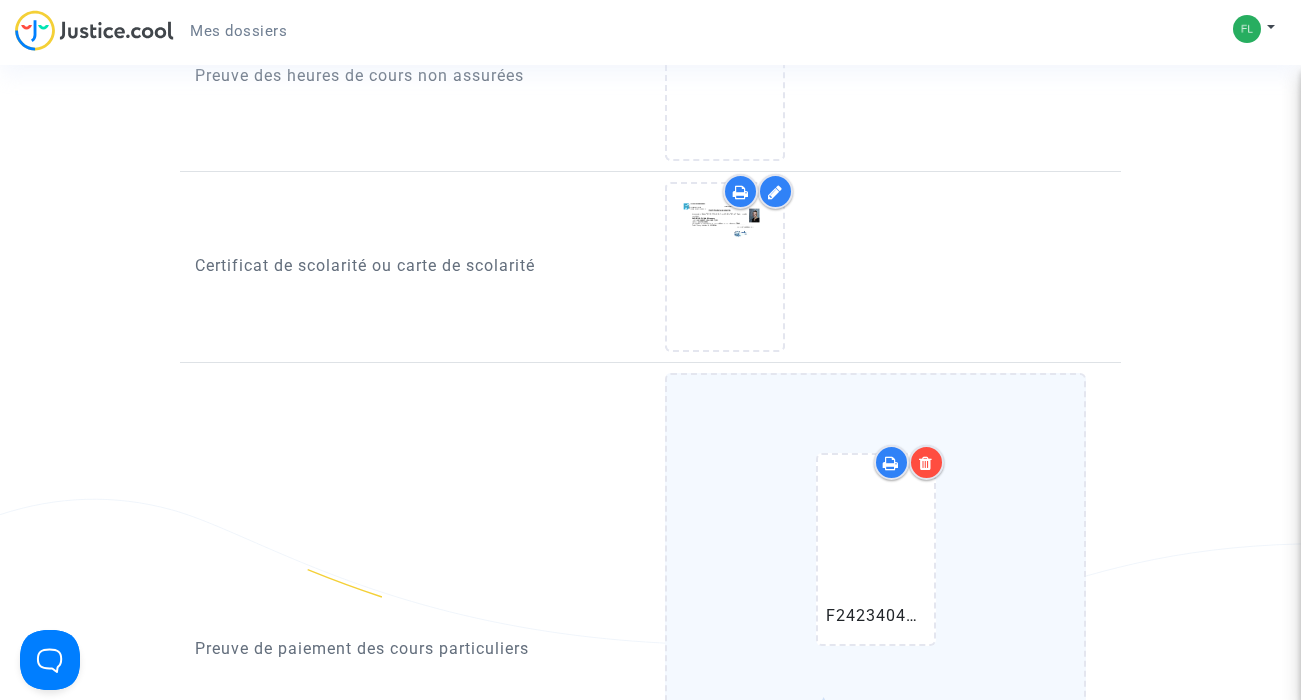 click at bounding box center (926, 463) 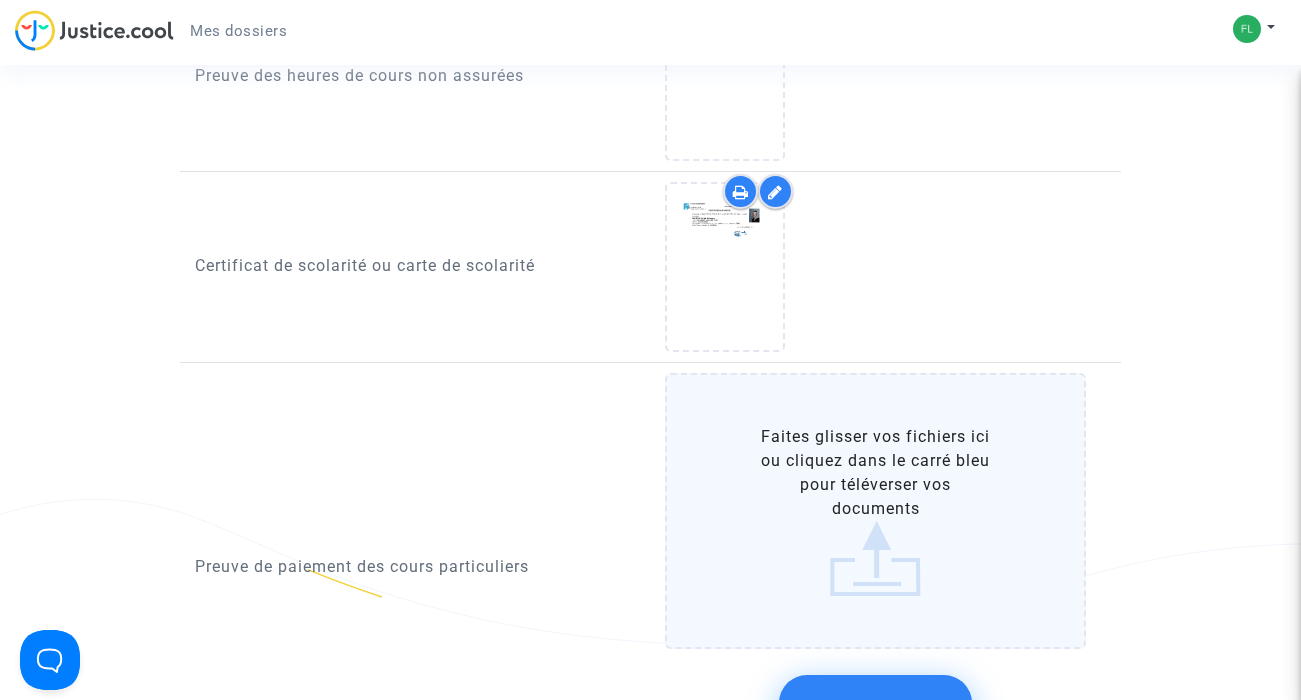 click on "Faites glisser vos fichiers ici ou cliquez dans le carré bleu pour téléverser vos documents" 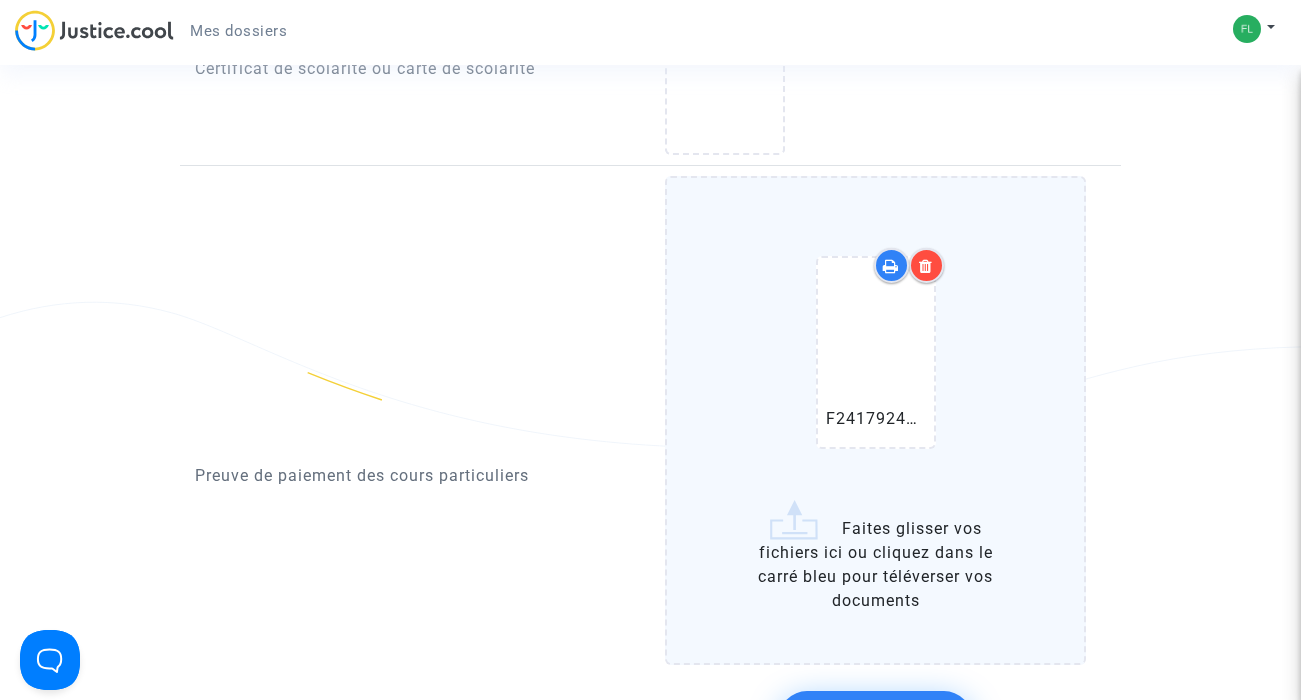 scroll, scrollTop: 1582, scrollLeft: 0, axis: vertical 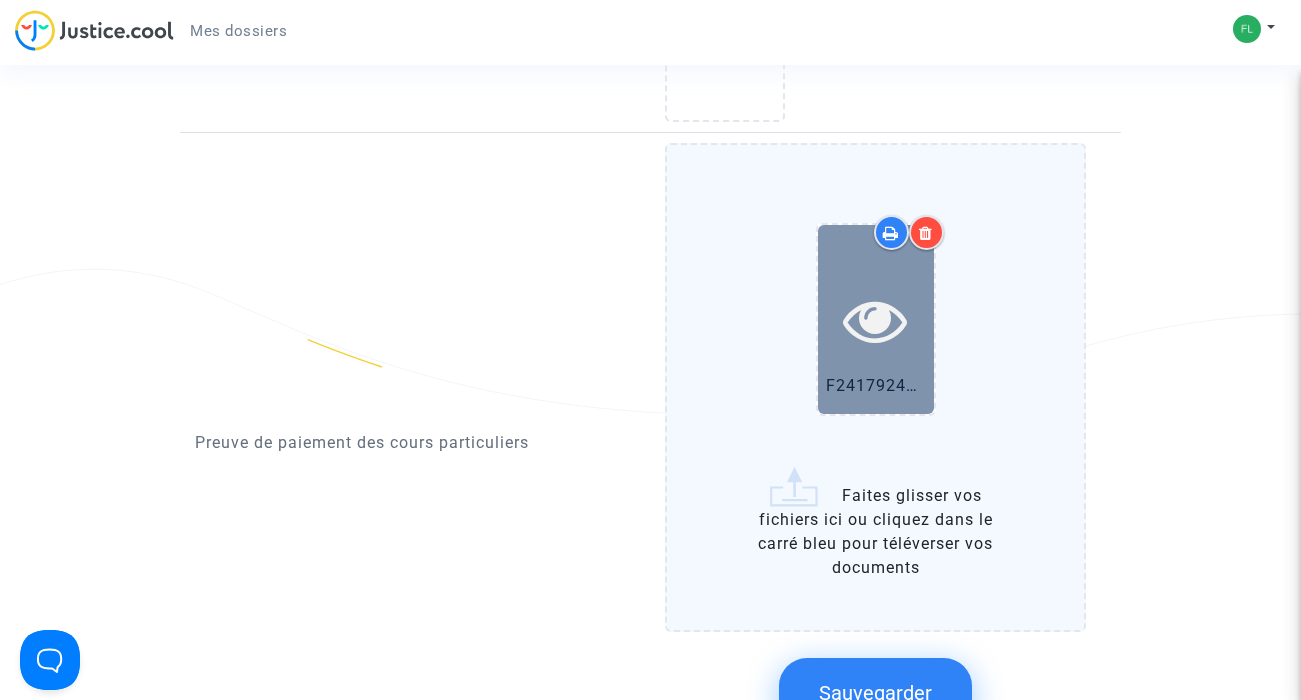 click at bounding box center (875, 320) 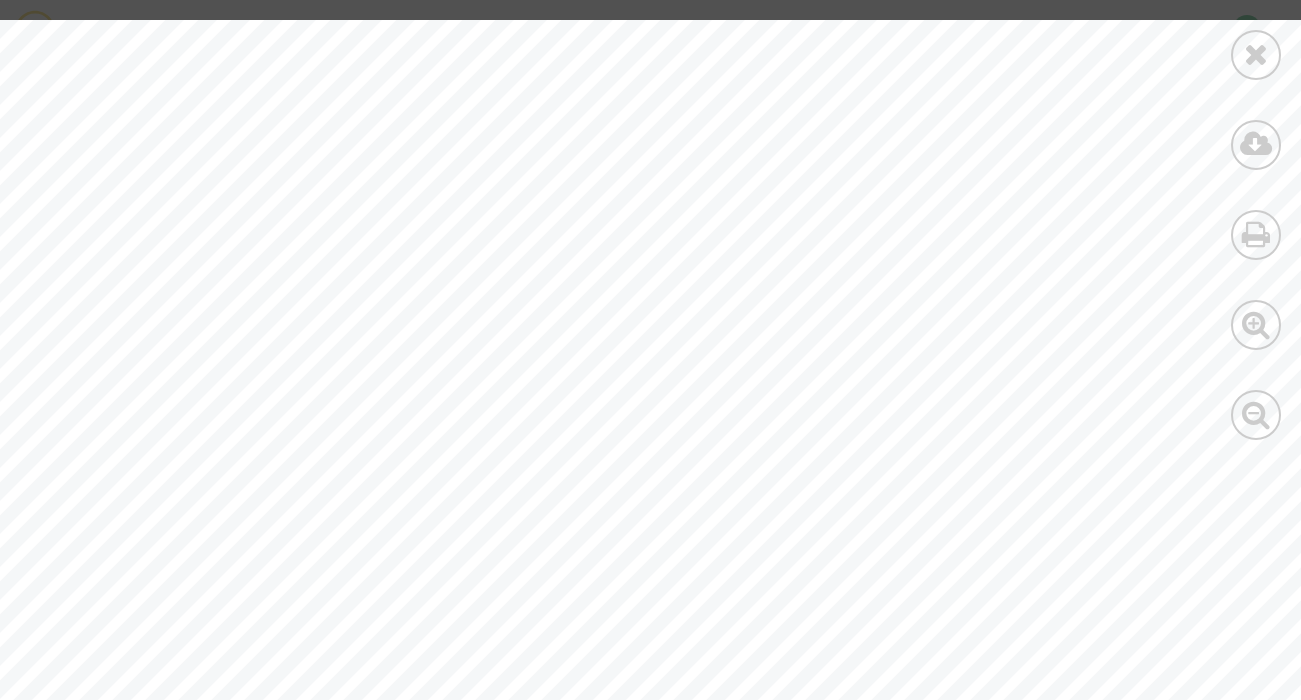 scroll, scrollTop: 0, scrollLeft: 0, axis: both 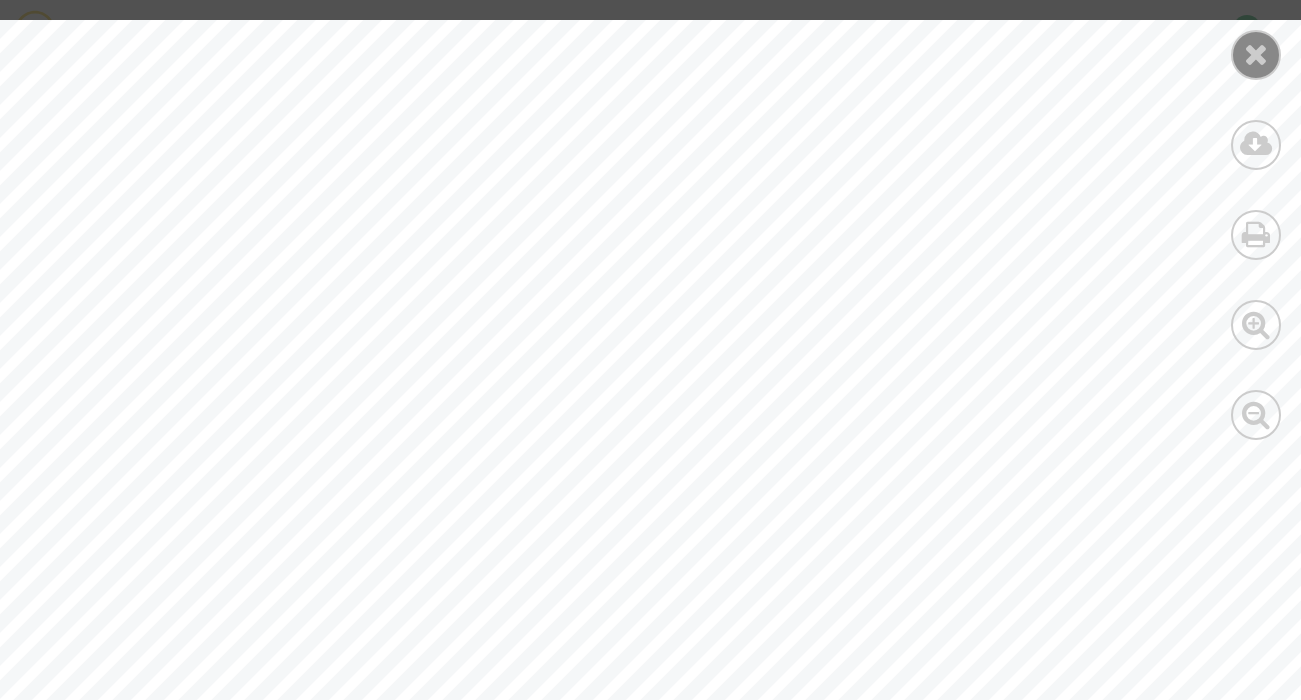 click at bounding box center (1256, 54) 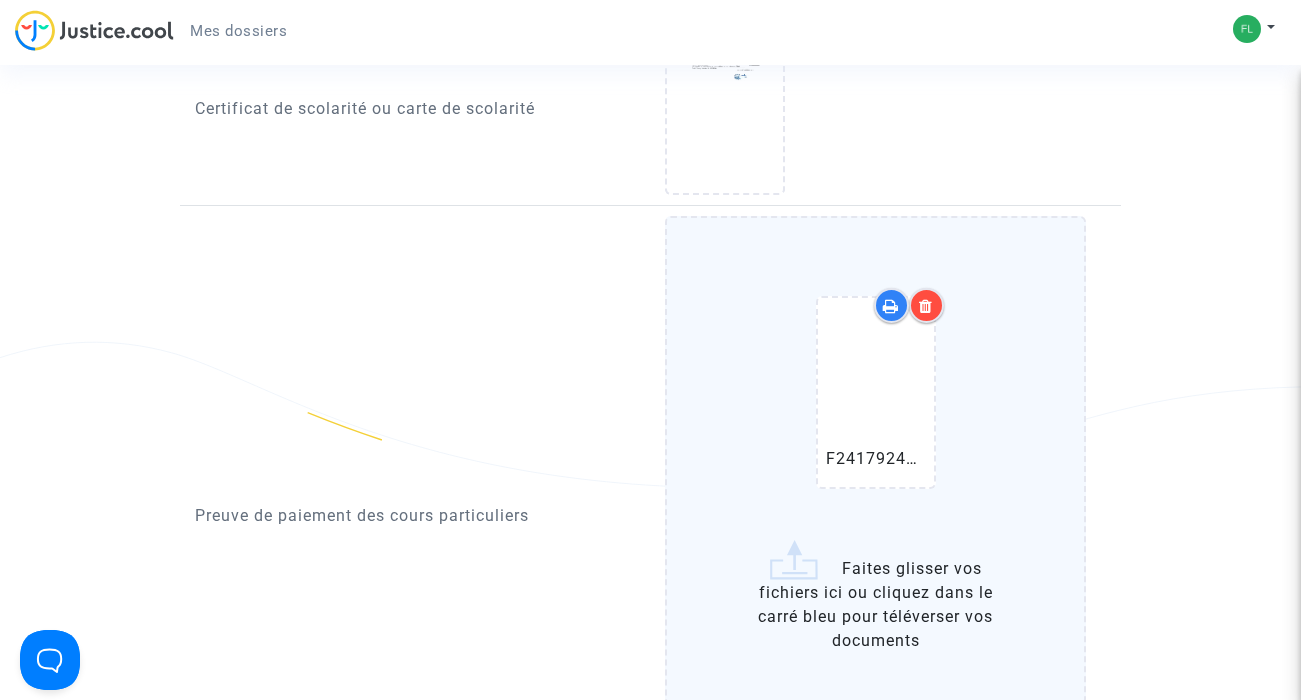 scroll, scrollTop: 1388, scrollLeft: 0, axis: vertical 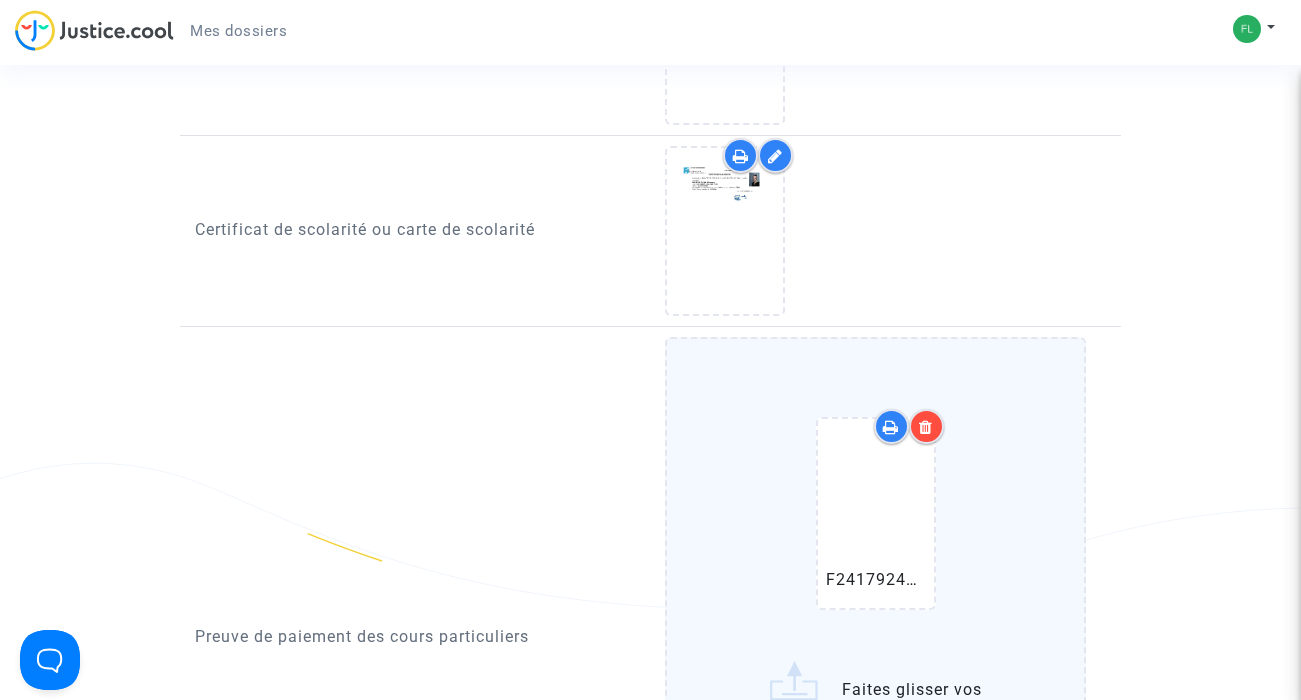 click at bounding box center (926, 427) 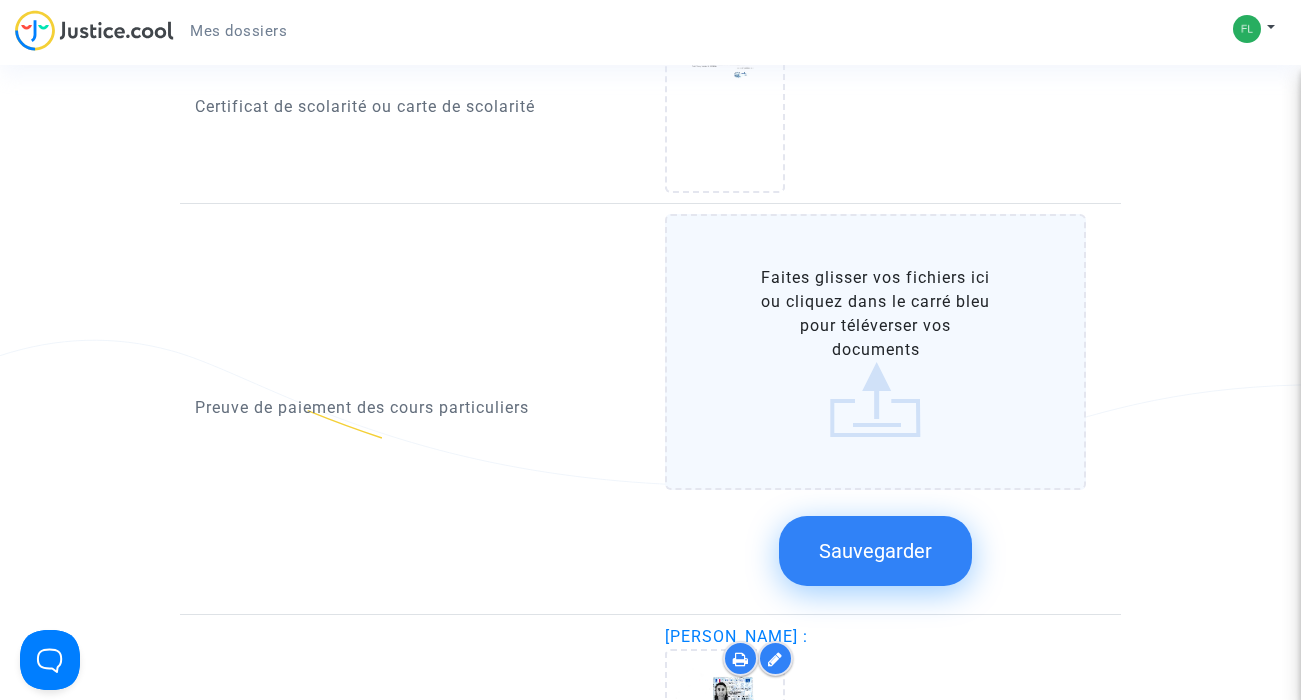 scroll, scrollTop: 1513, scrollLeft: 0, axis: vertical 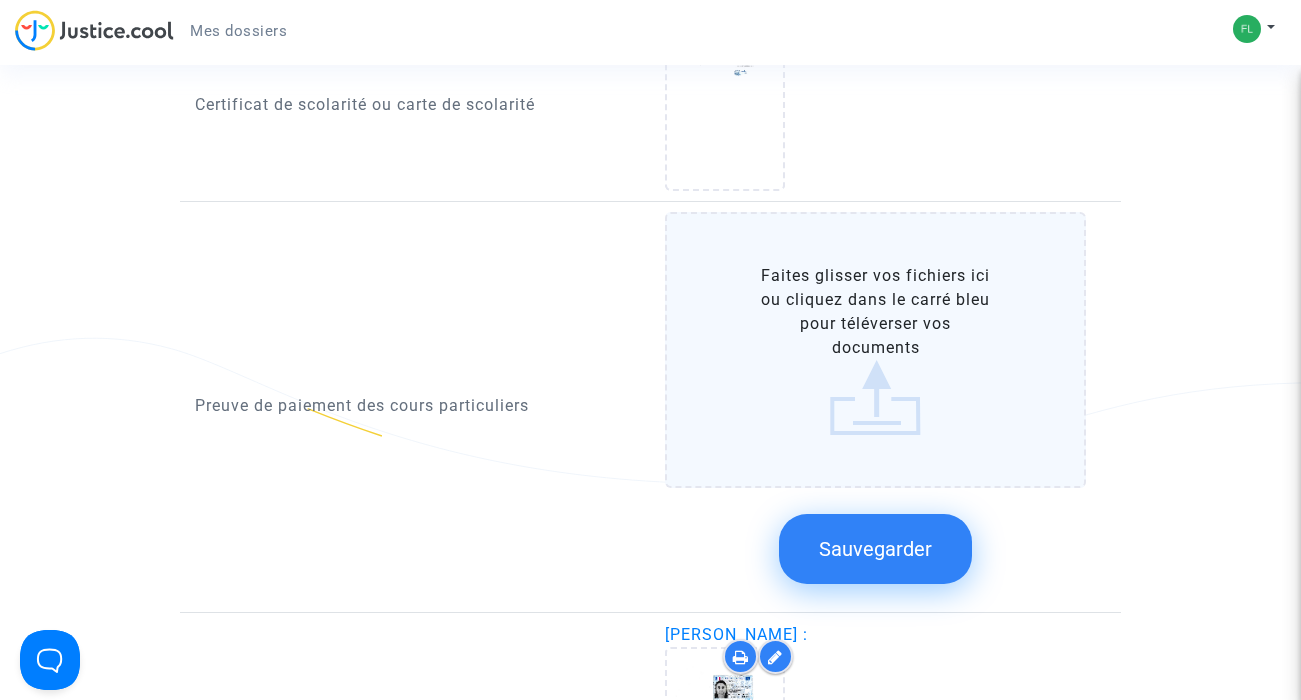 click on "Faites glisser vos fichiers ici ou cliquez dans le carré bleu pour téléverser vos documents" 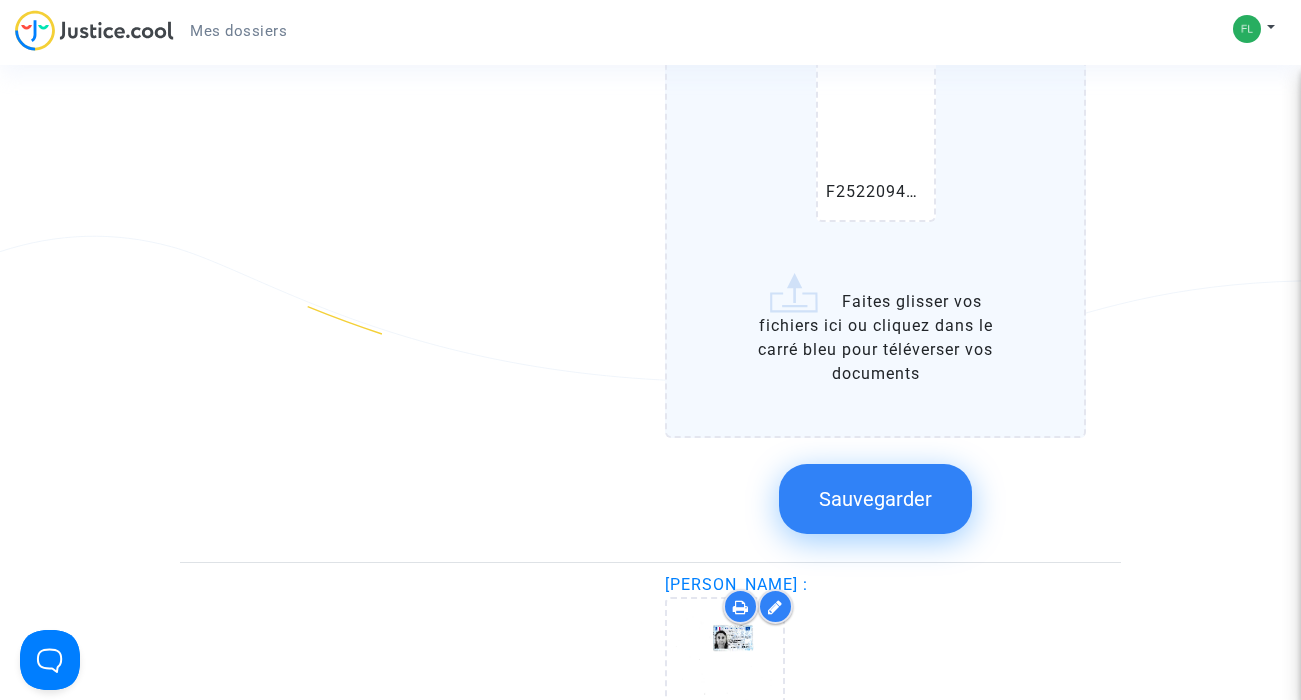 scroll, scrollTop: 3071, scrollLeft: 0, axis: vertical 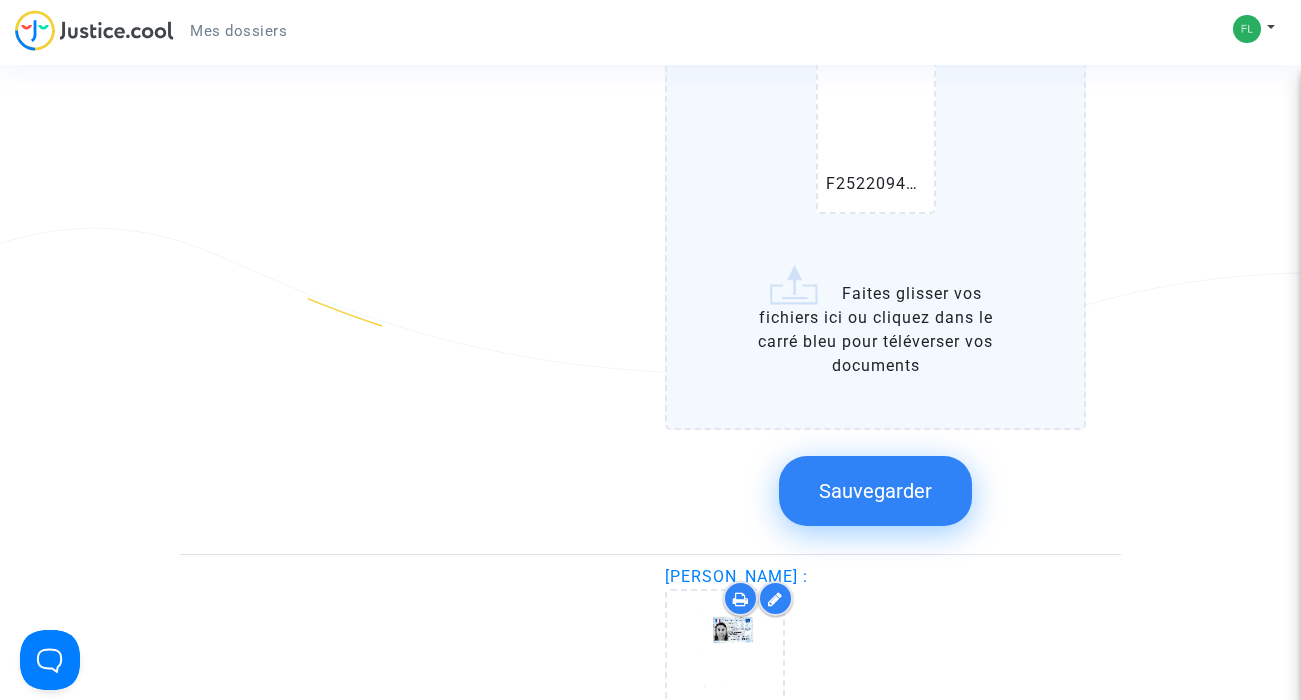 click on "Sauvegarder" 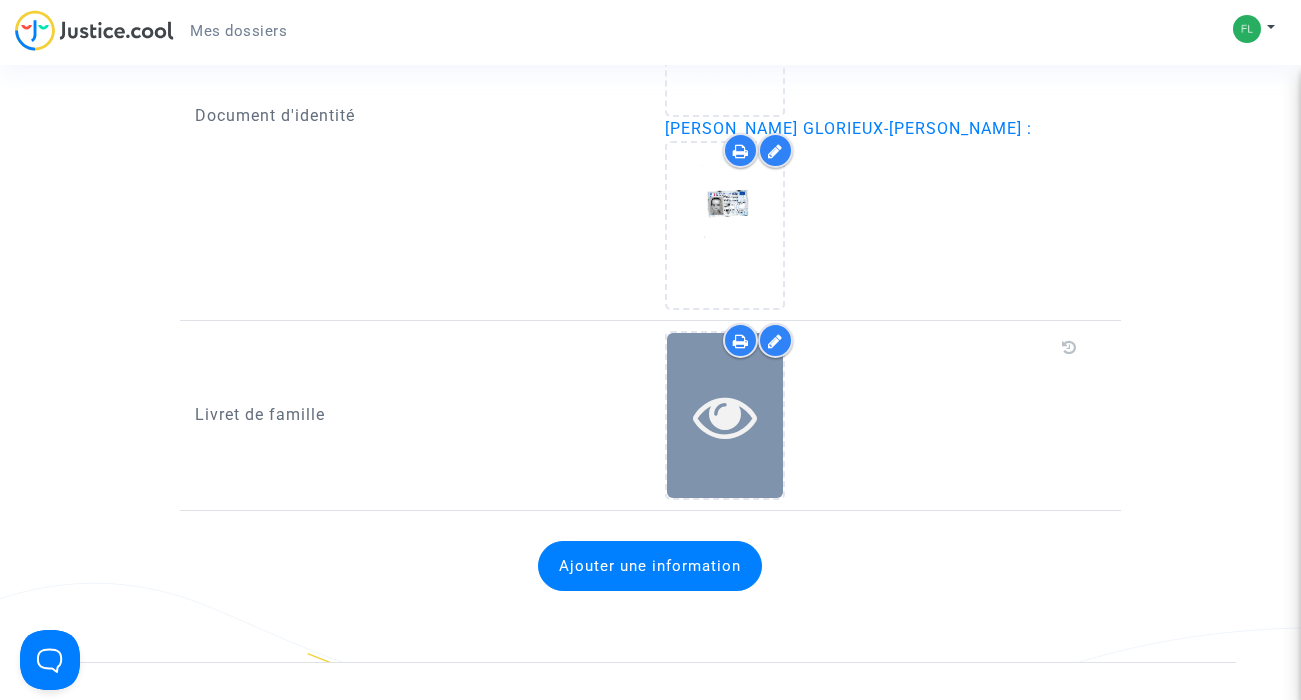 scroll, scrollTop: 1989, scrollLeft: 0, axis: vertical 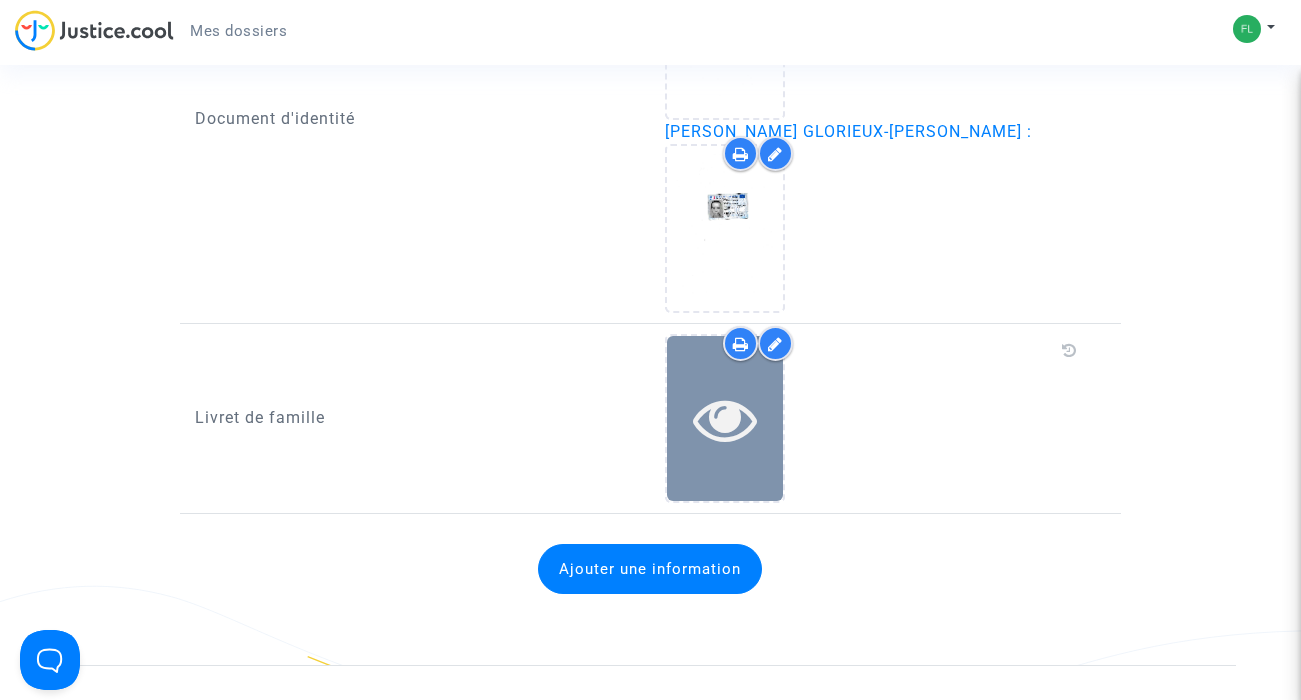 click at bounding box center (725, 419) 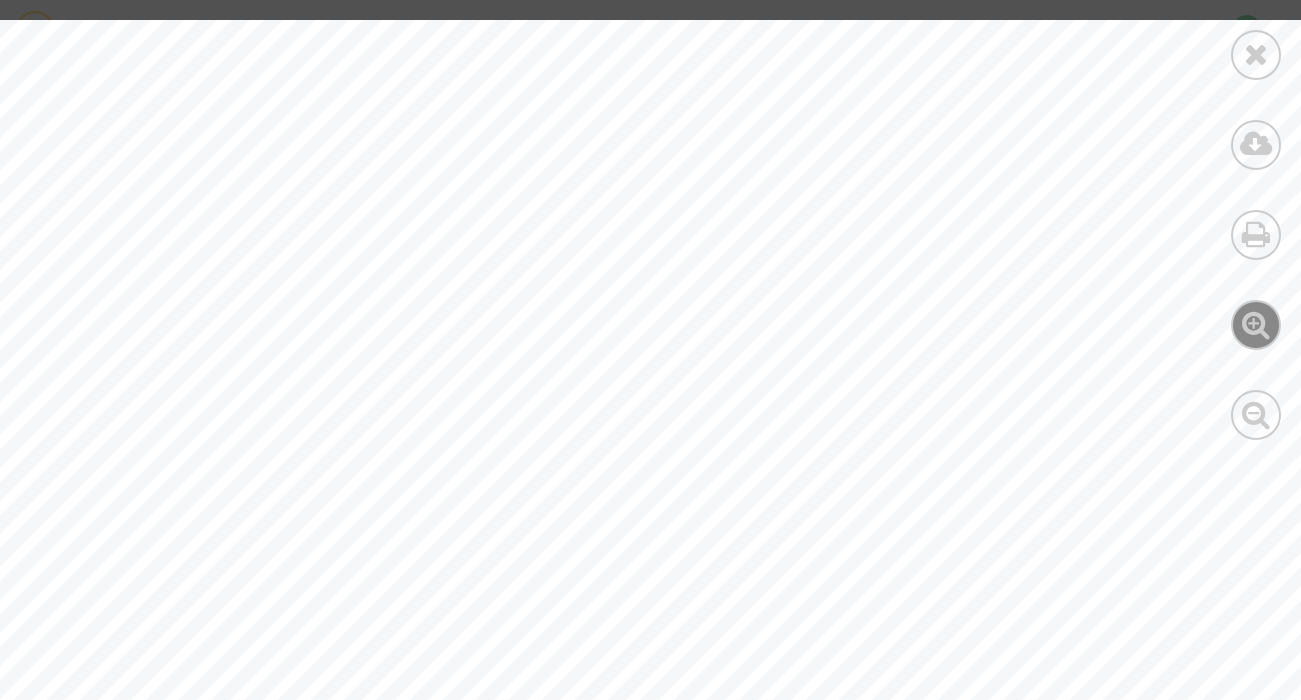 scroll, scrollTop: 0, scrollLeft: 0, axis: both 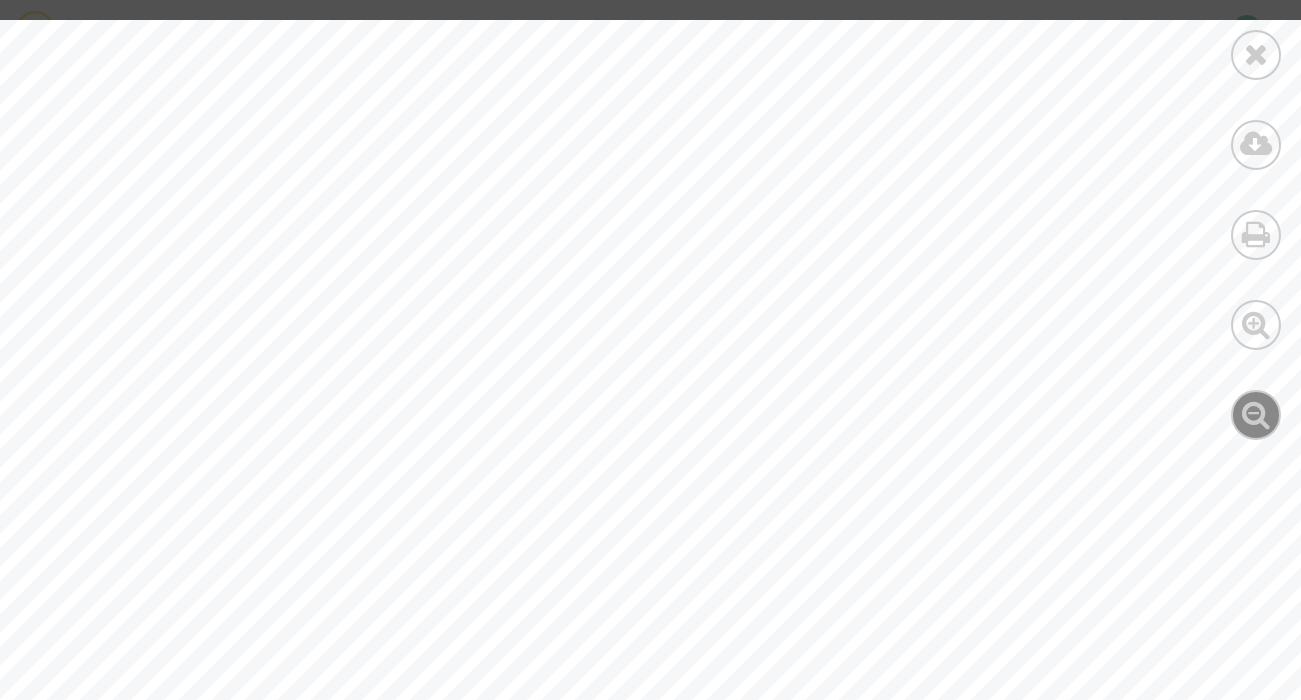 click at bounding box center [1256, 414] 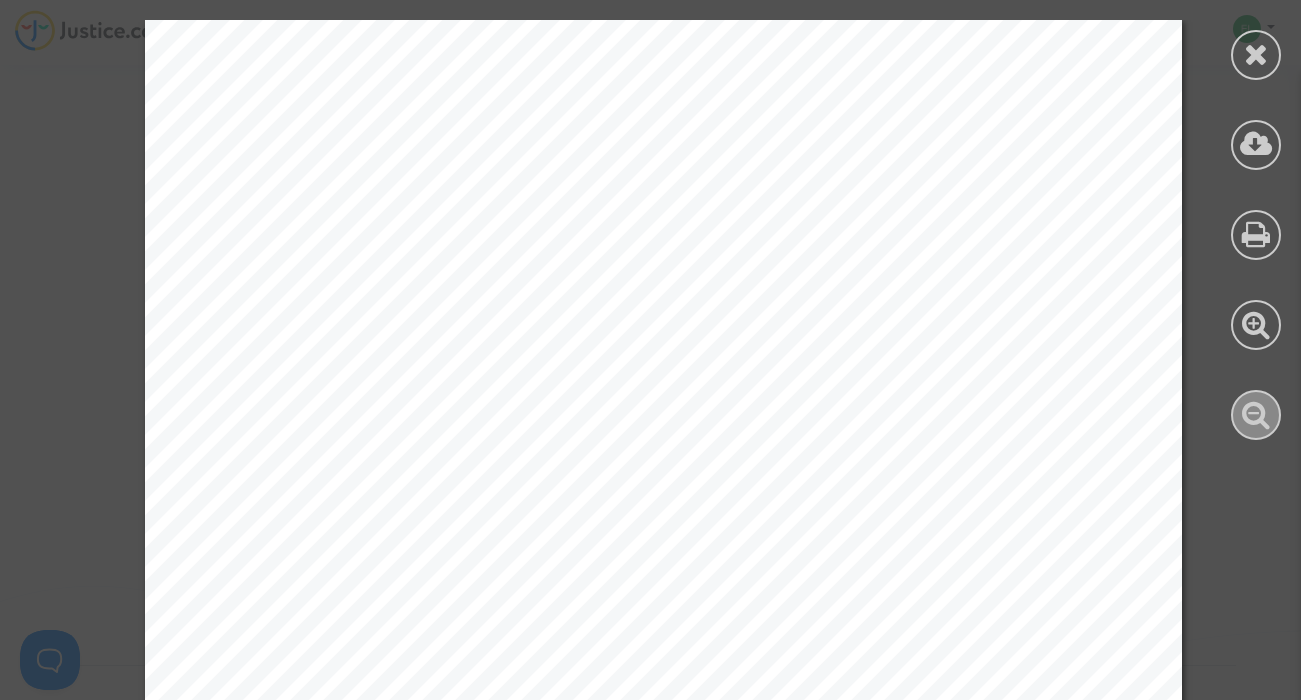 click at bounding box center (1256, 414) 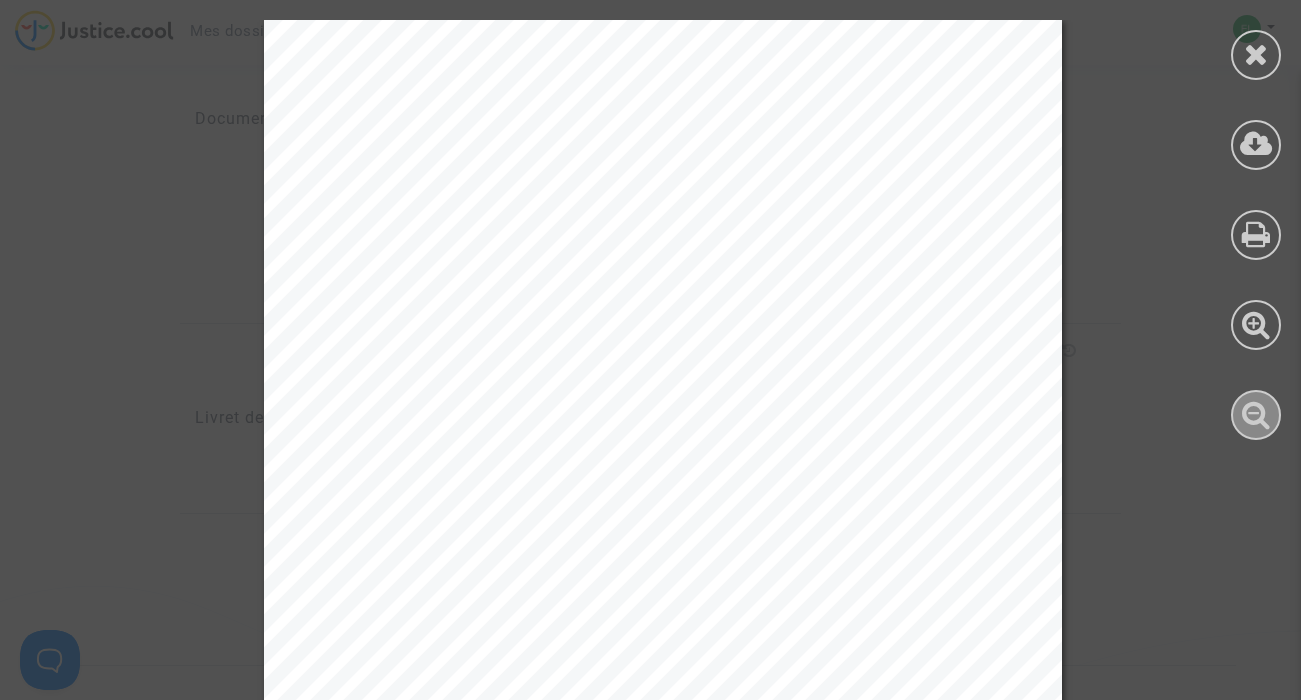 click at bounding box center [1256, 414] 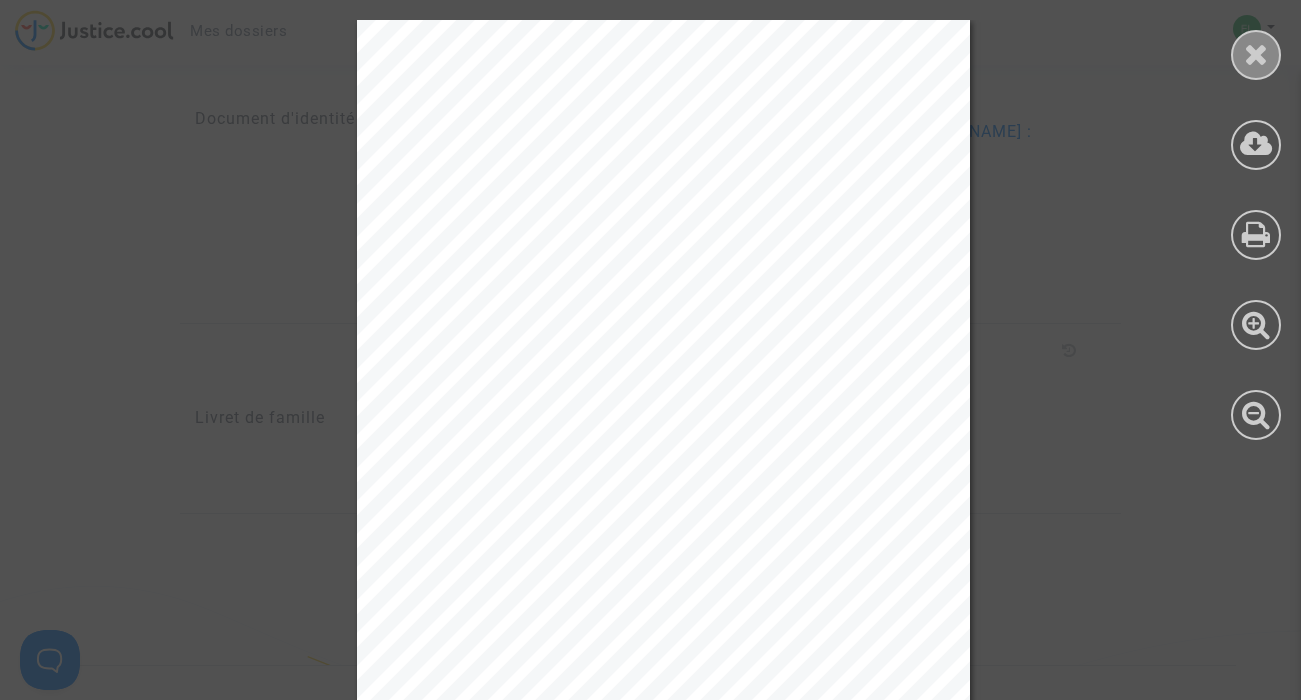 click at bounding box center (1256, 54) 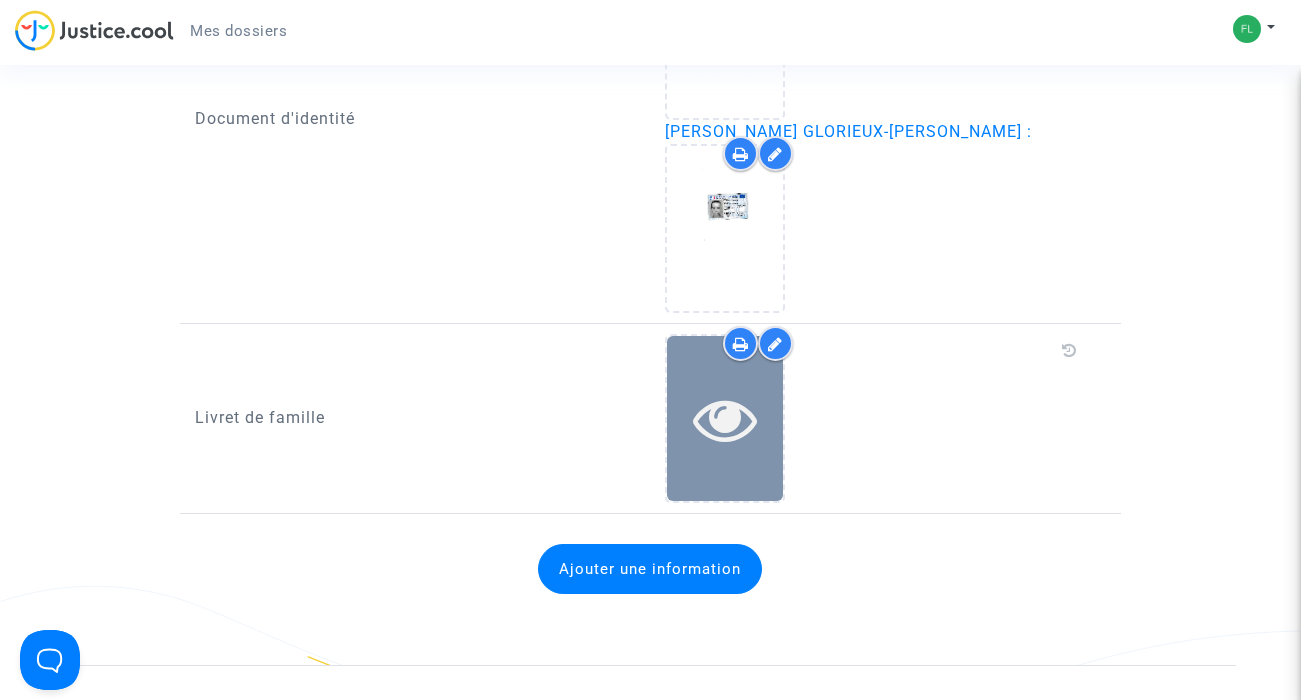 click at bounding box center [725, 419] 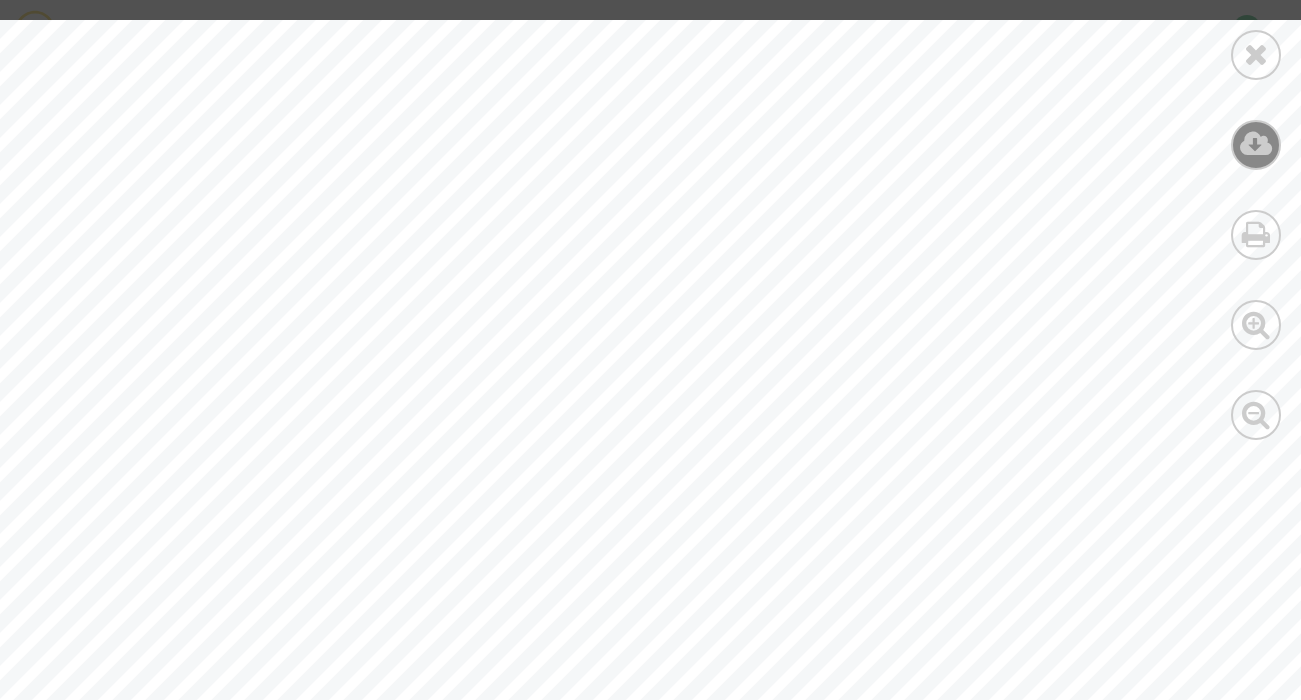 click at bounding box center (1256, 144) 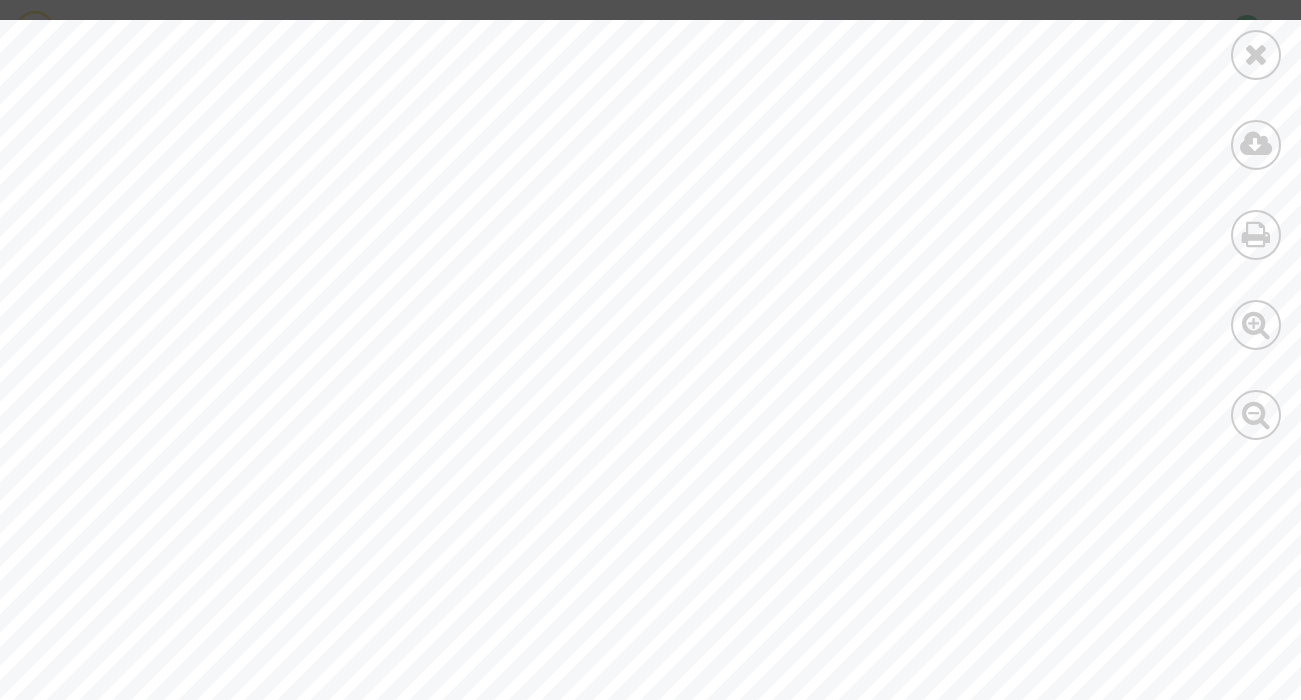 click at bounding box center (1256, 54) 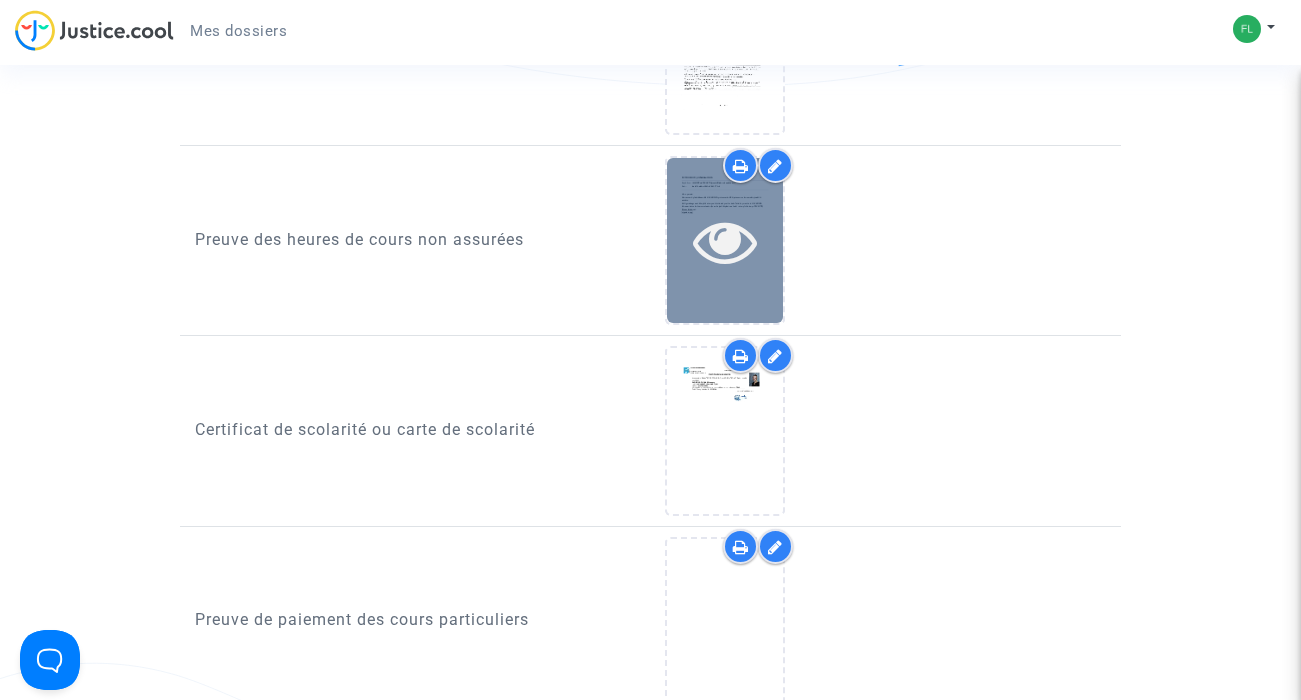 scroll, scrollTop: 1197, scrollLeft: 0, axis: vertical 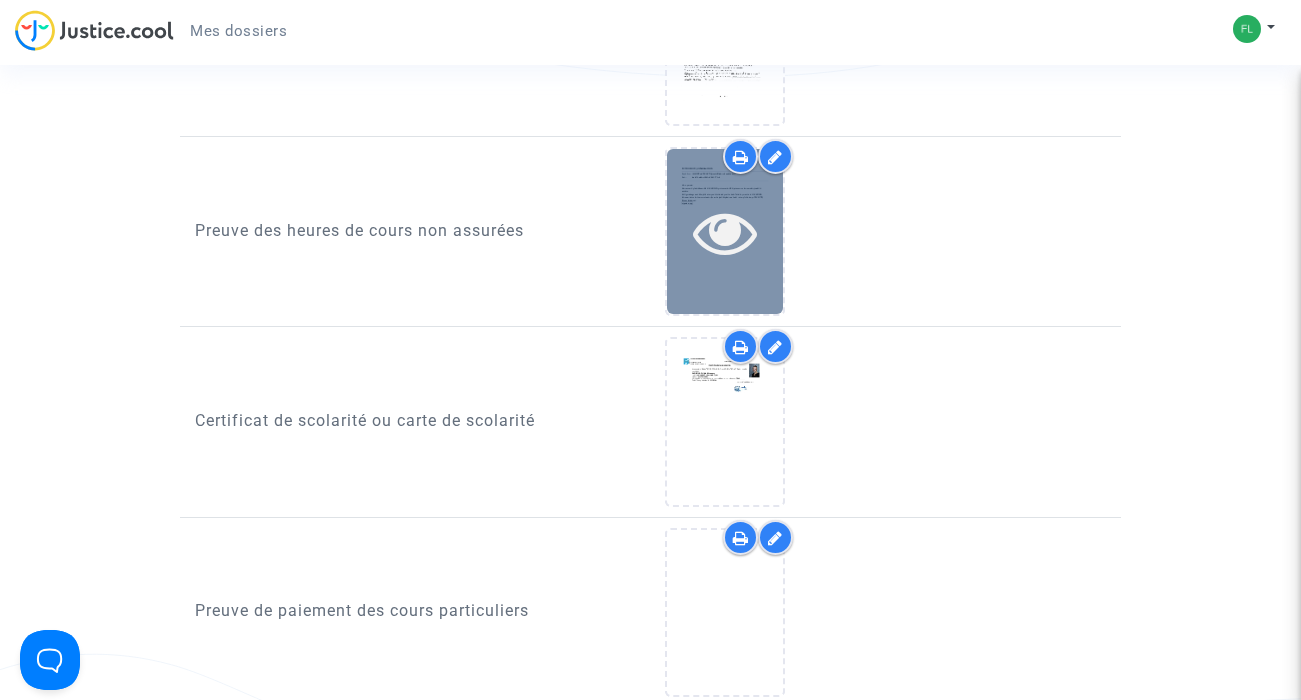 click at bounding box center (725, 232) 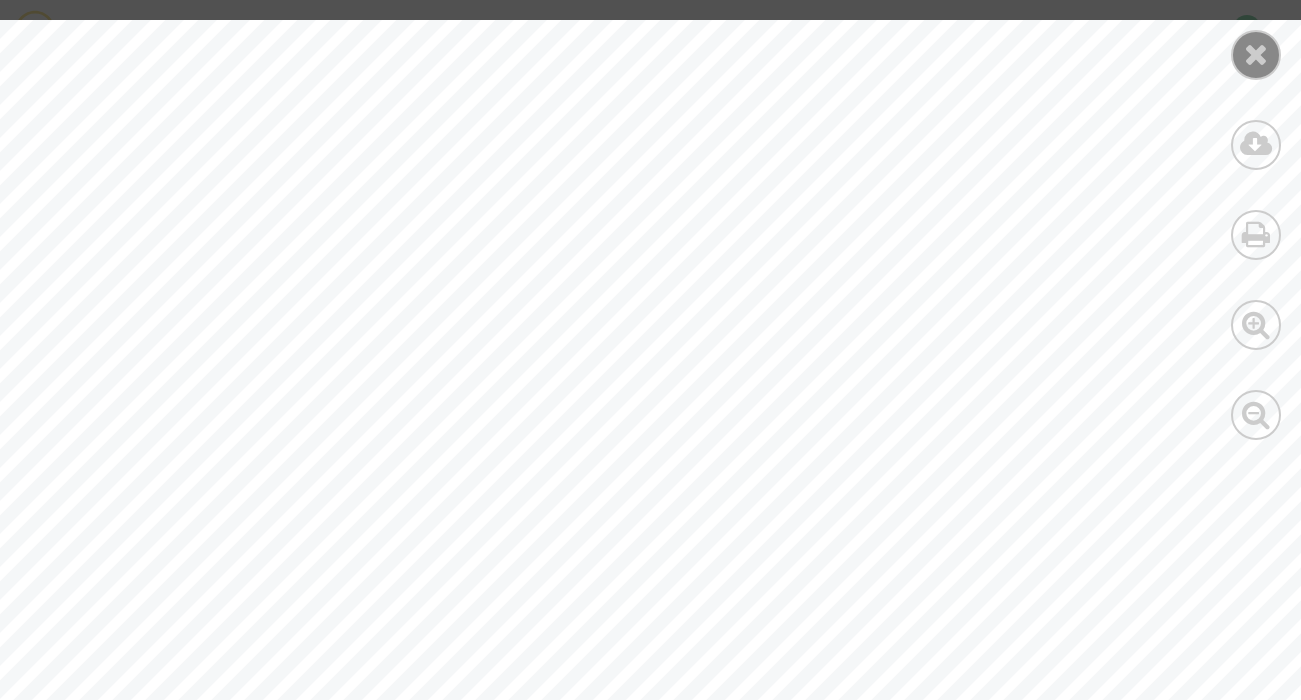 click at bounding box center (1256, 54) 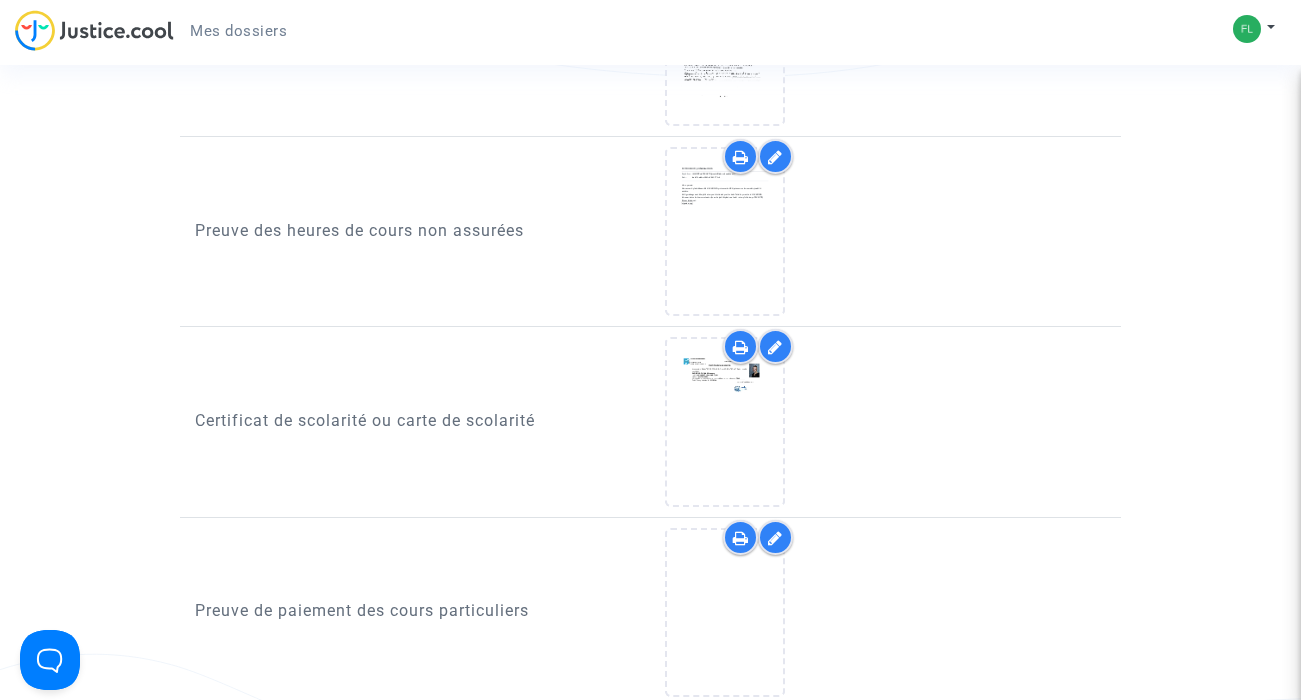 click at bounding box center [775, 347] 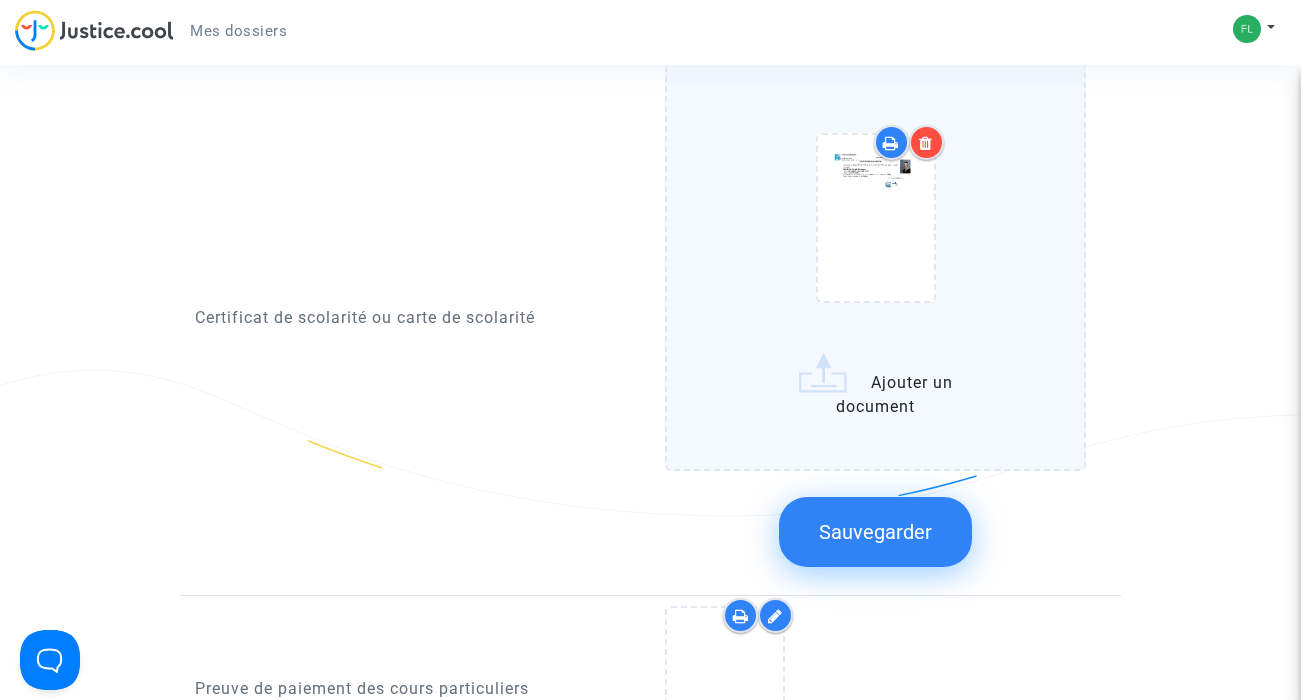 scroll, scrollTop: 1481, scrollLeft: 0, axis: vertical 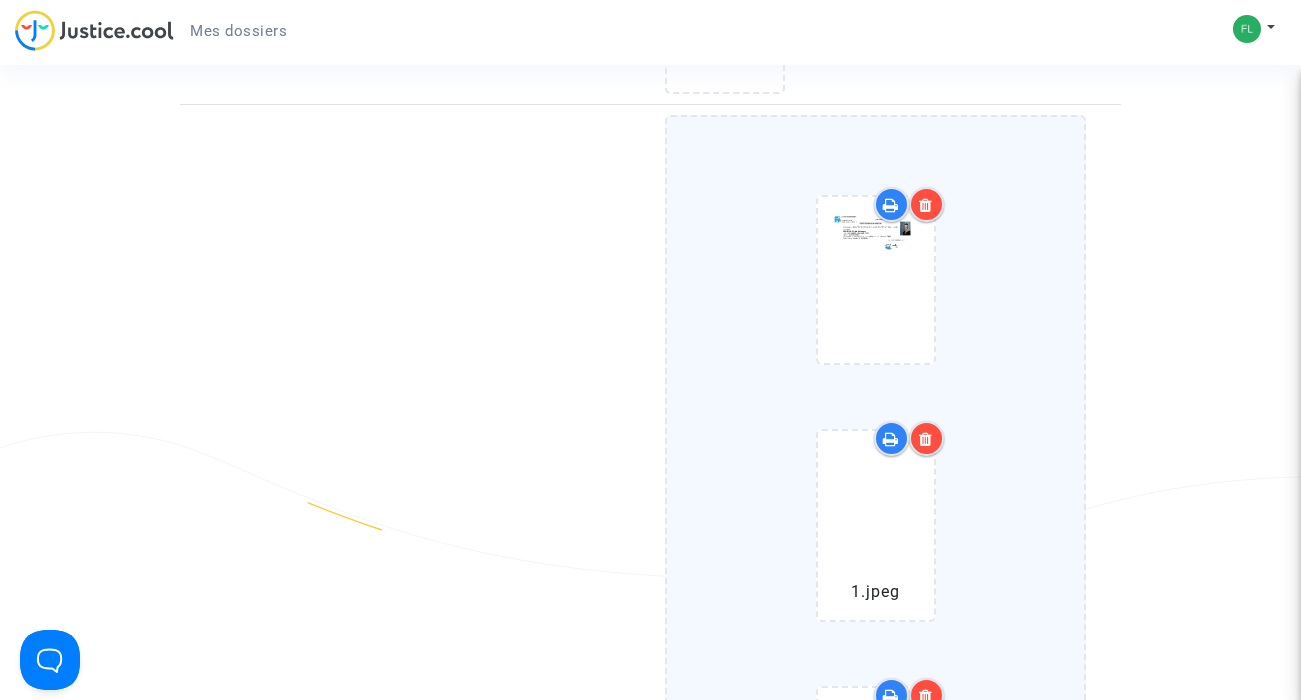 click at bounding box center [926, 439] 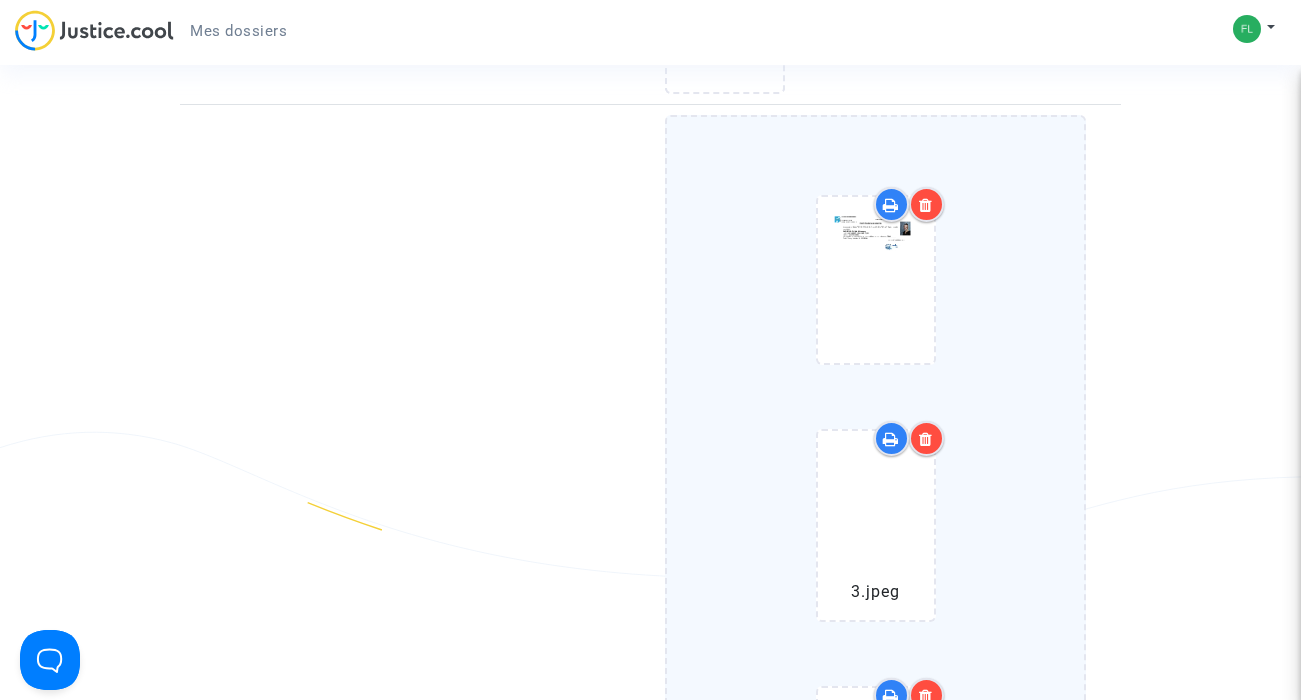 click at bounding box center (926, 439) 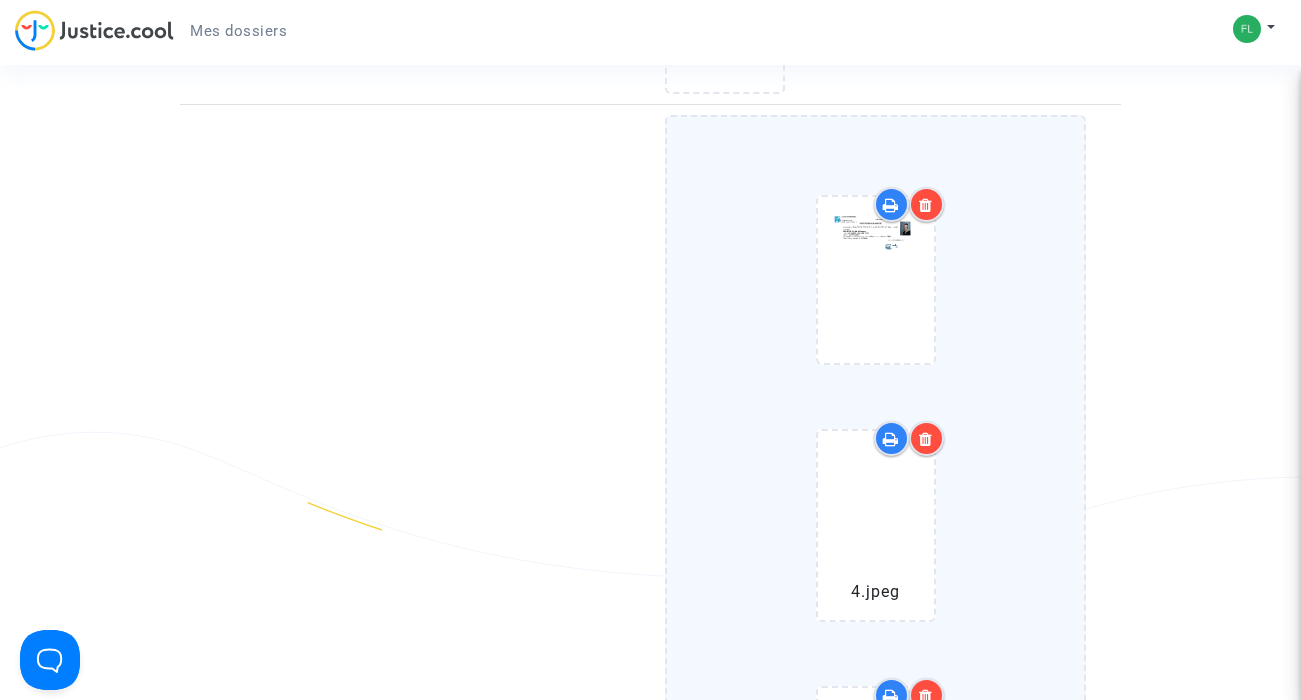 click at bounding box center [926, 439] 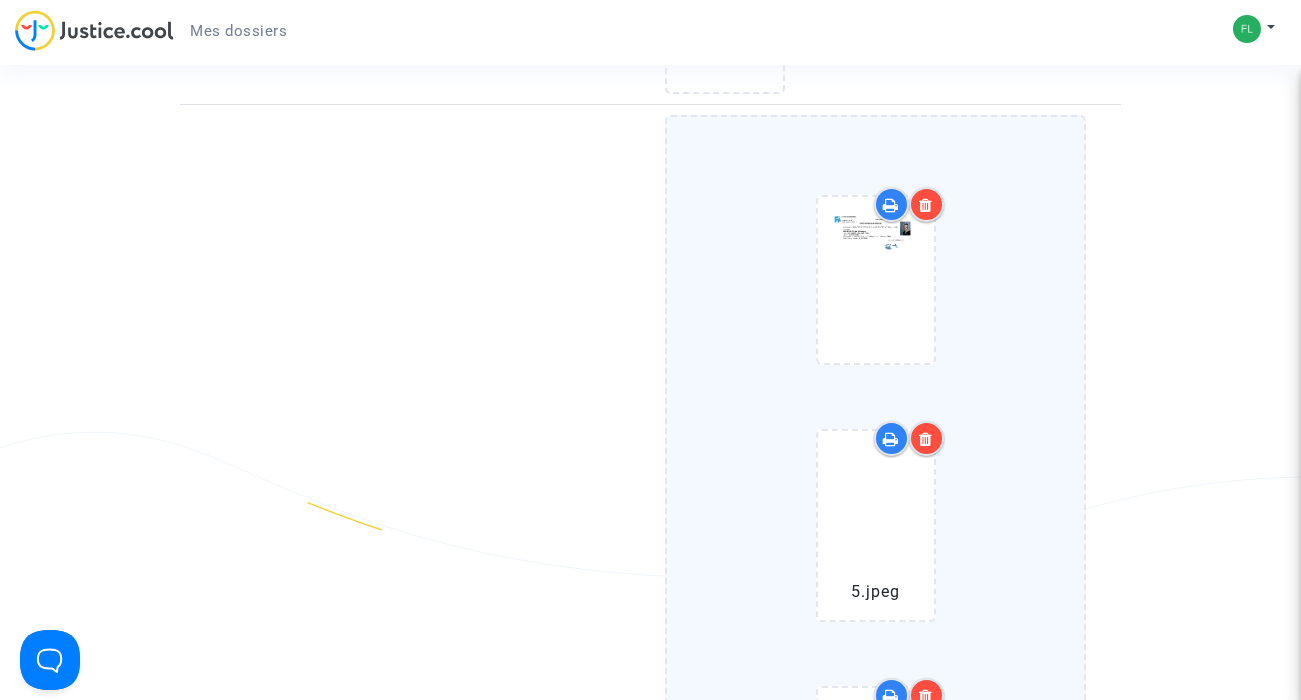 click at bounding box center (926, 439) 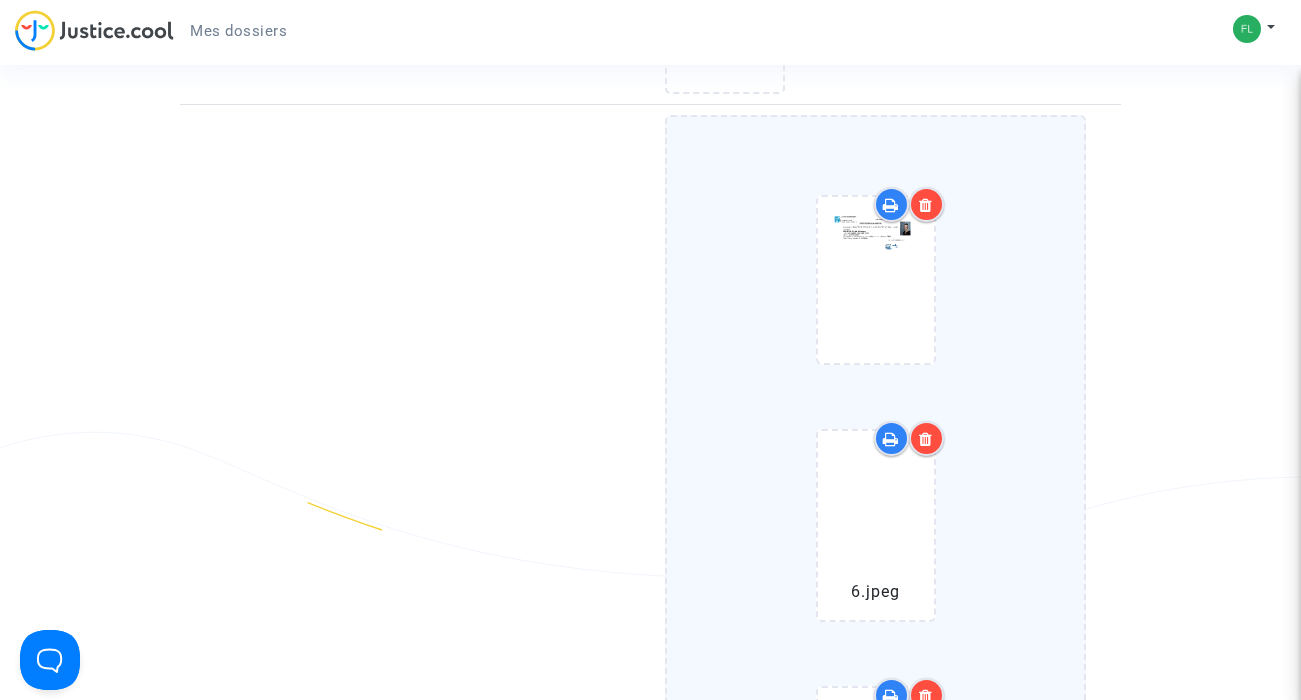click at bounding box center (926, 439) 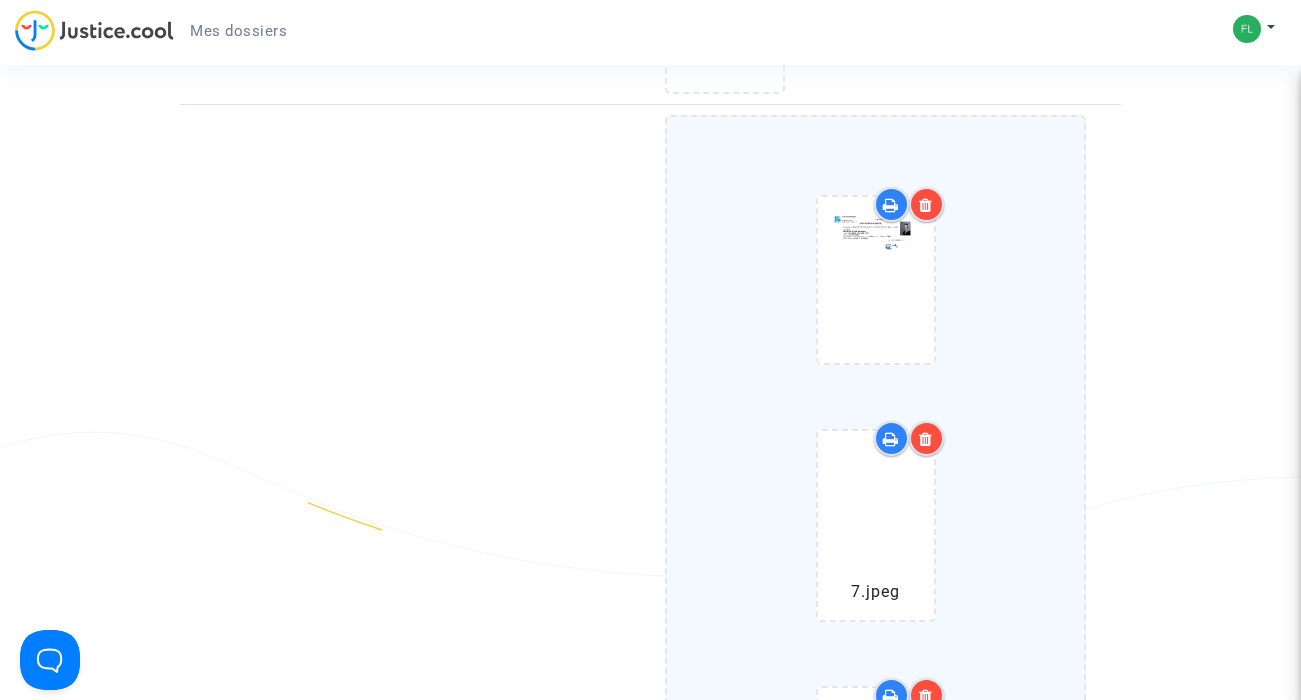 click at bounding box center (926, 439) 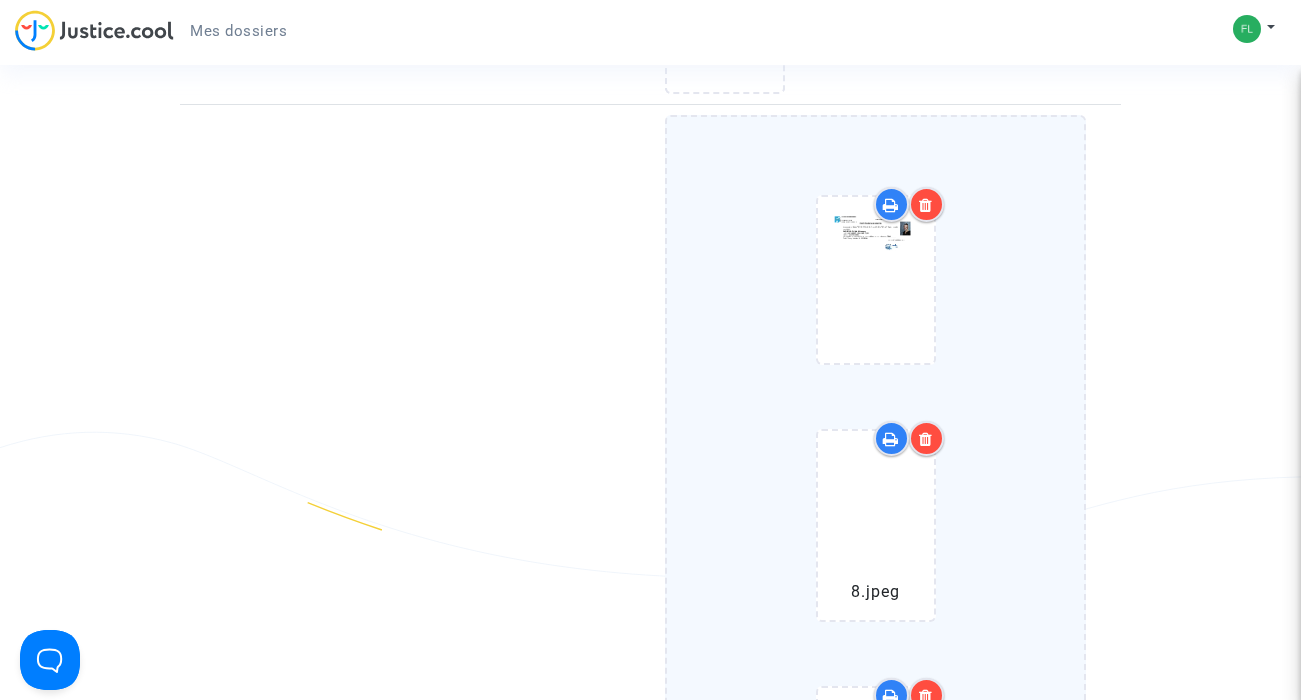 click at bounding box center [926, 439] 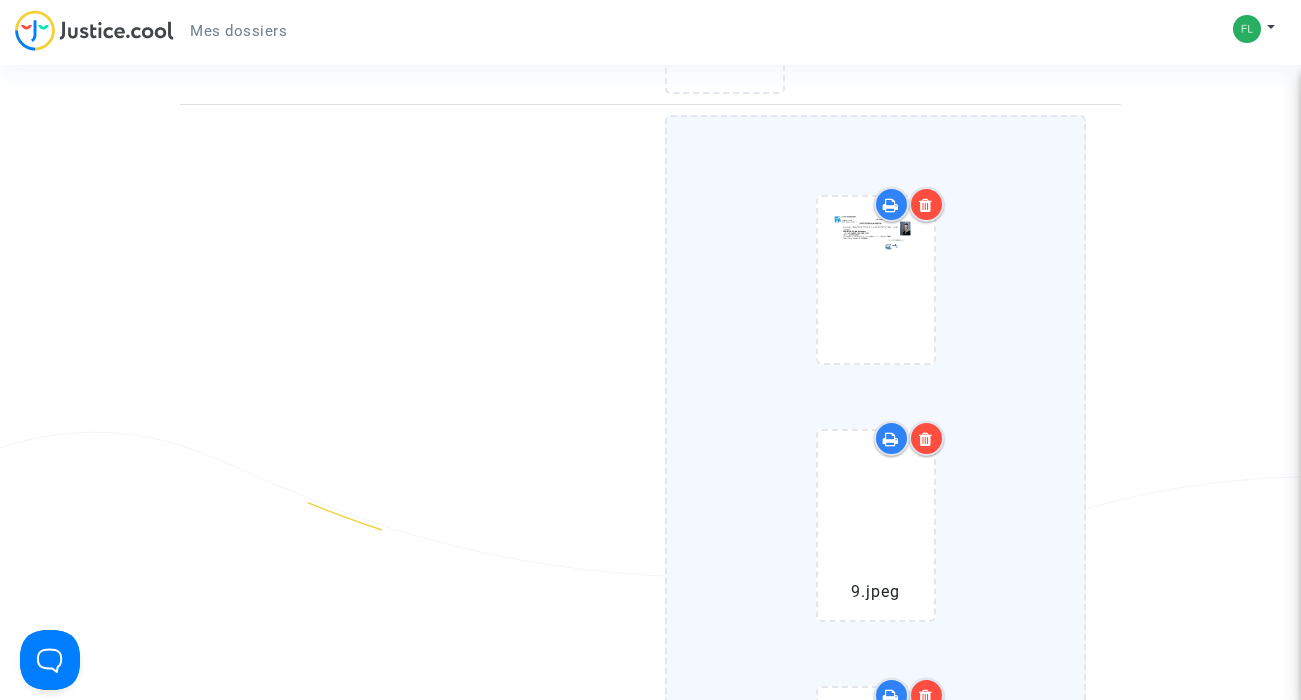 click at bounding box center [926, 439] 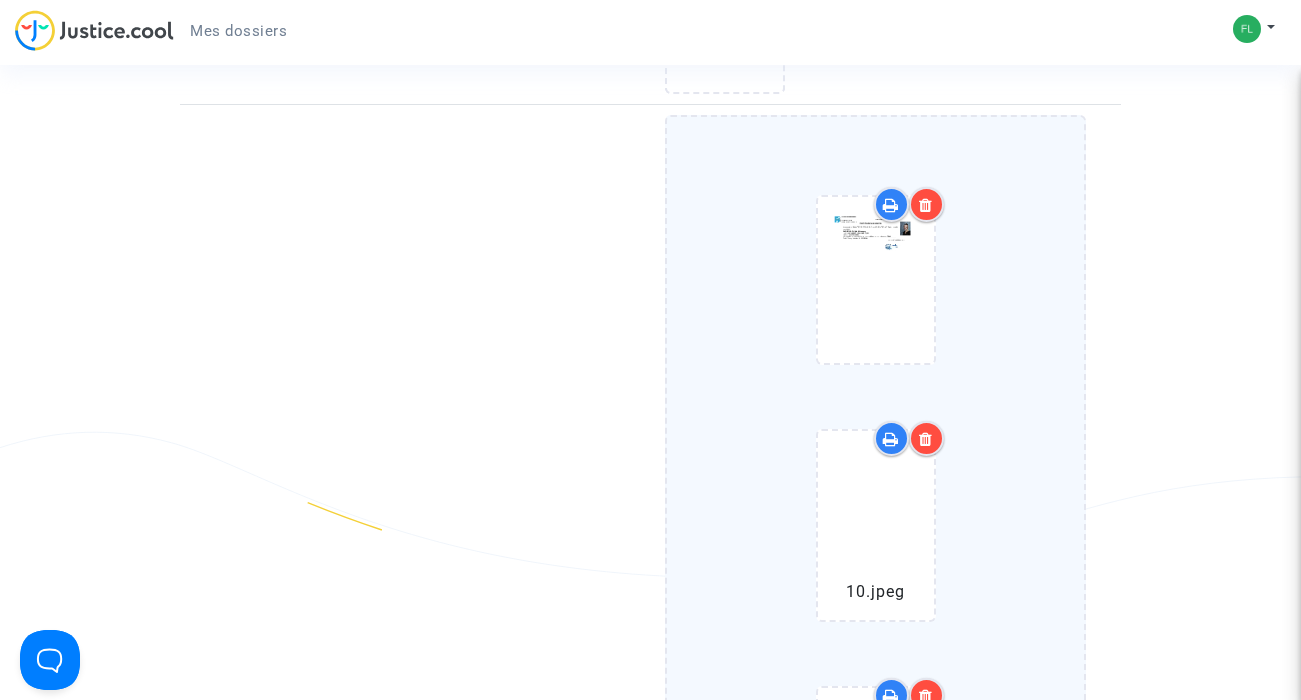 click at bounding box center [926, 439] 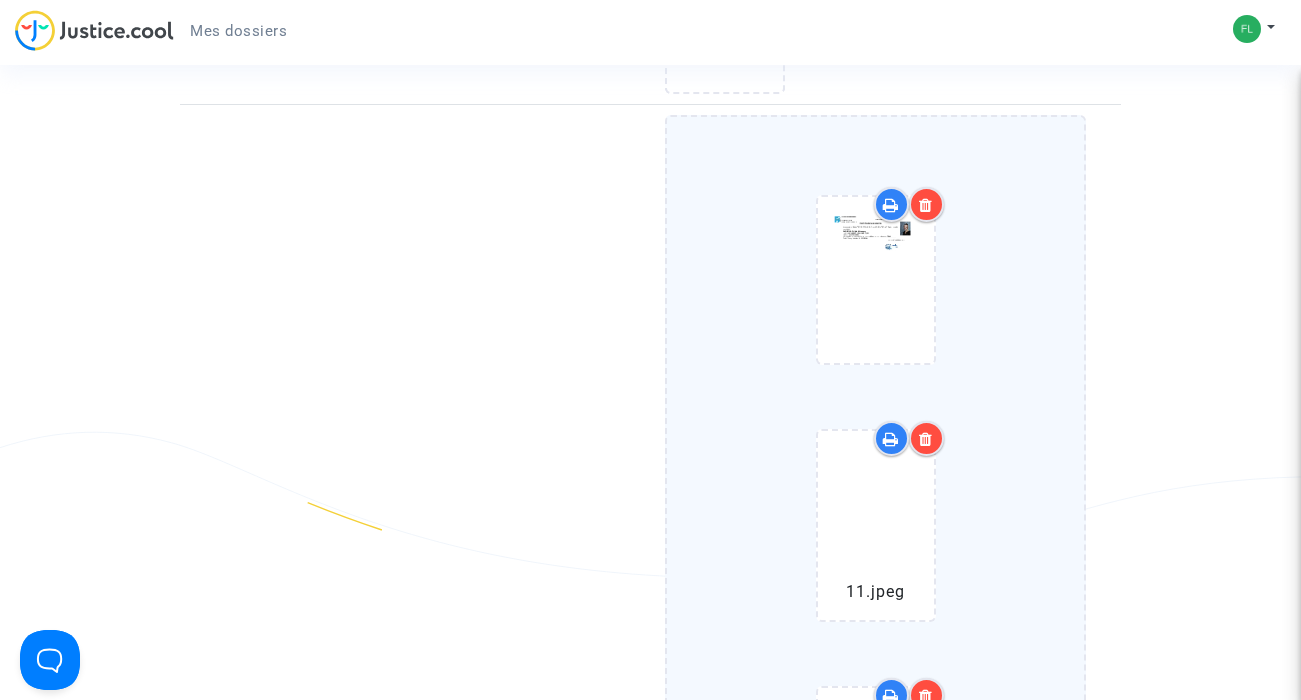 click at bounding box center [926, 439] 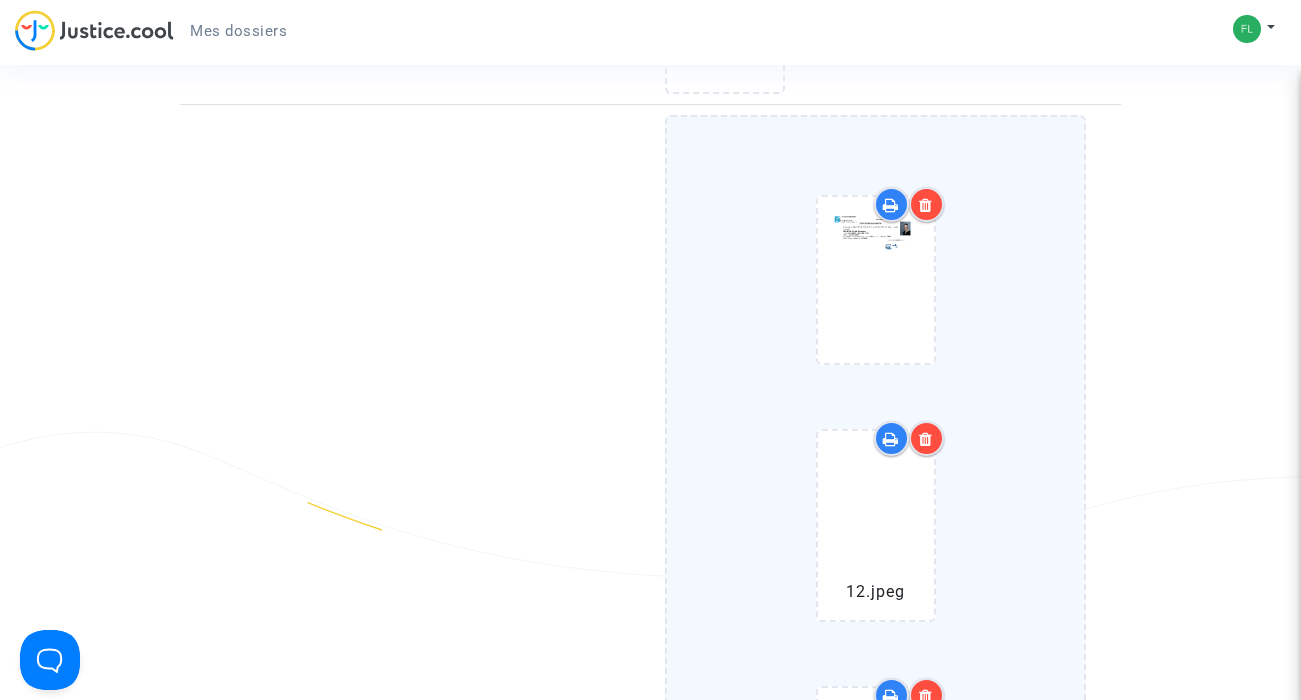 click at bounding box center [926, 439] 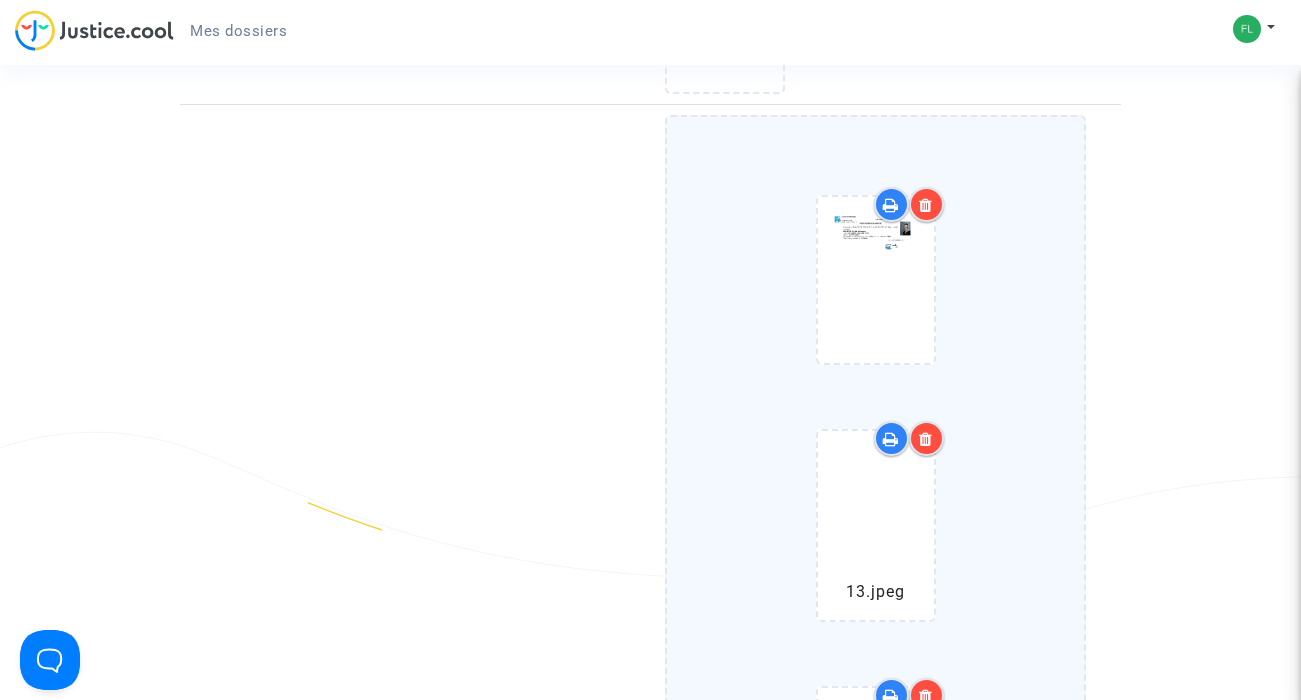 click at bounding box center (926, 439) 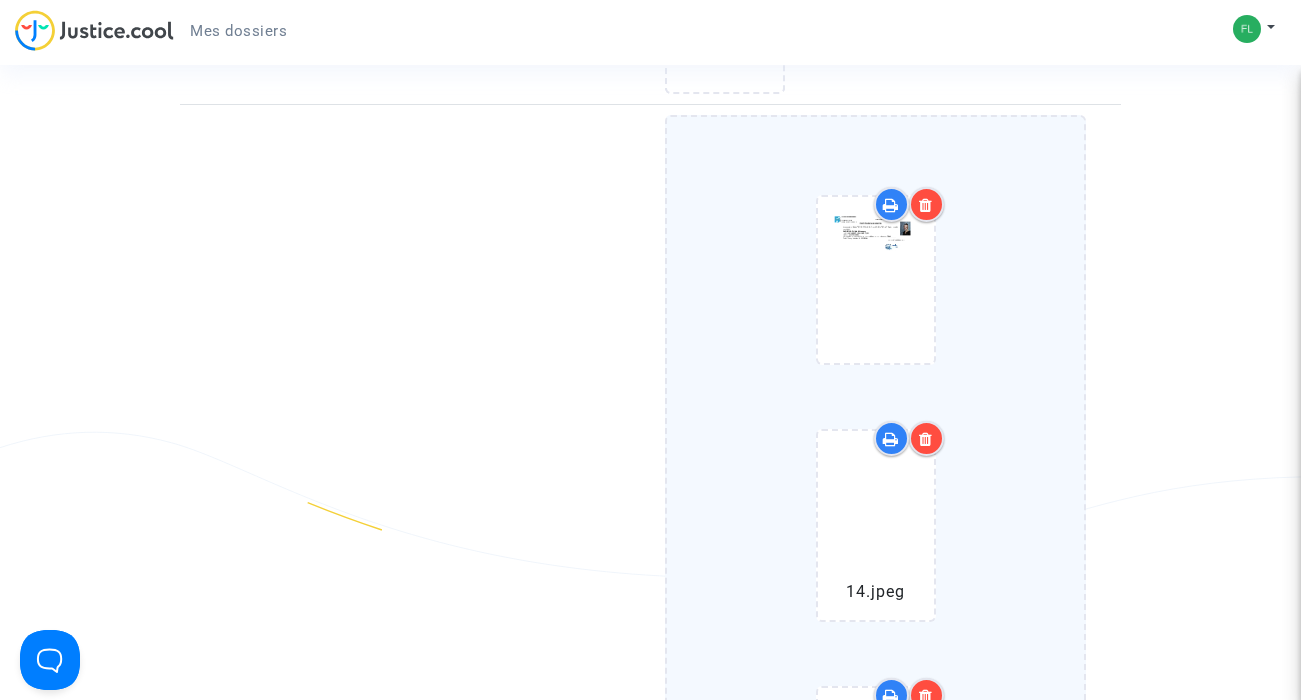 click at bounding box center [926, 439] 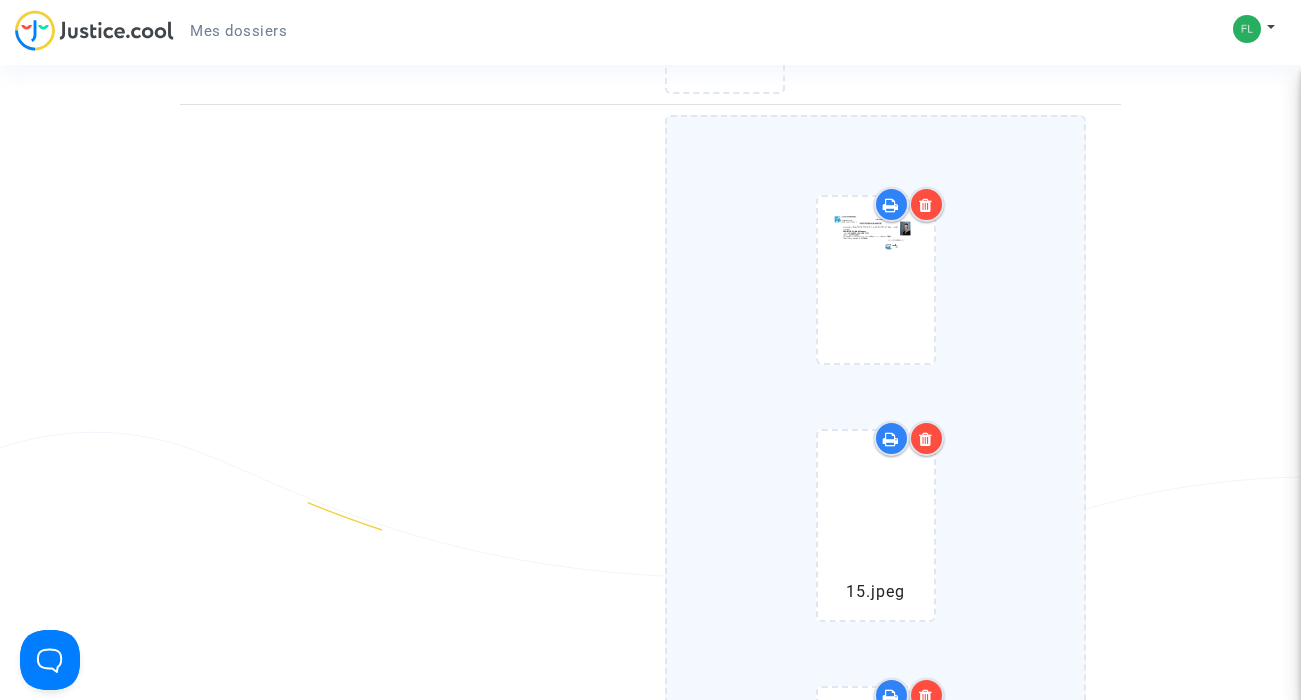 click at bounding box center (926, 439) 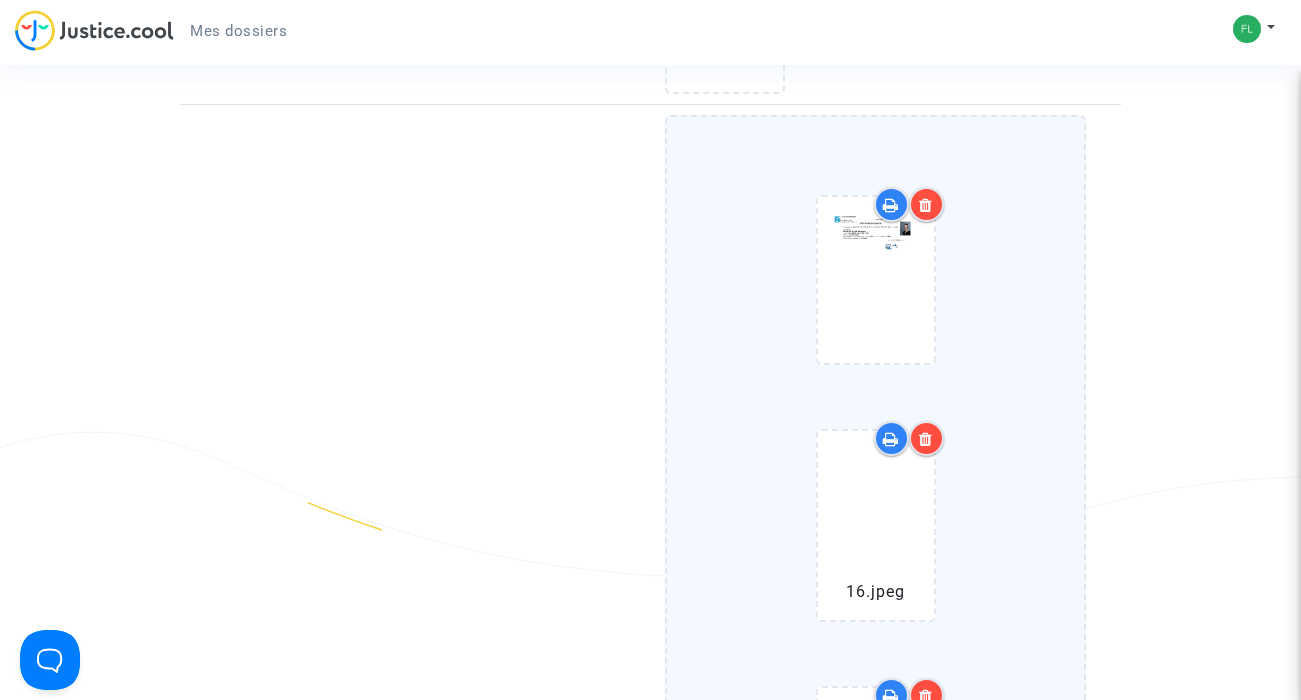 click at bounding box center [926, 439] 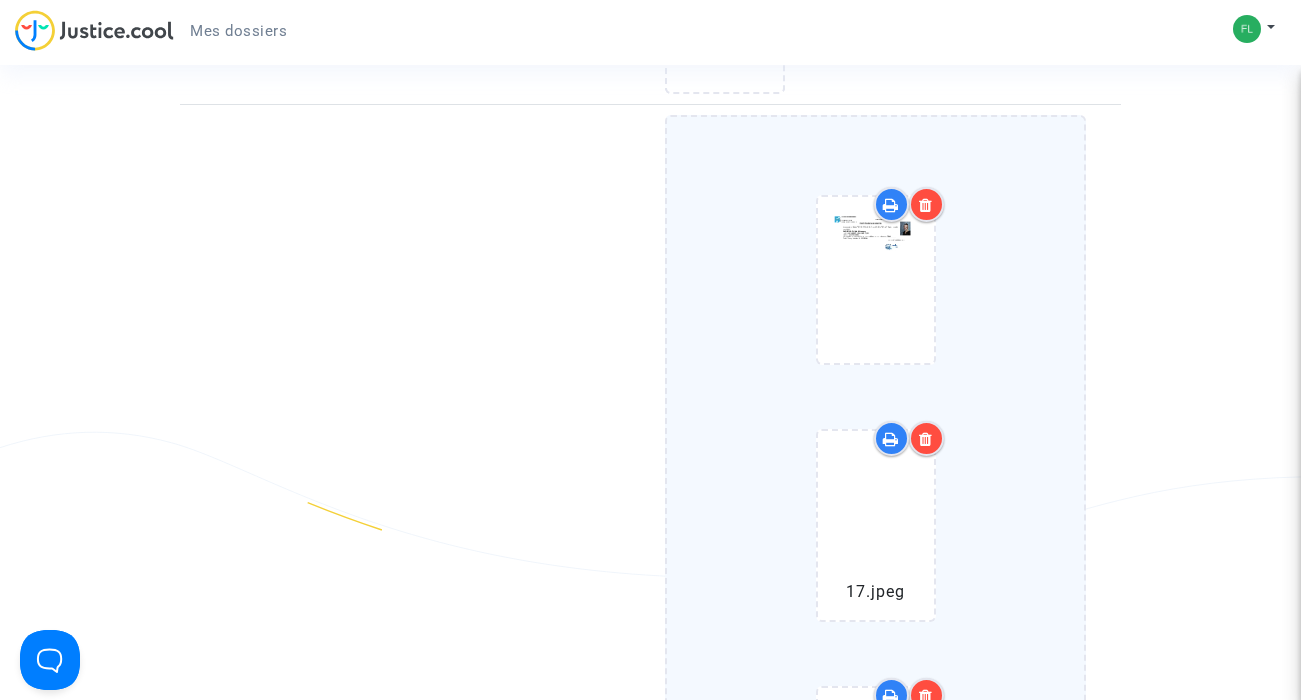 click at bounding box center (926, 439) 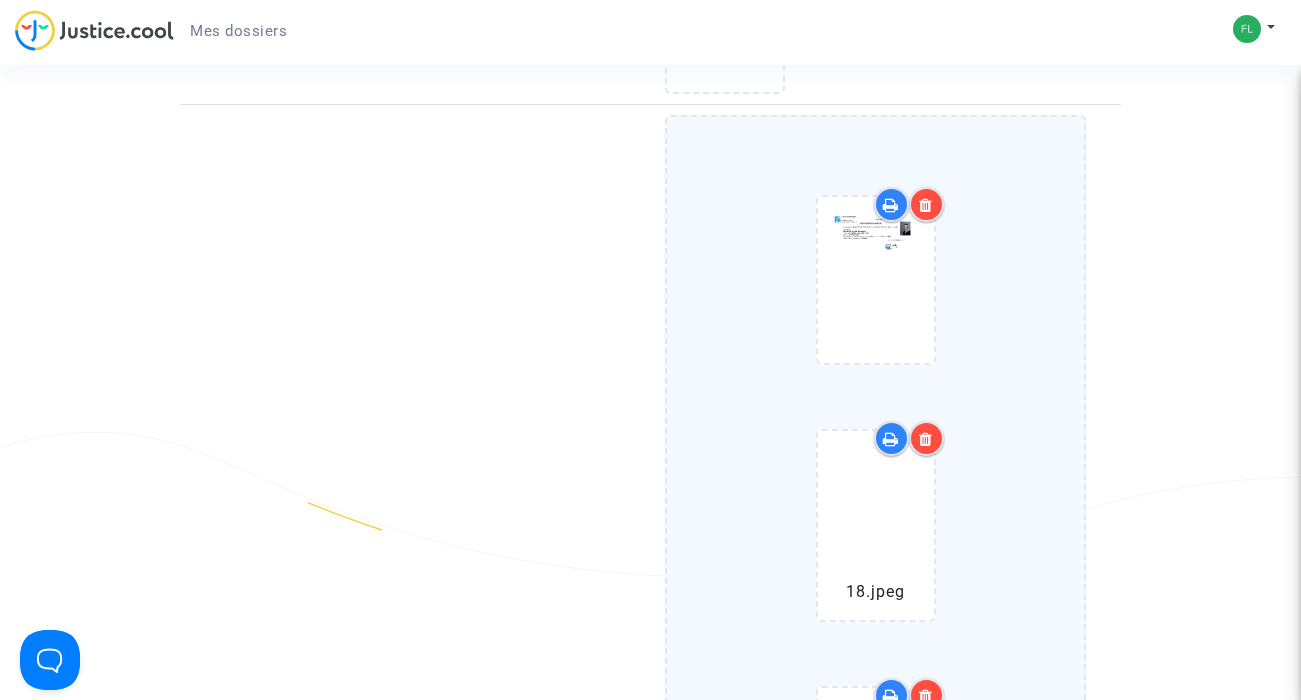 click at bounding box center [926, 439] 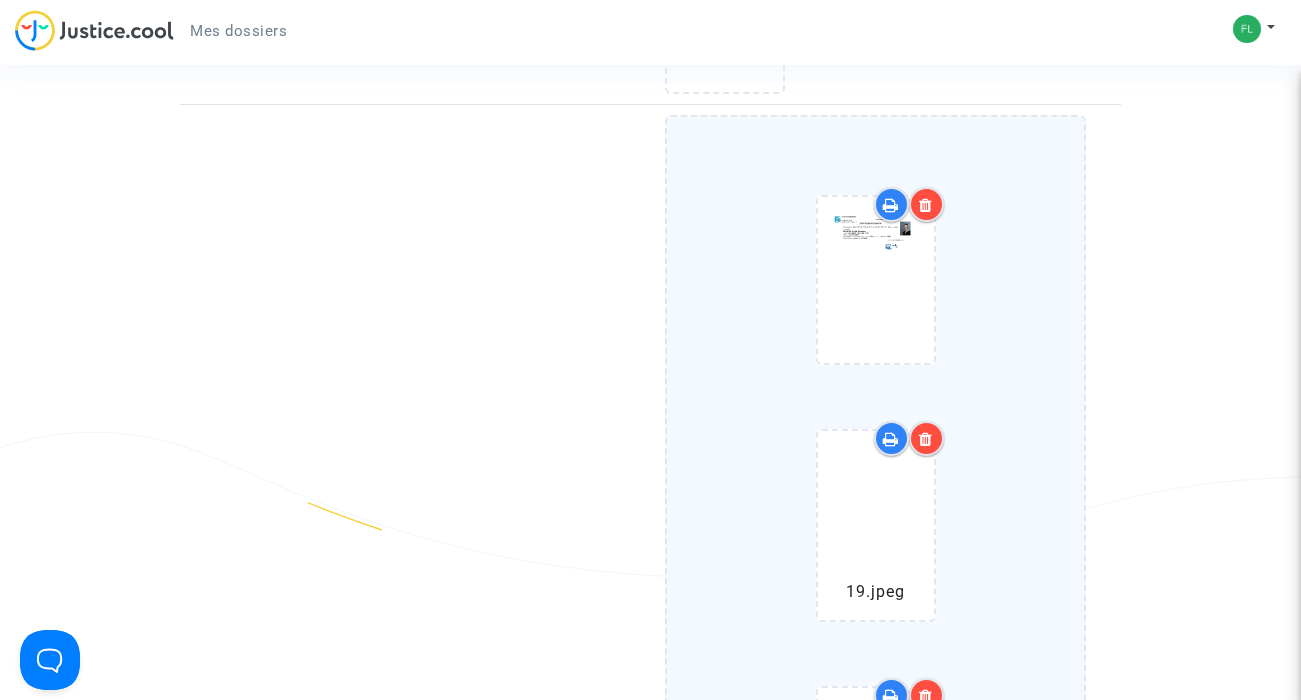 click at bounding box center (926, 439) 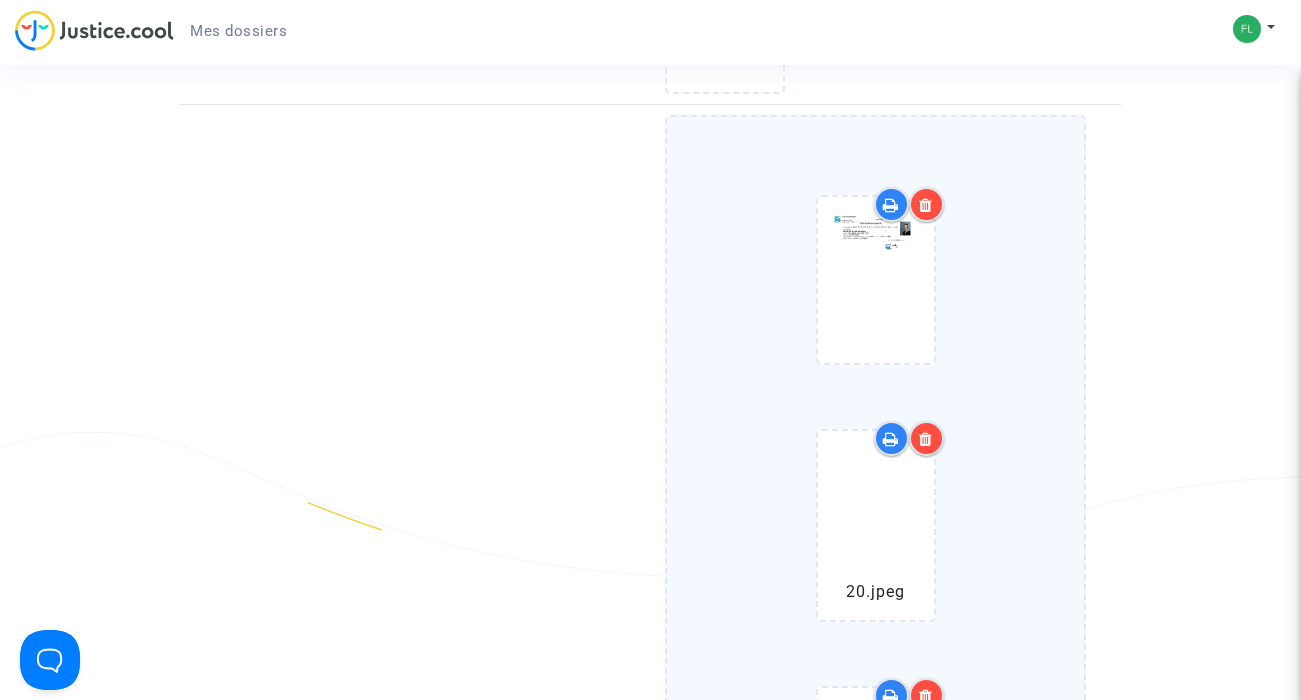 click at bounding box center [926, 439] 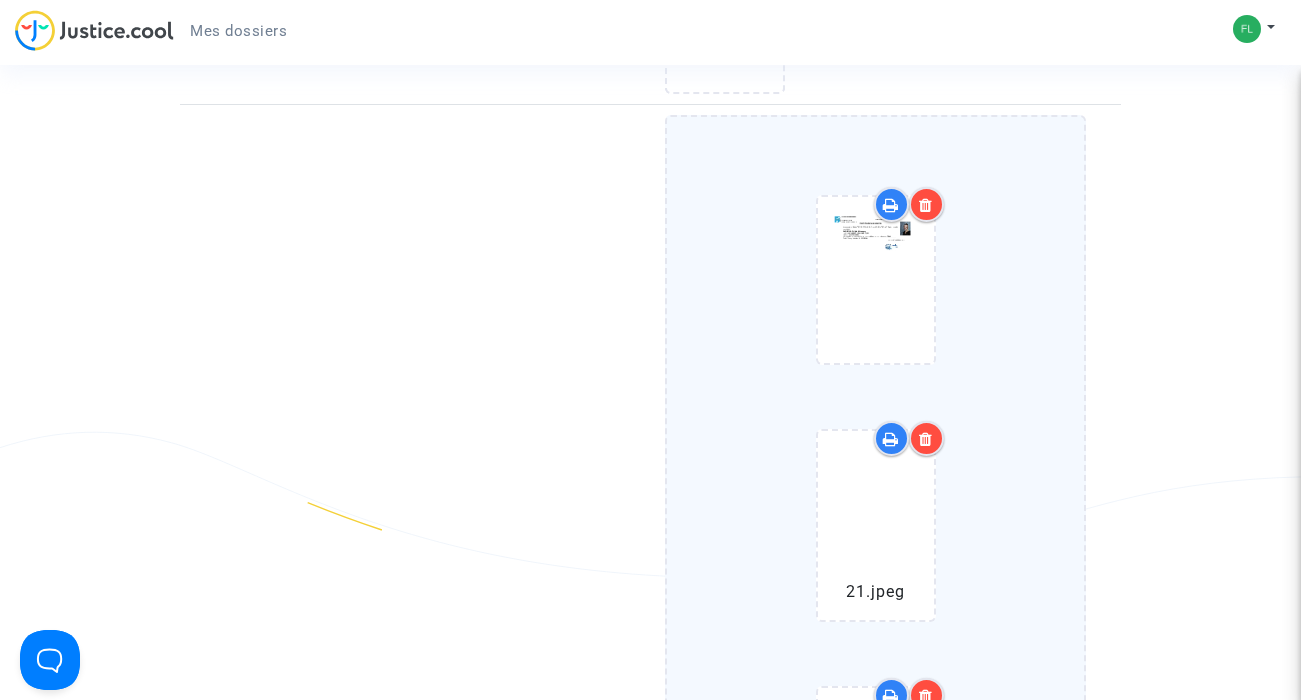 click at bounding box center (926, 439) 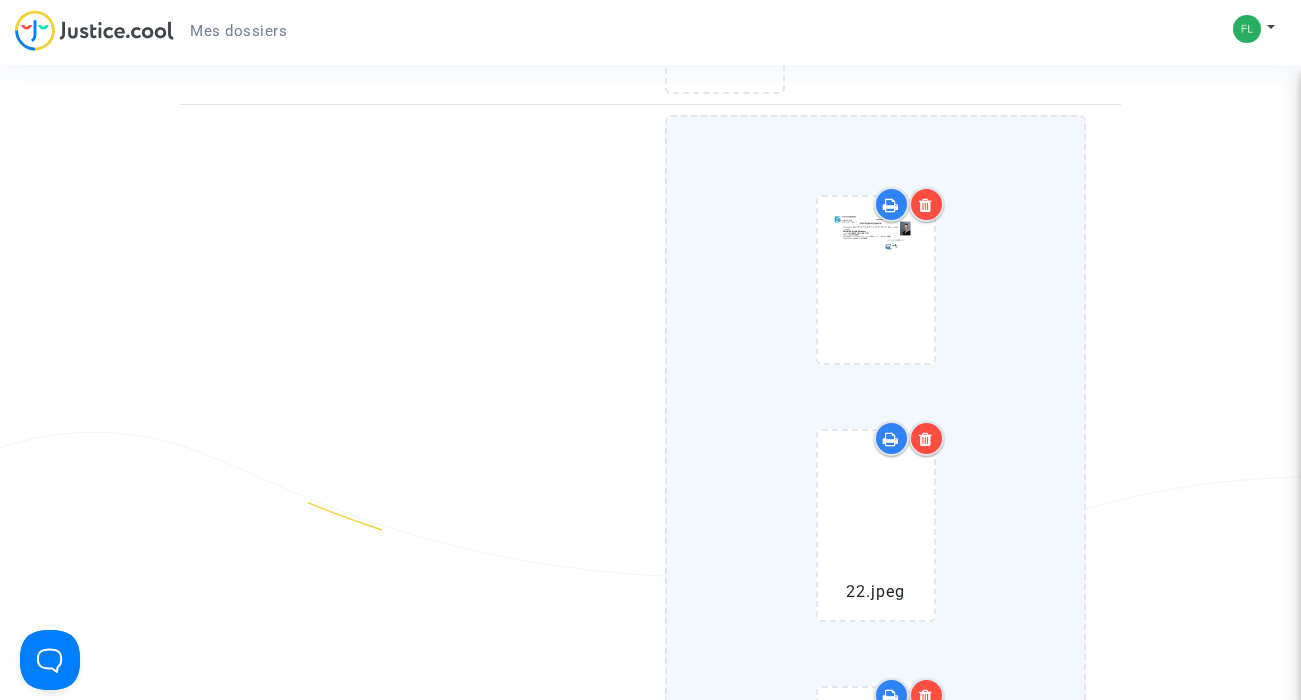 click at bounding box center (926, 439) 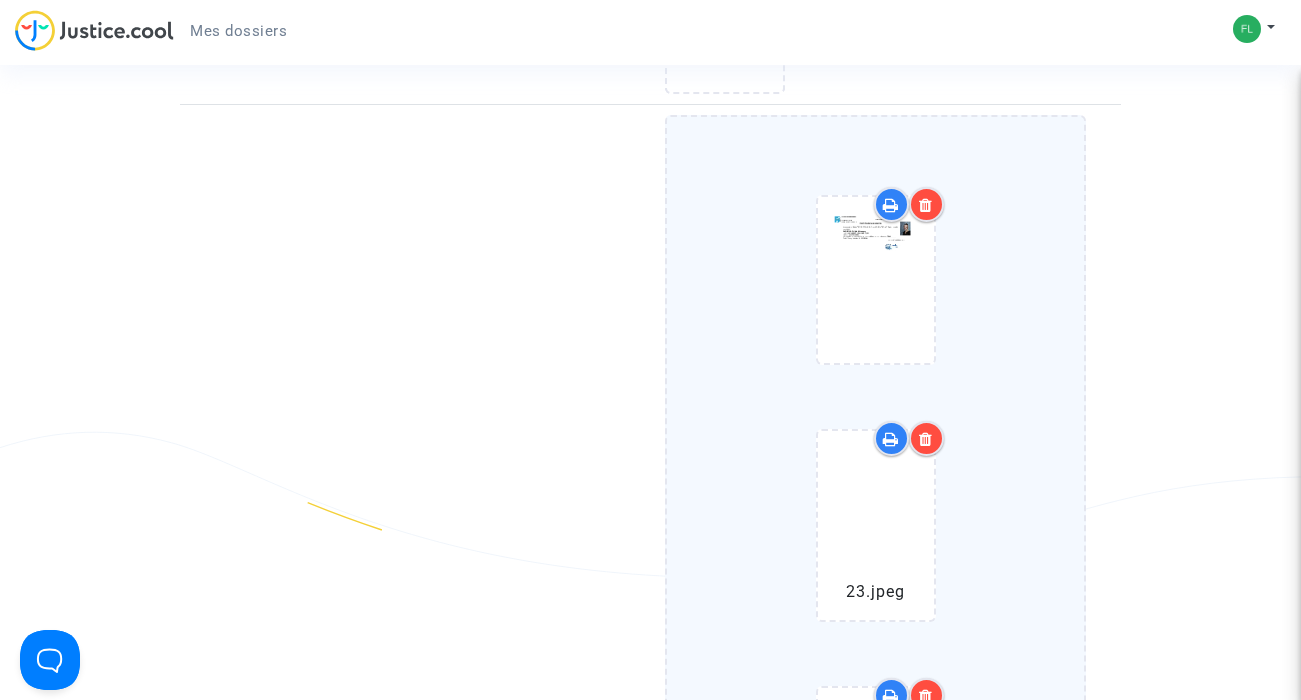 click at bounding box center [926, 439] 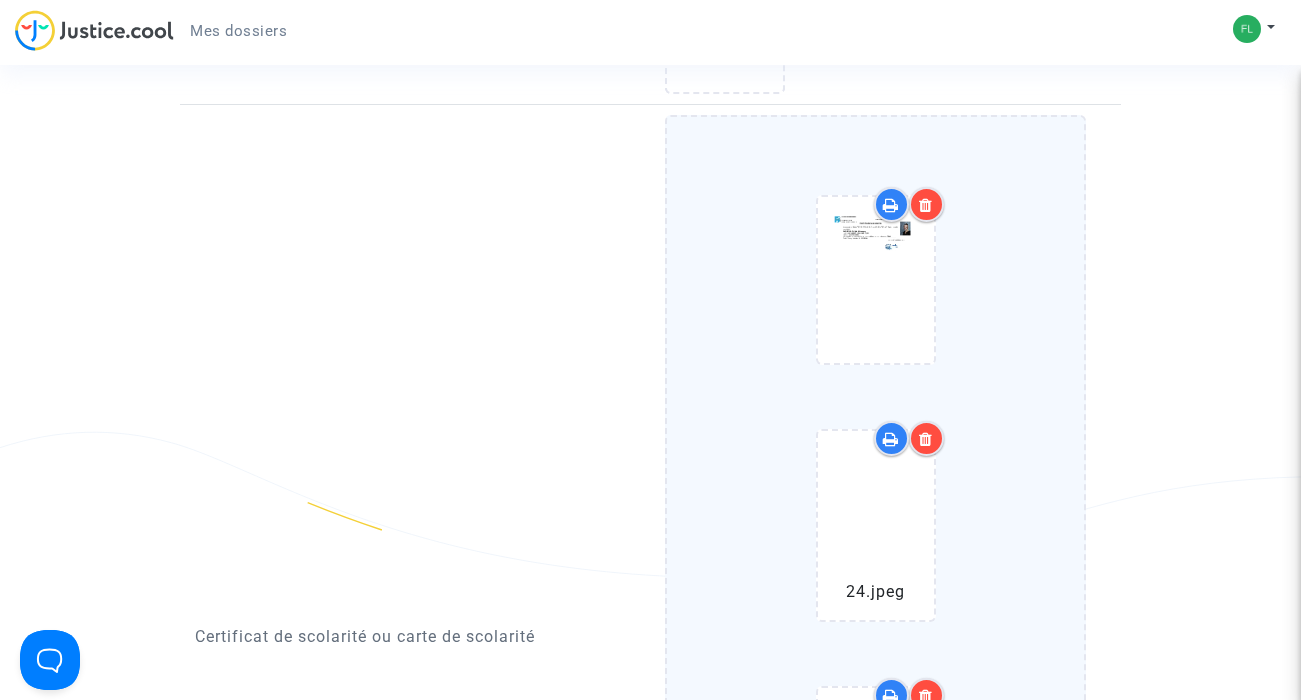 click at bounding box center (926, 439) 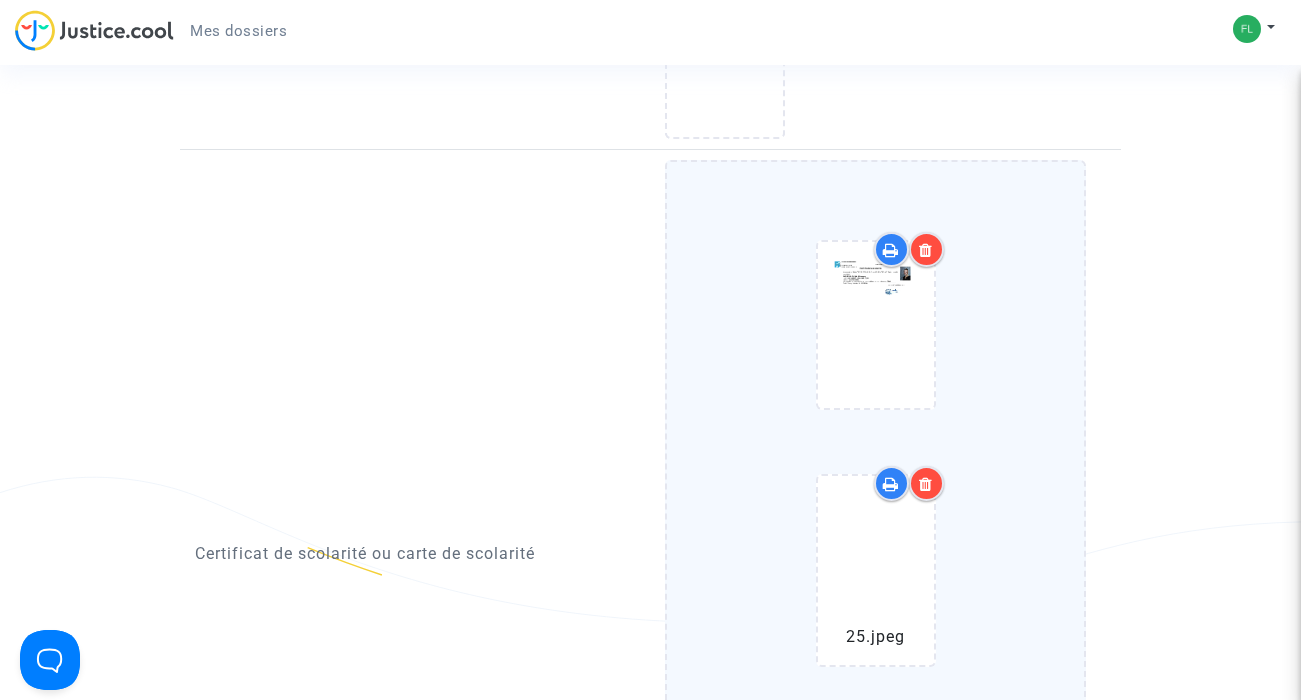 scroll, scrollTop: 1381, scrollLeft: 0, axis: vertical 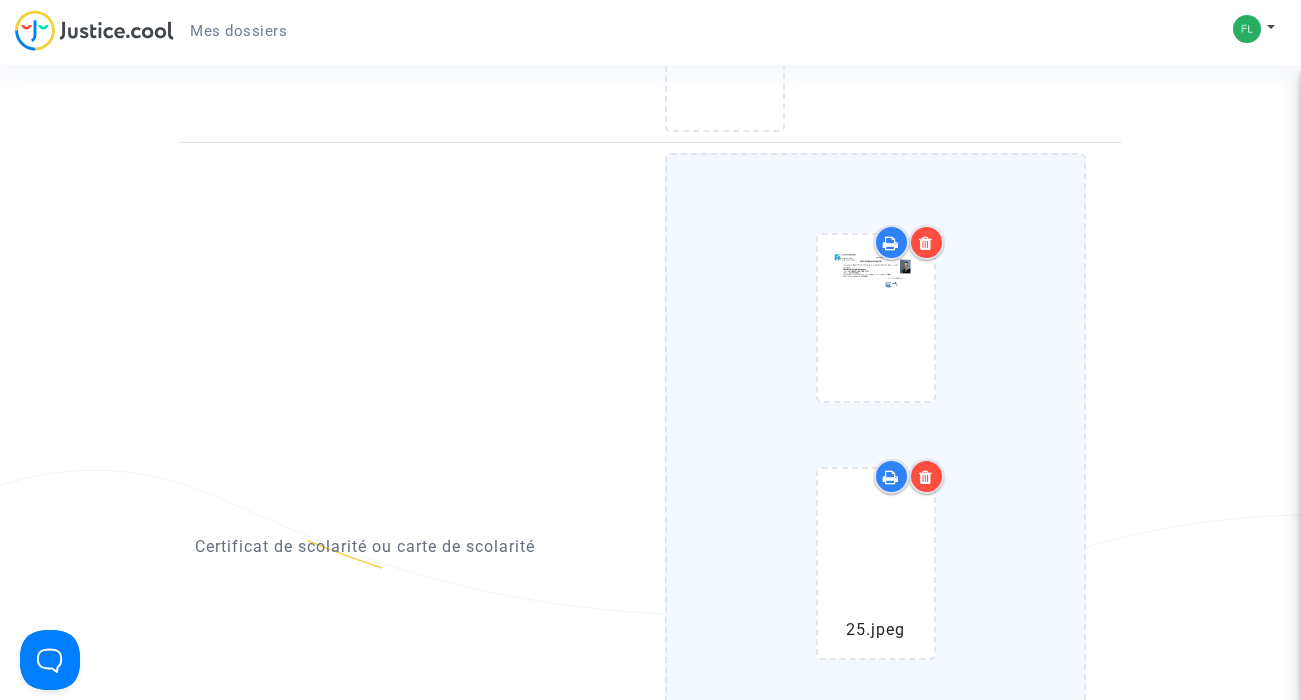 click at bounding box center [926, 477] 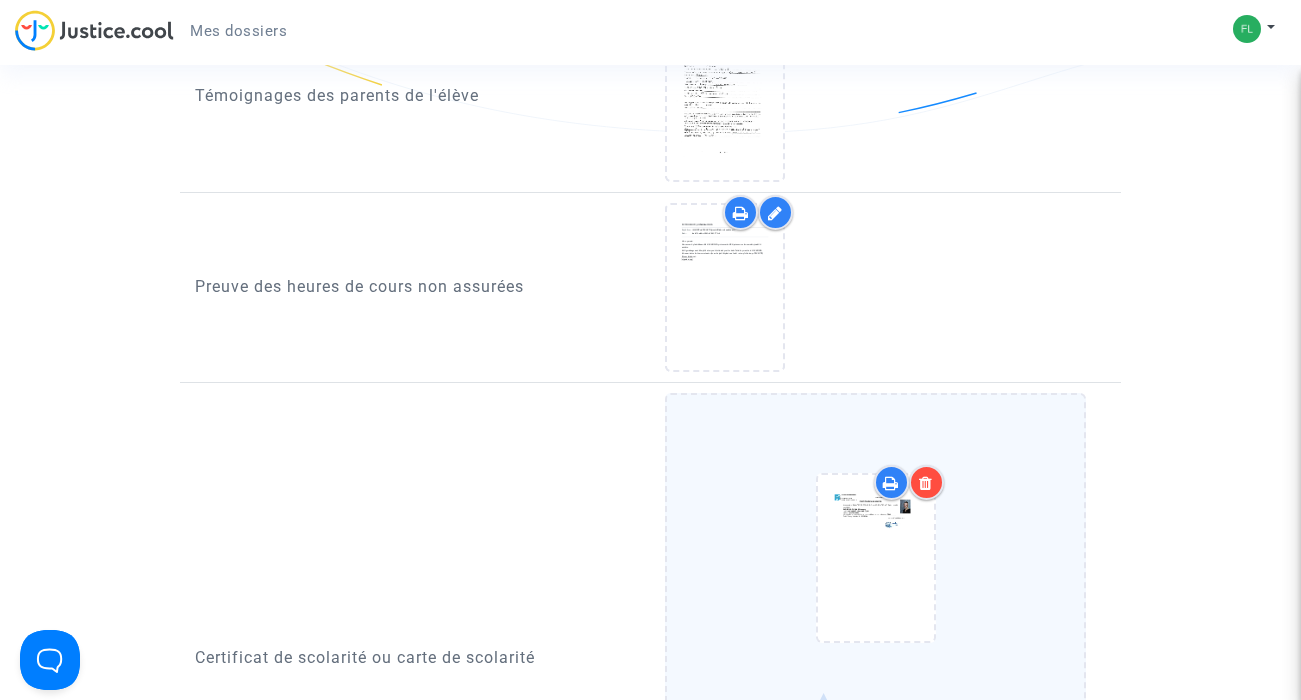 scroll, scrollTop: 1029, scrollLeft: 0, axis: vertical 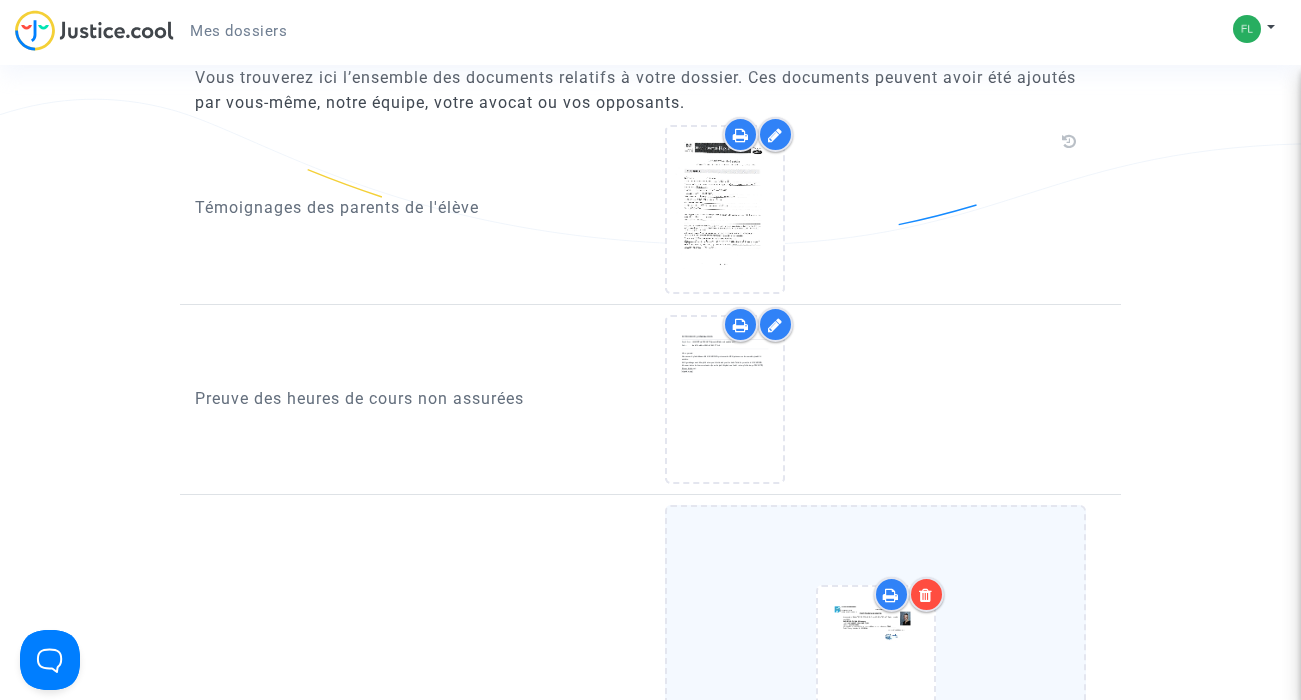 click 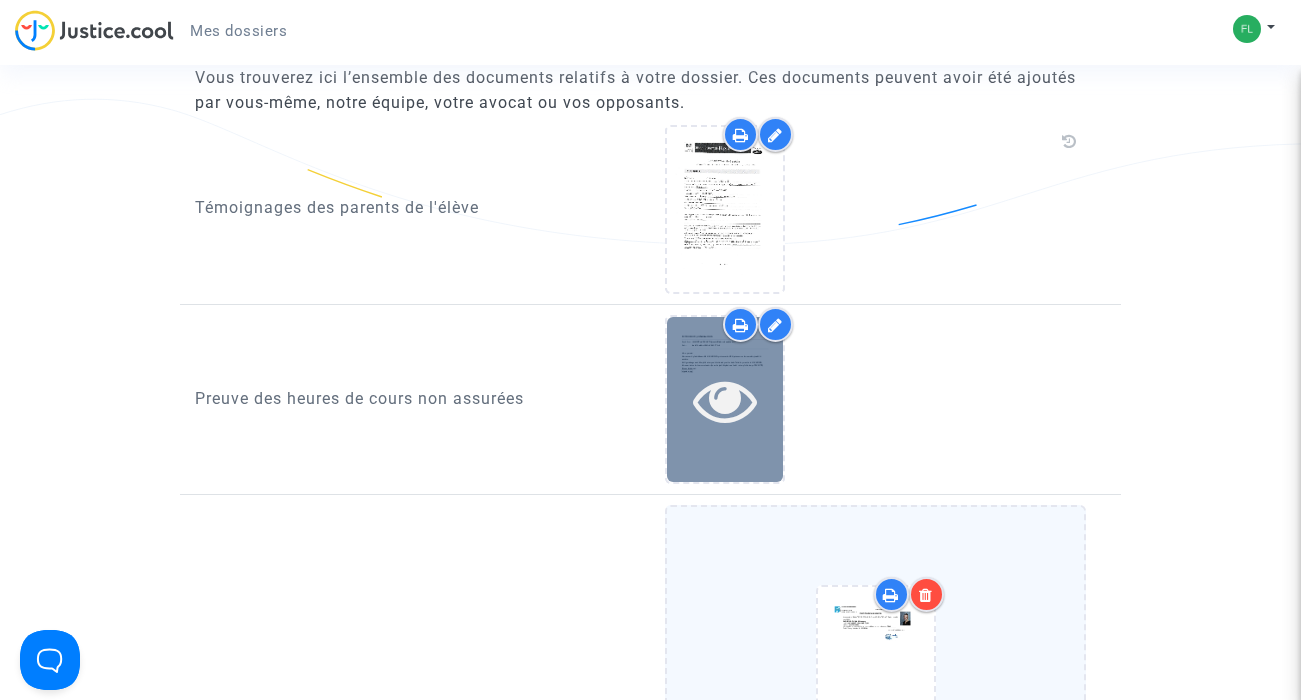 click at bounding box center [725, 400] 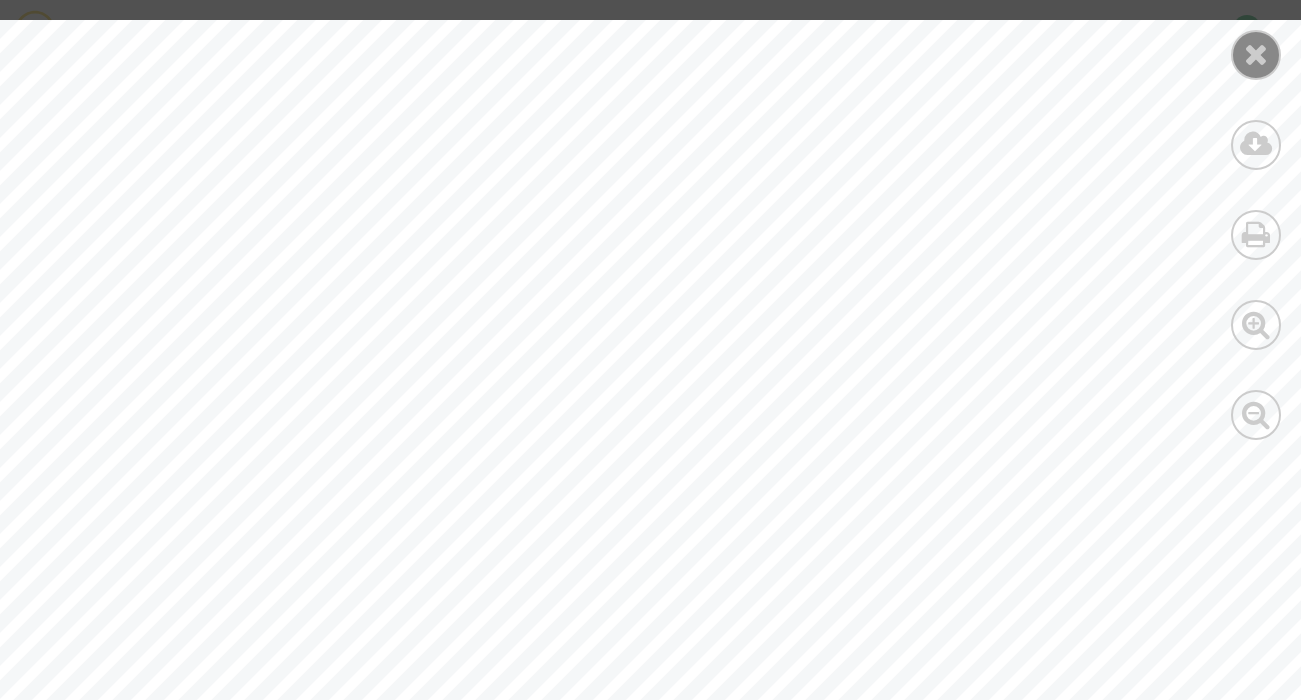 click at bounding box center (1256, 54) 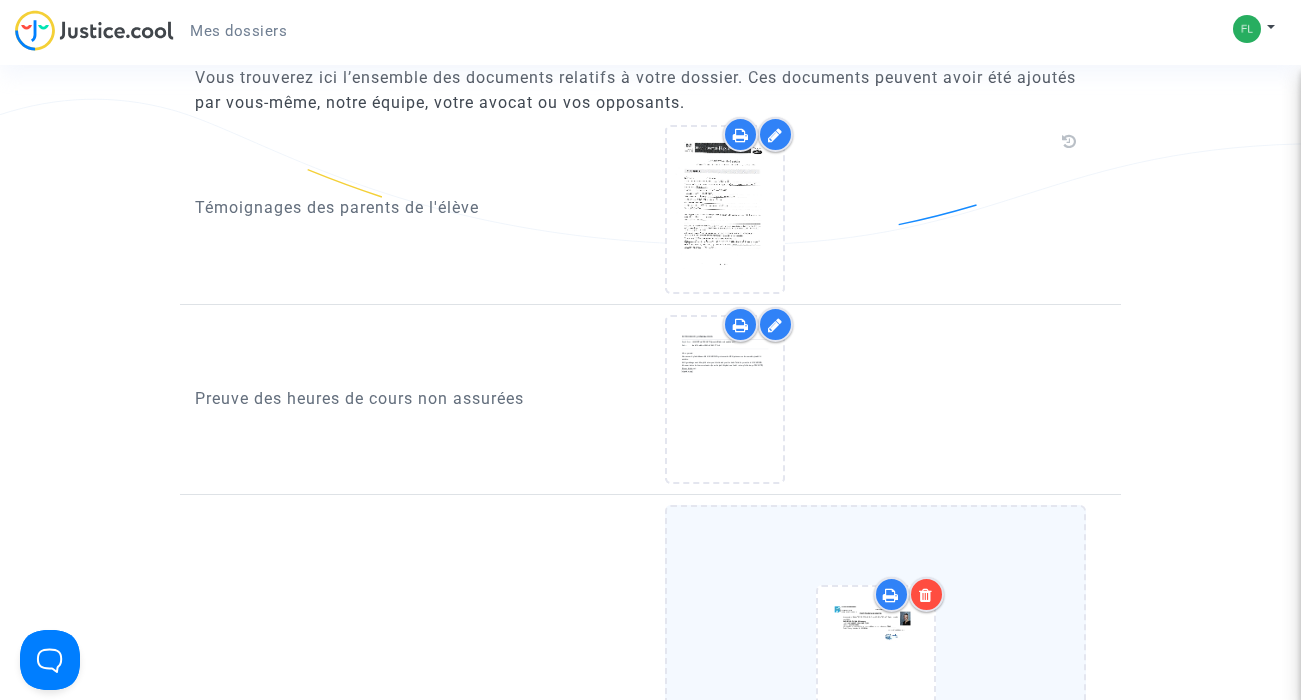 click at bounding box center (775, 325) 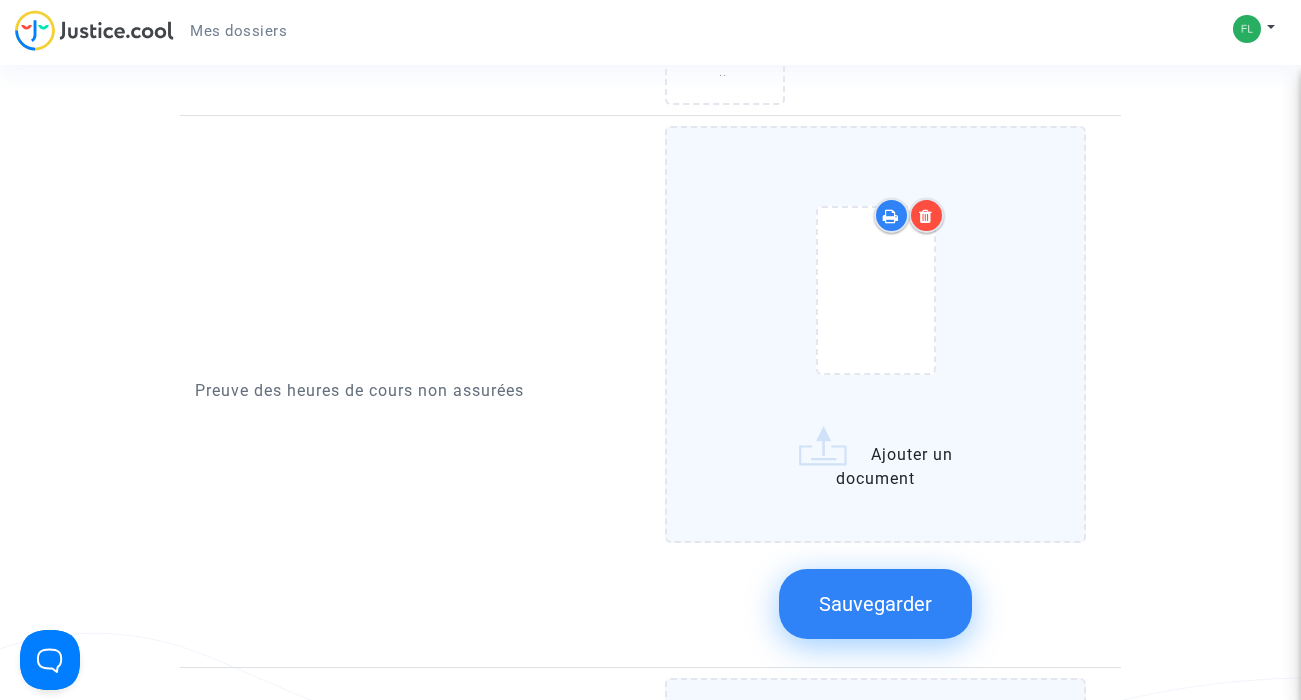 scroll, scrollTop: 1220, scrollLeft: 0, axis: vertical 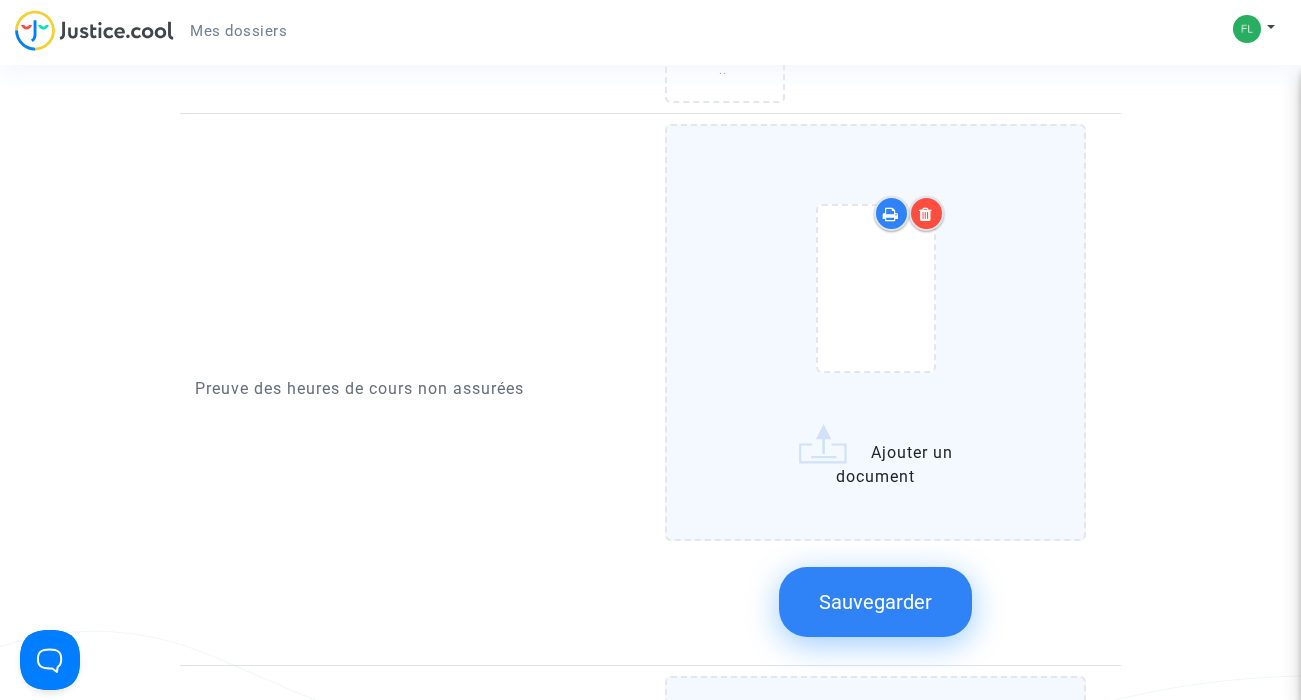 click on "Ajouter un document" 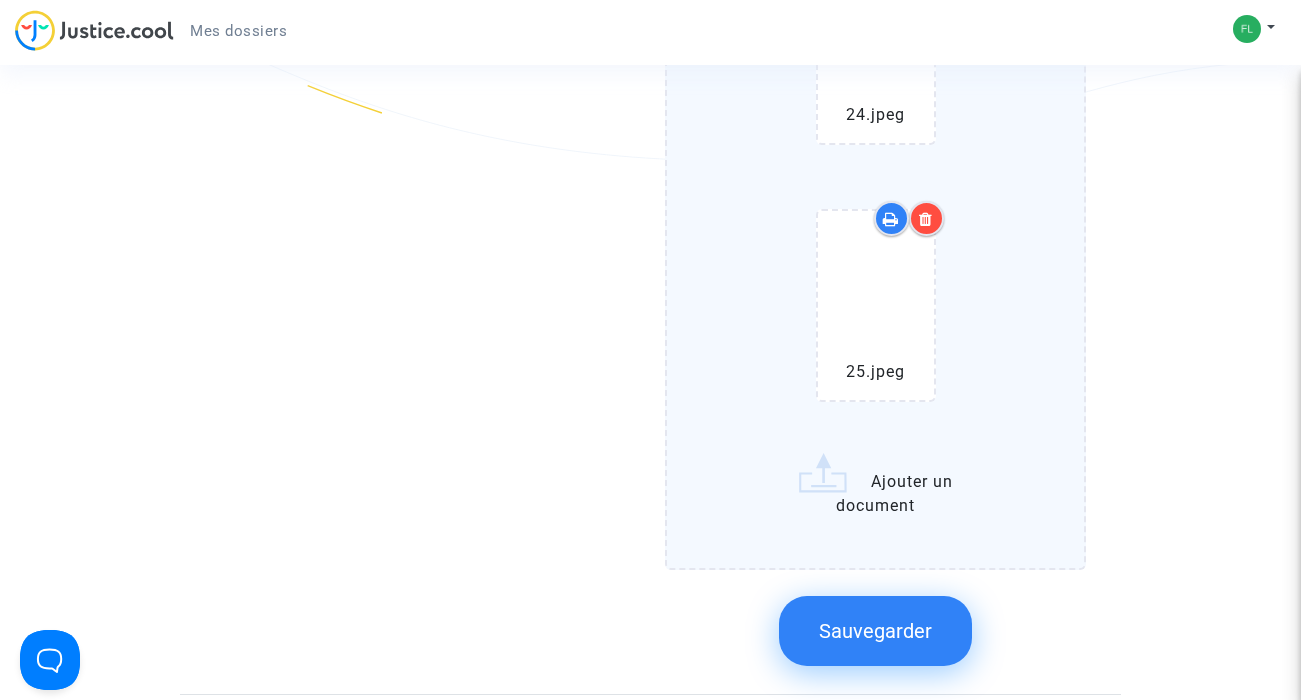 scroll, scrollTop: 7627, scrollLeft: 0, axis: vertical 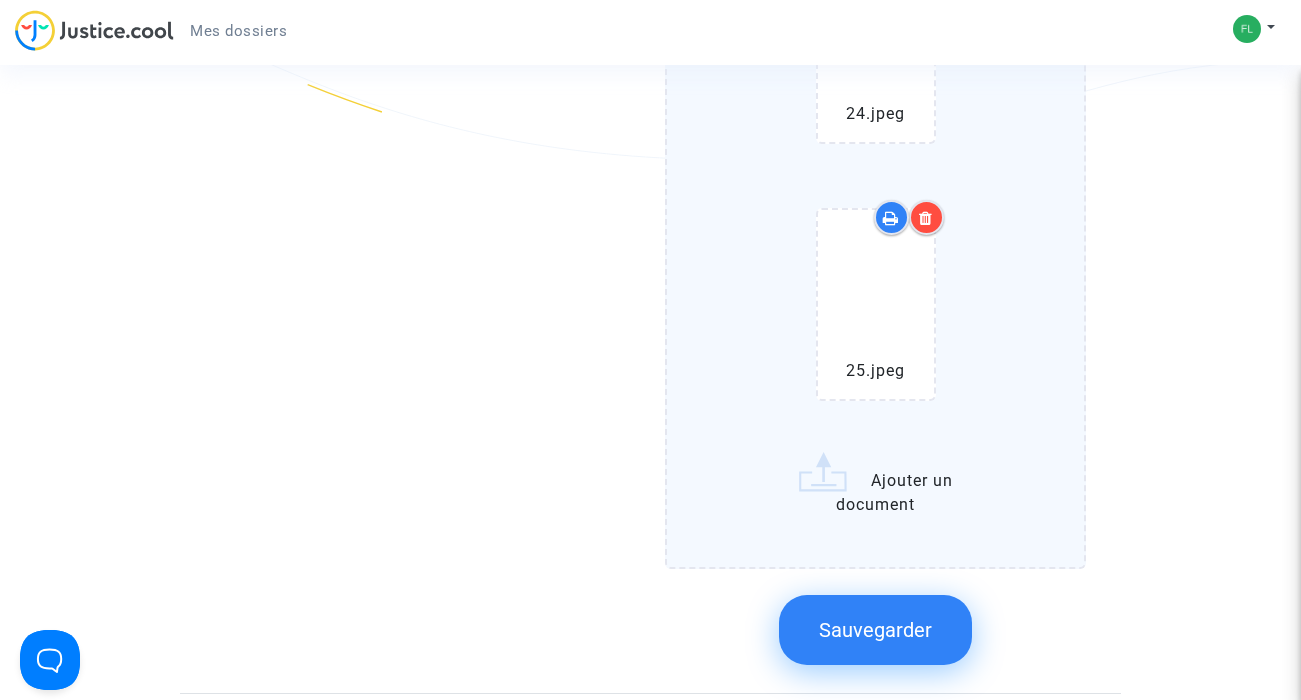 click on "Sauvegarder" 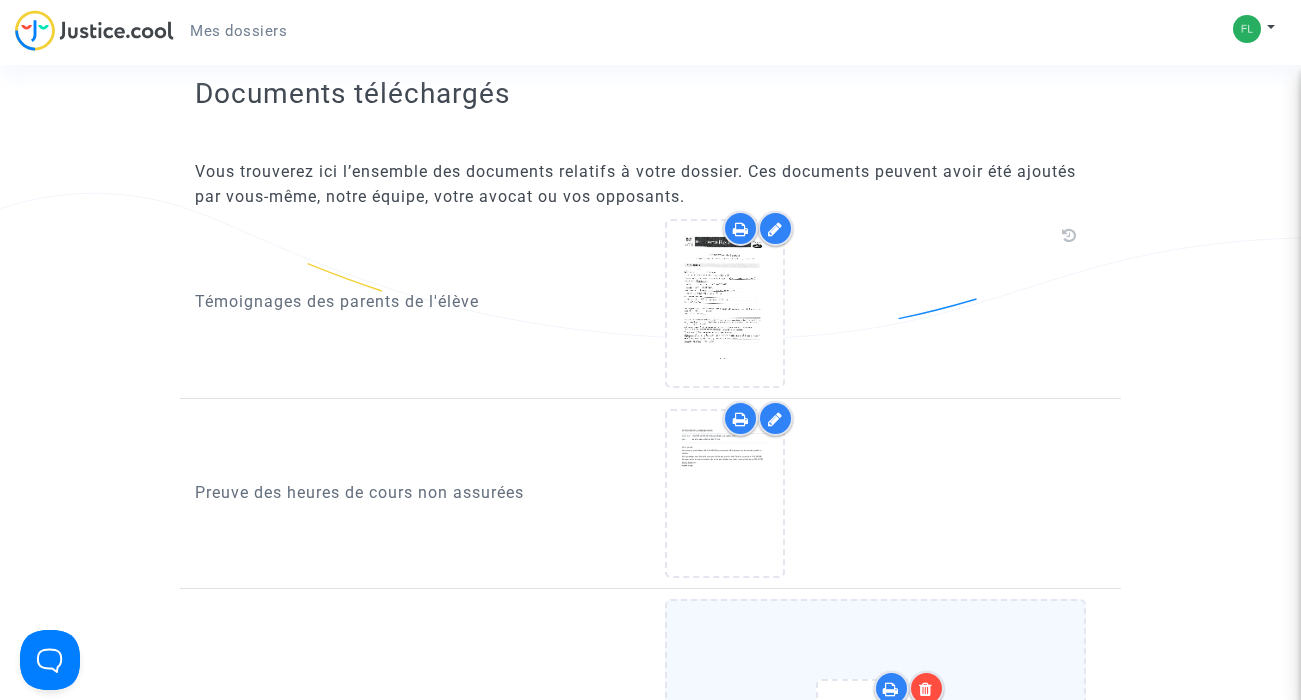 scroll, scrollTop: 904, scrollLeft: 0, axis: vertical 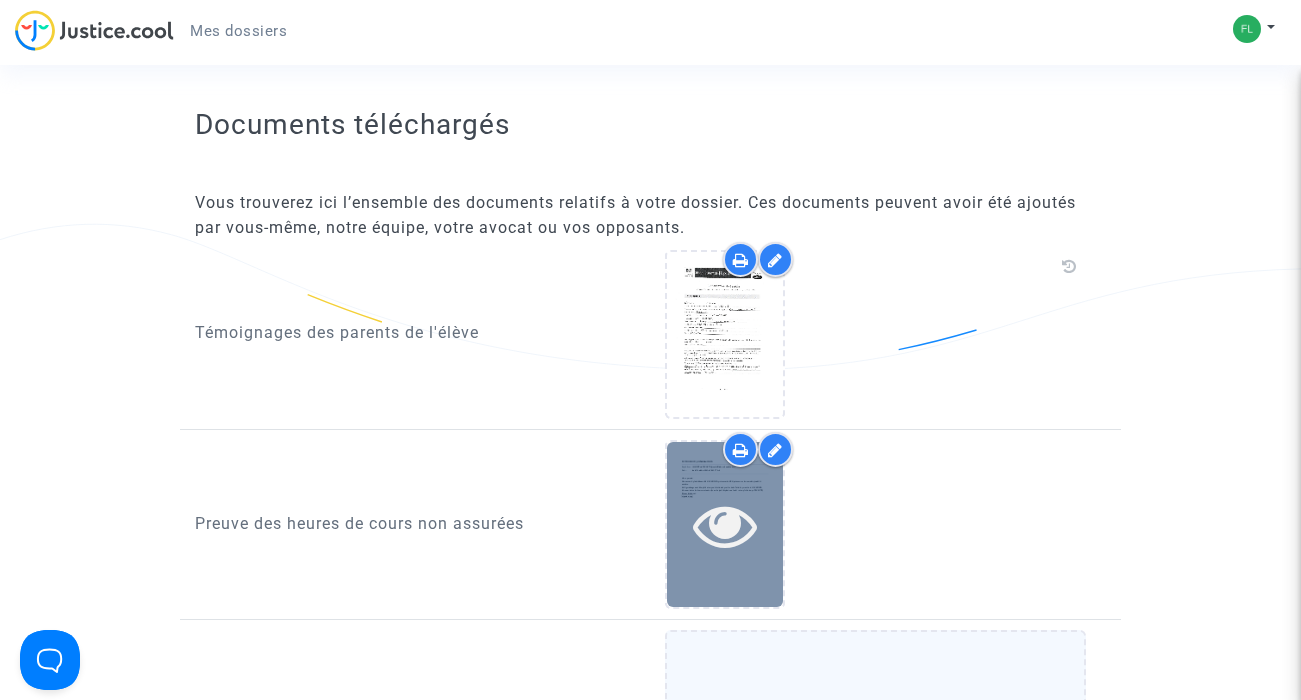click at bounding box center (725, 525) 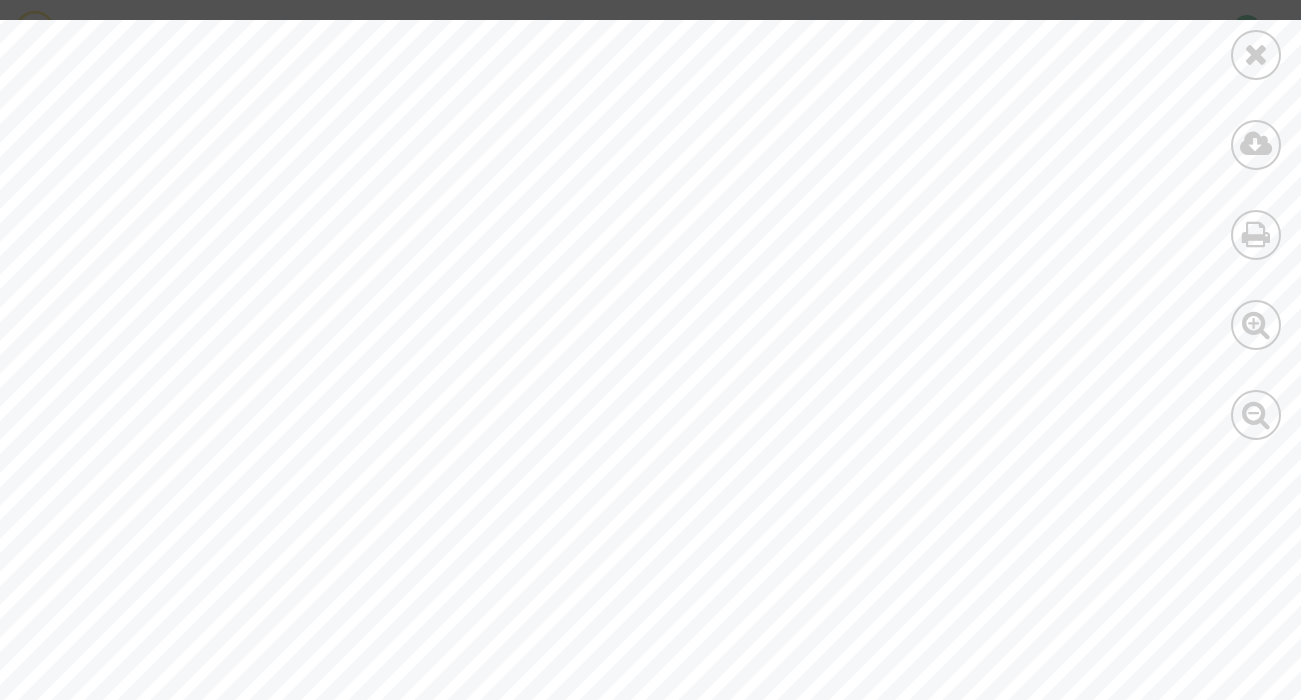 scroll, scrollTop: 2180, scrollLeft: 0, axis: vertical 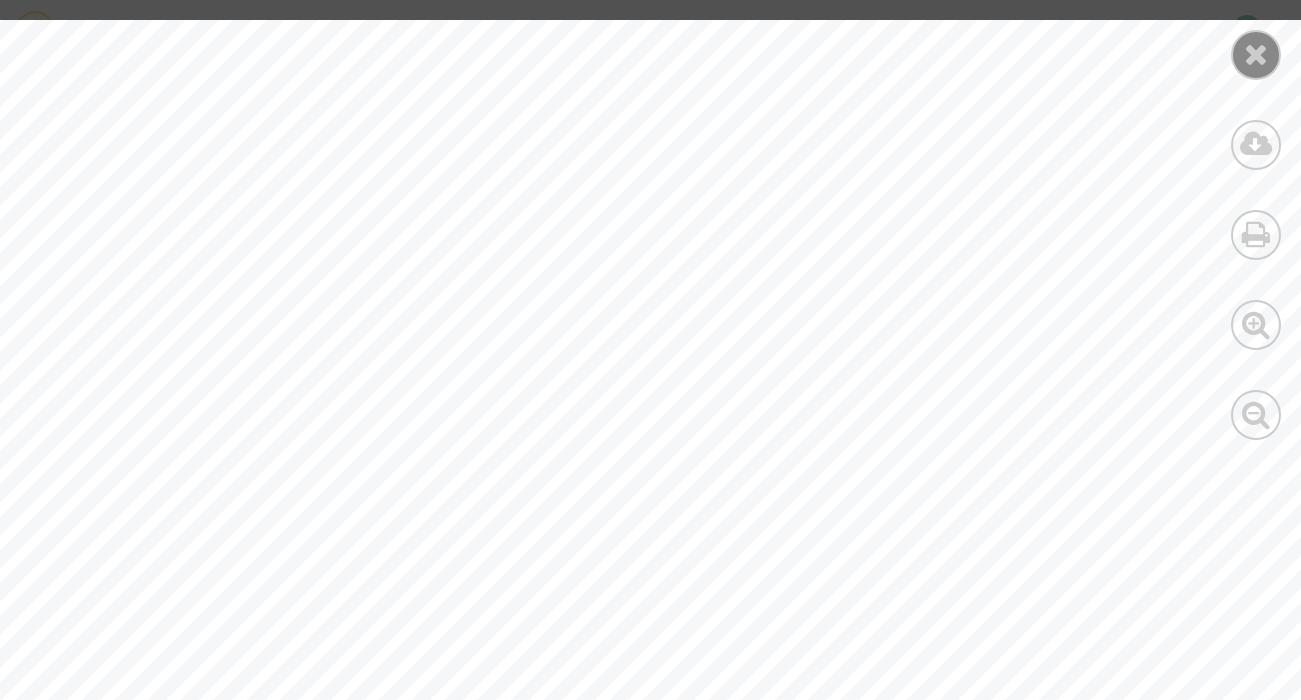 click at bounding box center [1256, 54] 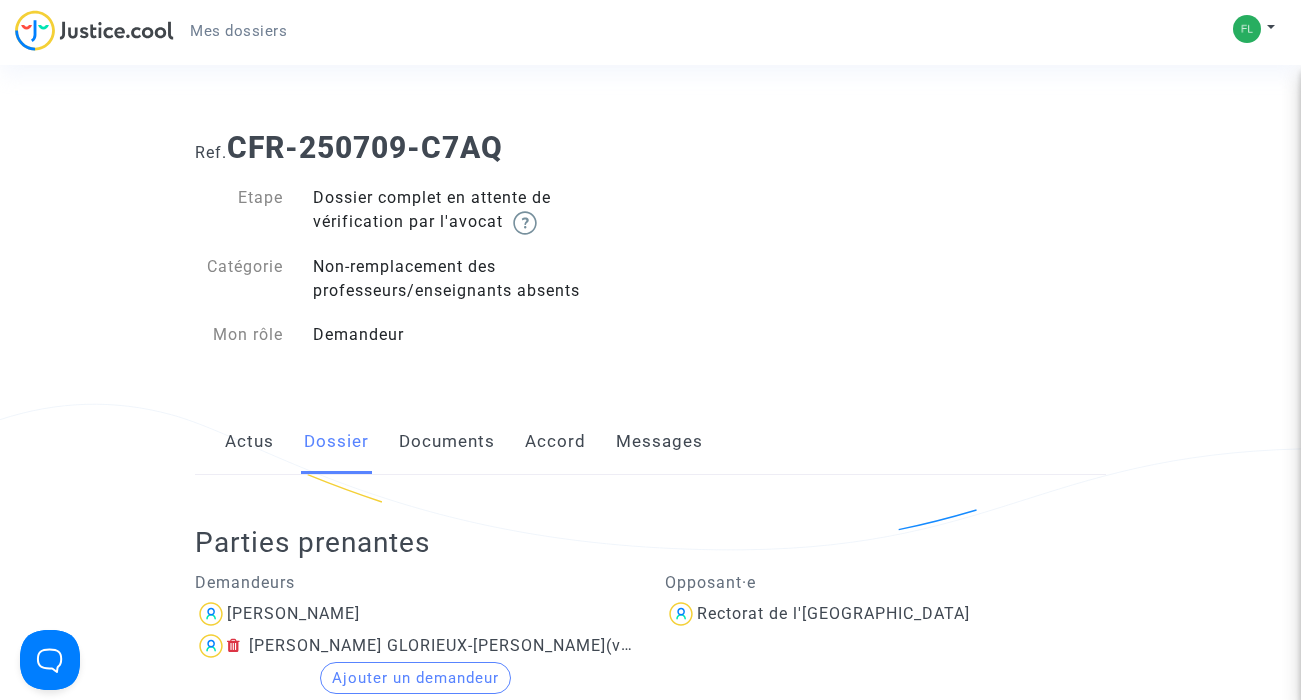 scroll, scrollTop: 0, scrollLeft: 0, axis: both 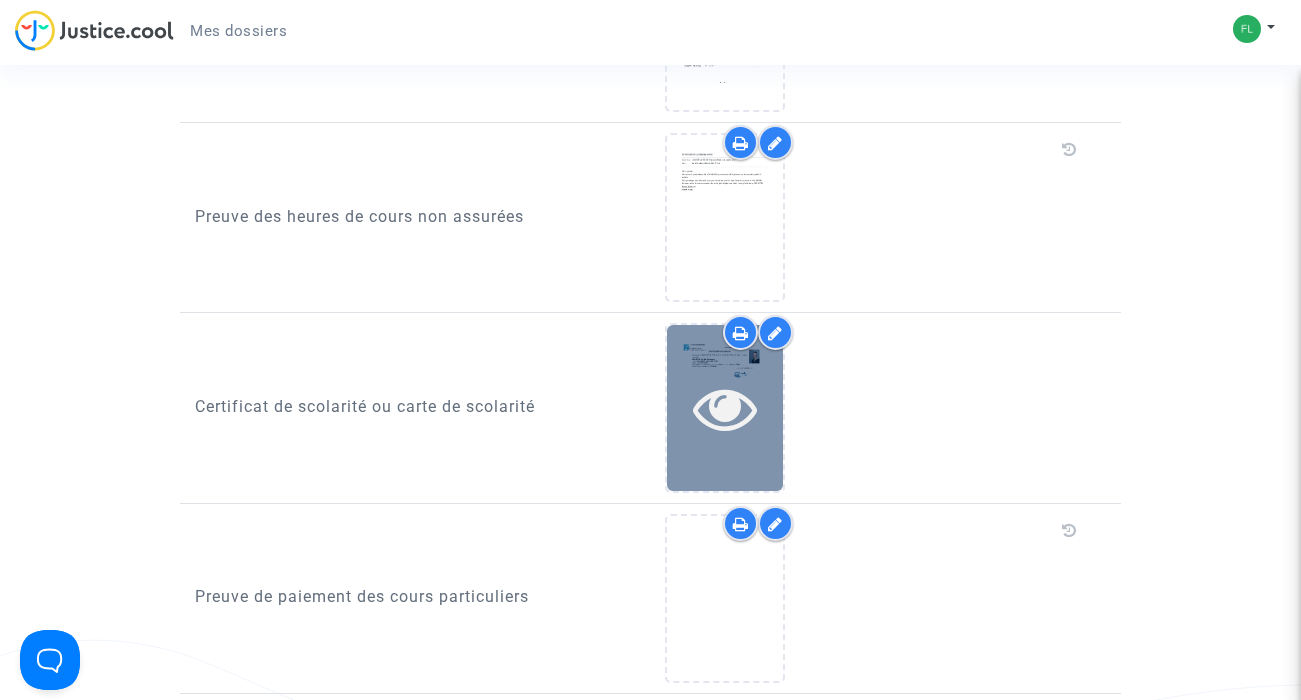 click at bounding box center (725, 408) 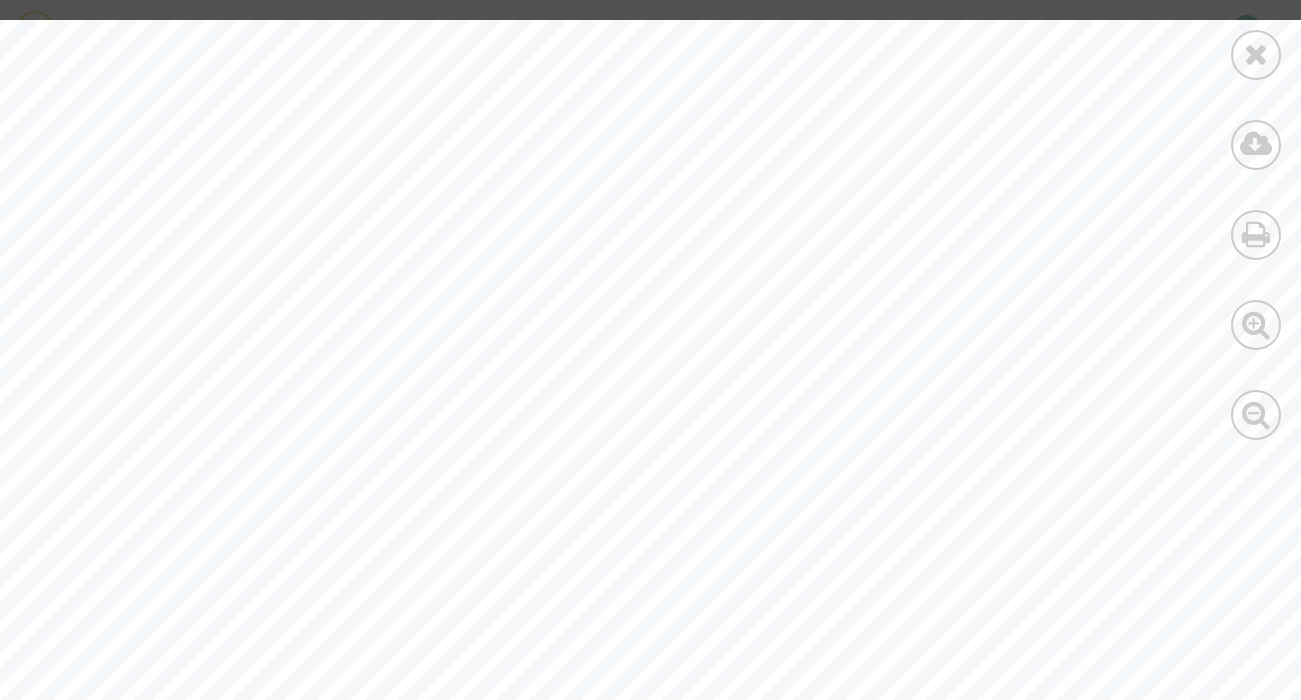 scroll, scrollTop: 1238, scrollLeft: 0, axis: vertical 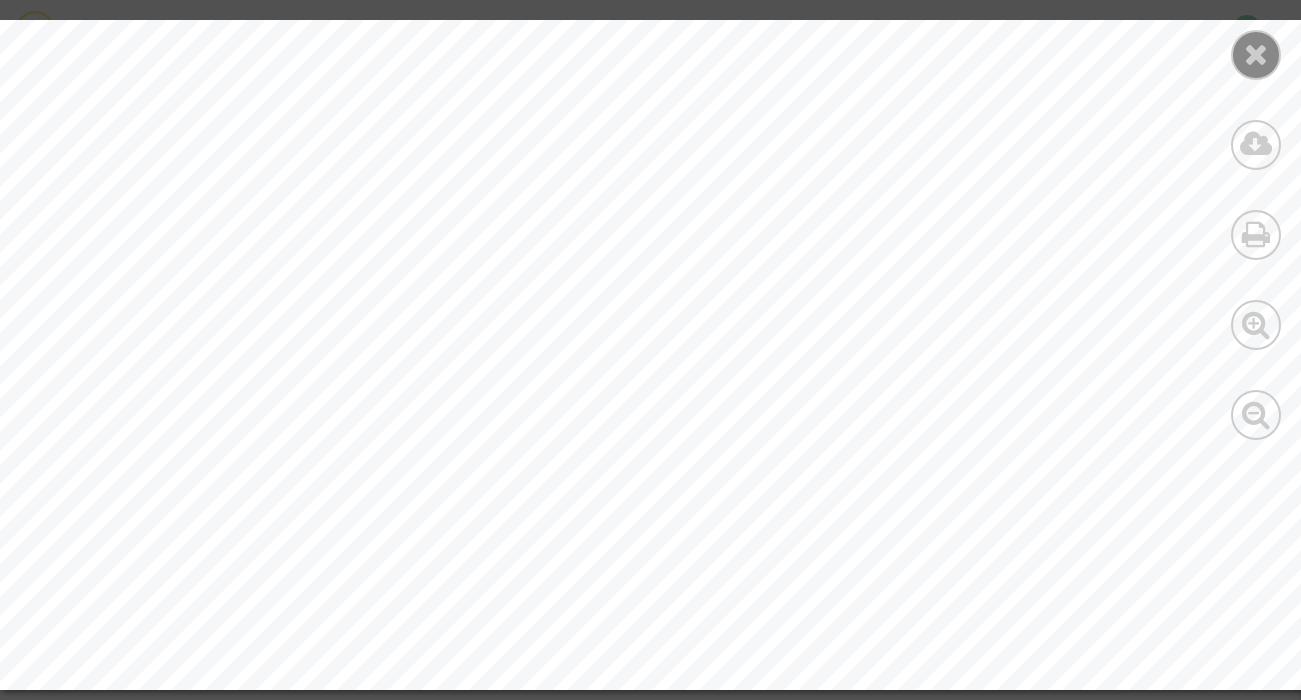 click at bounding box center [1256, 54] 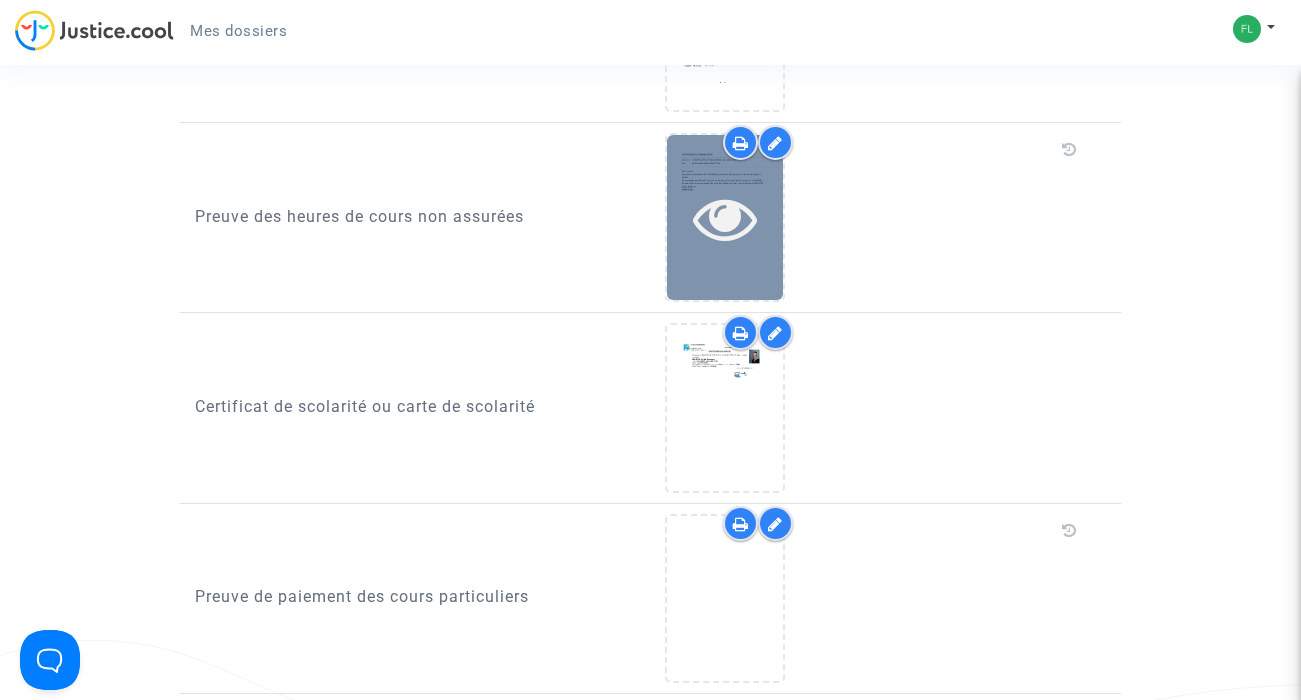 click at bounding box center (725, 218) 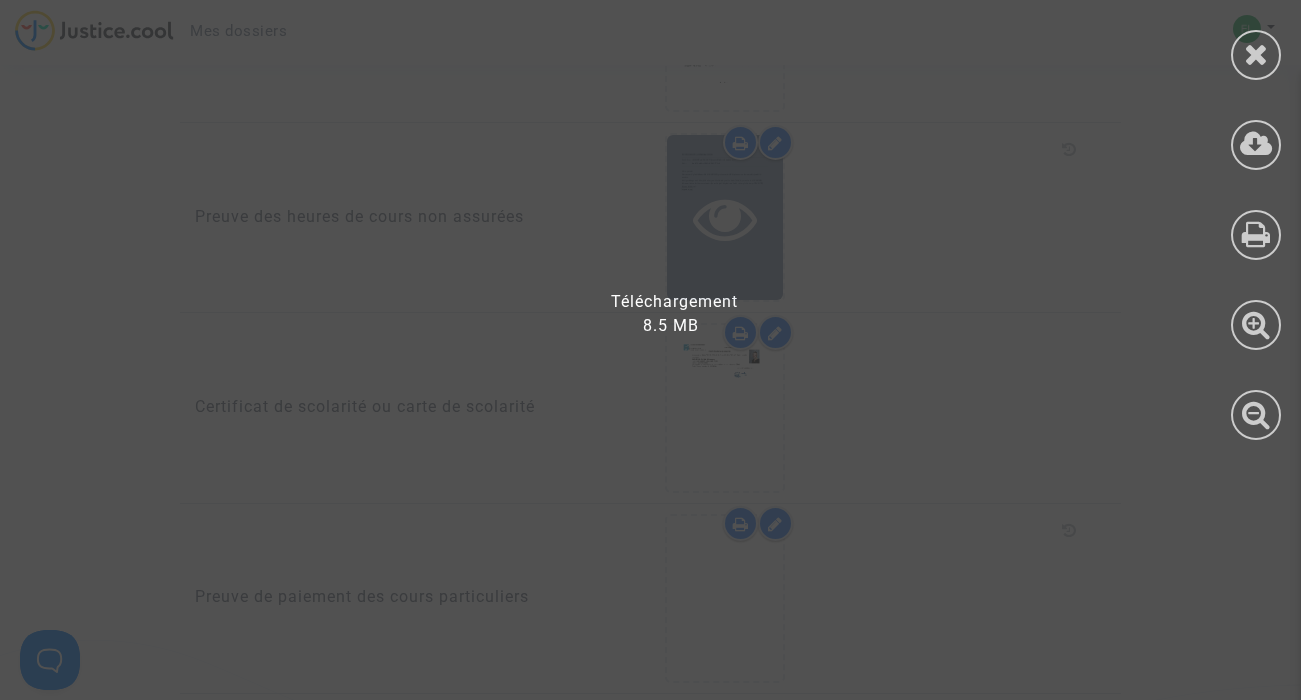 scroll, scrollTop: 1218, scrollLeft: 0, axis: vertical 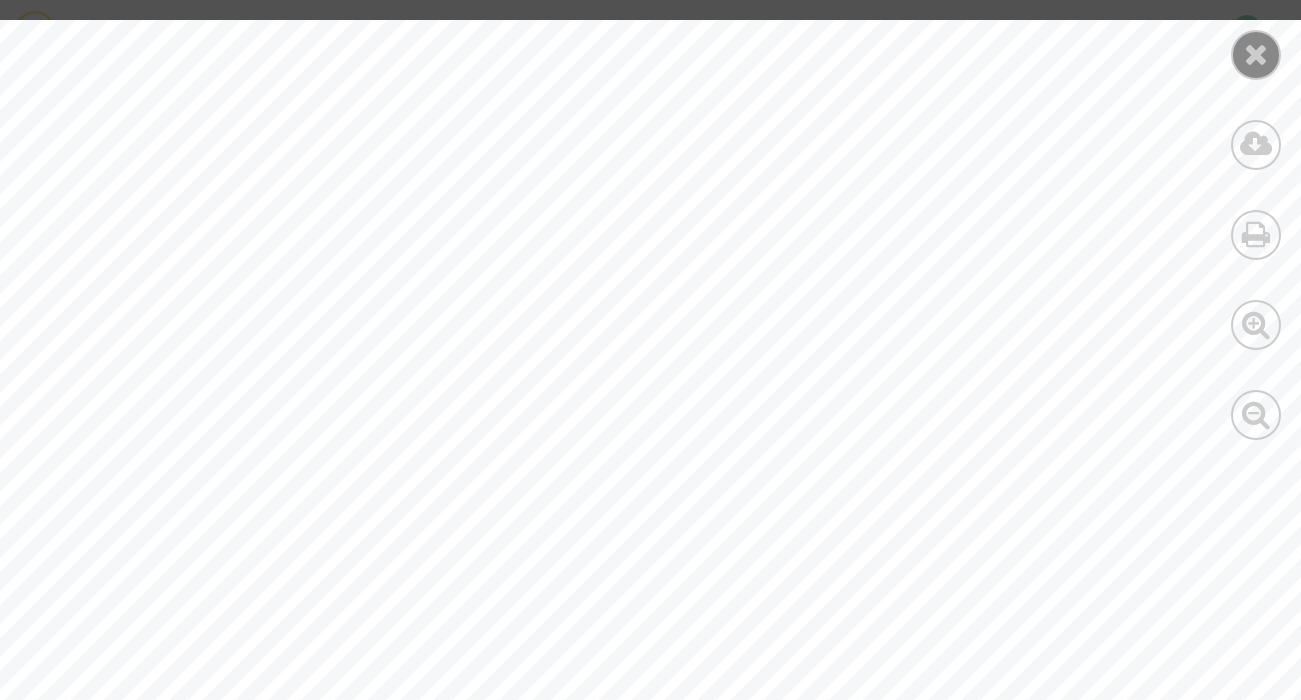 click at bounding box center [1256, 54] 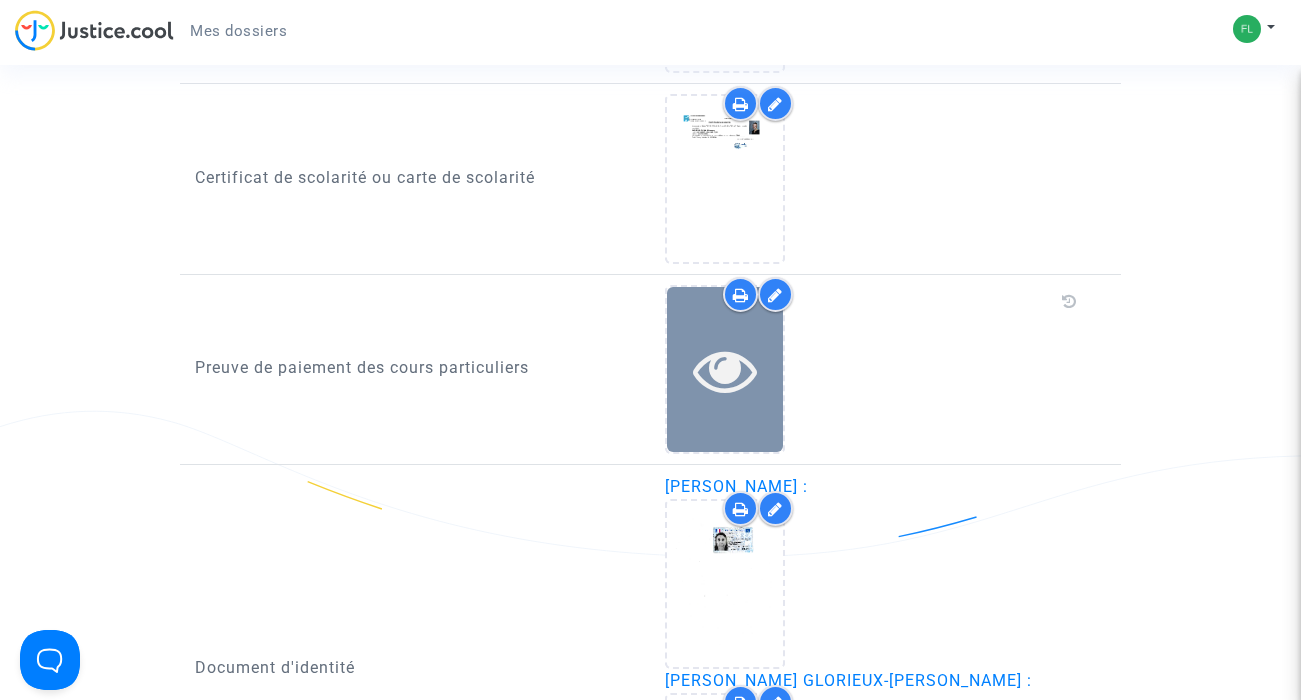 scroll, scrollTop: 1441, scrollLeft: 0, axis: vertical 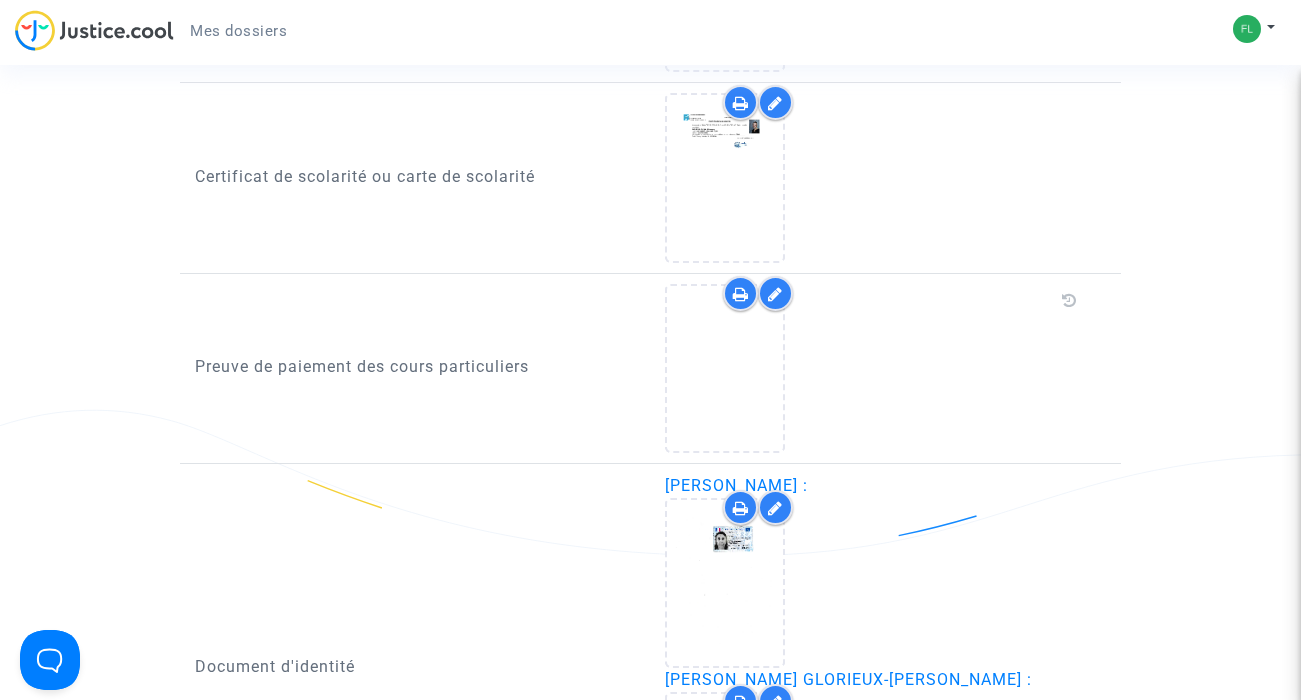click at bounding box center (775, 294) 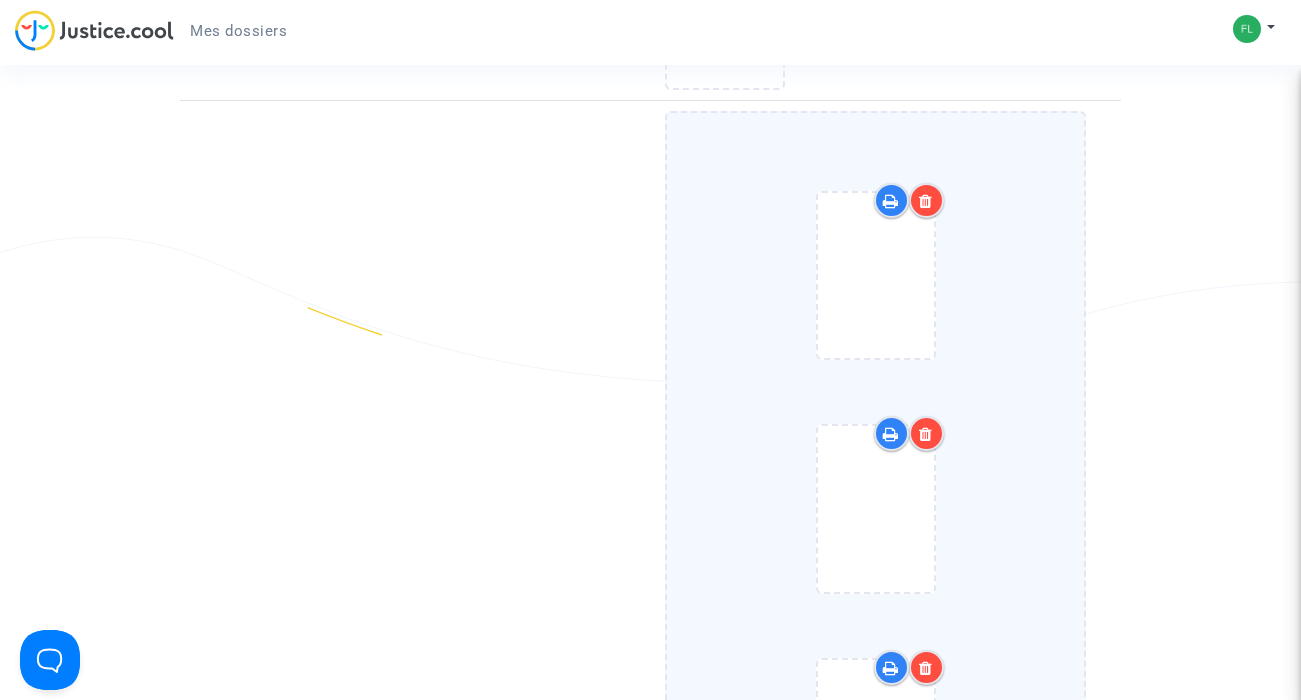 scroll, scrollTop: 1588, scrollLeft: 0, axis: vertical 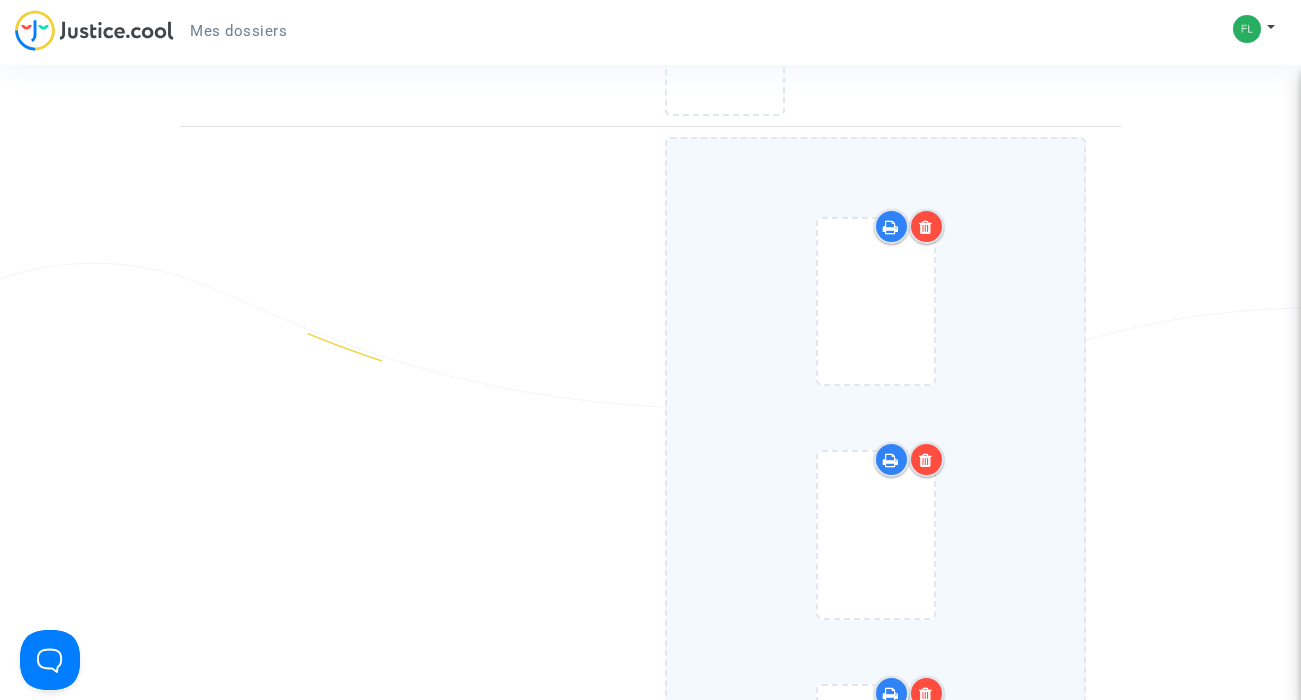 click at bounding box center (926, 227) 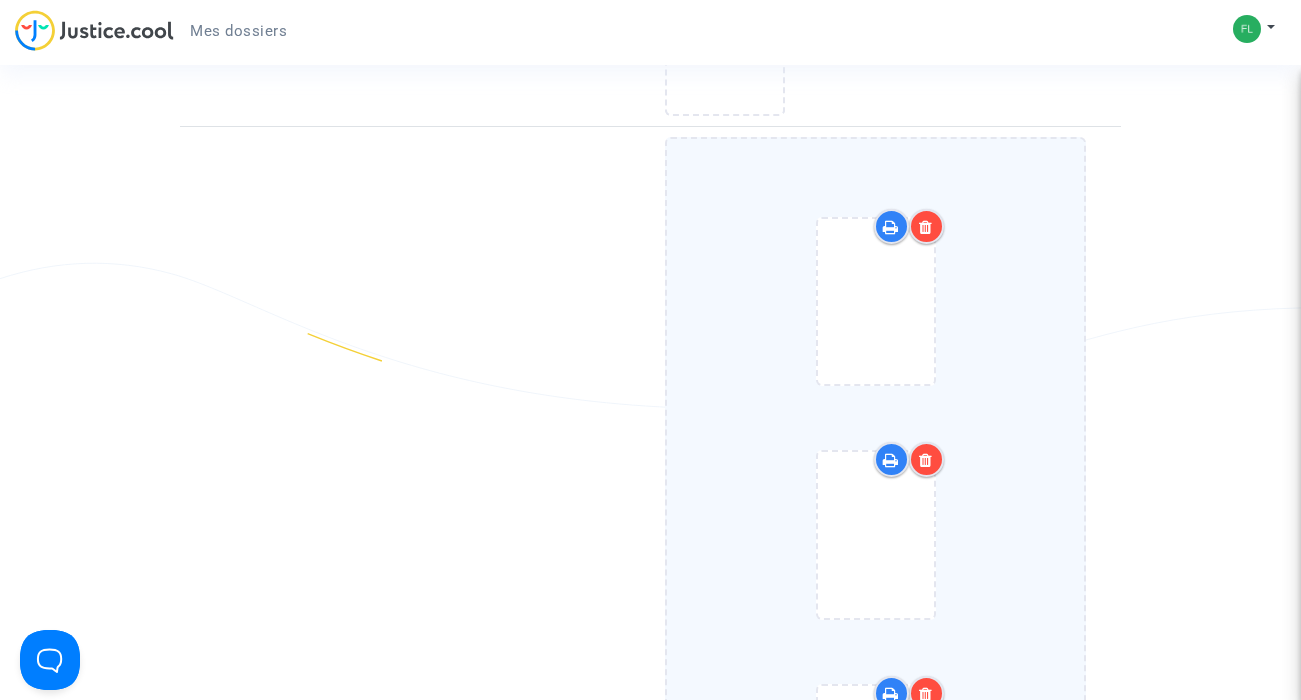 click at bounding box center [926, 227] 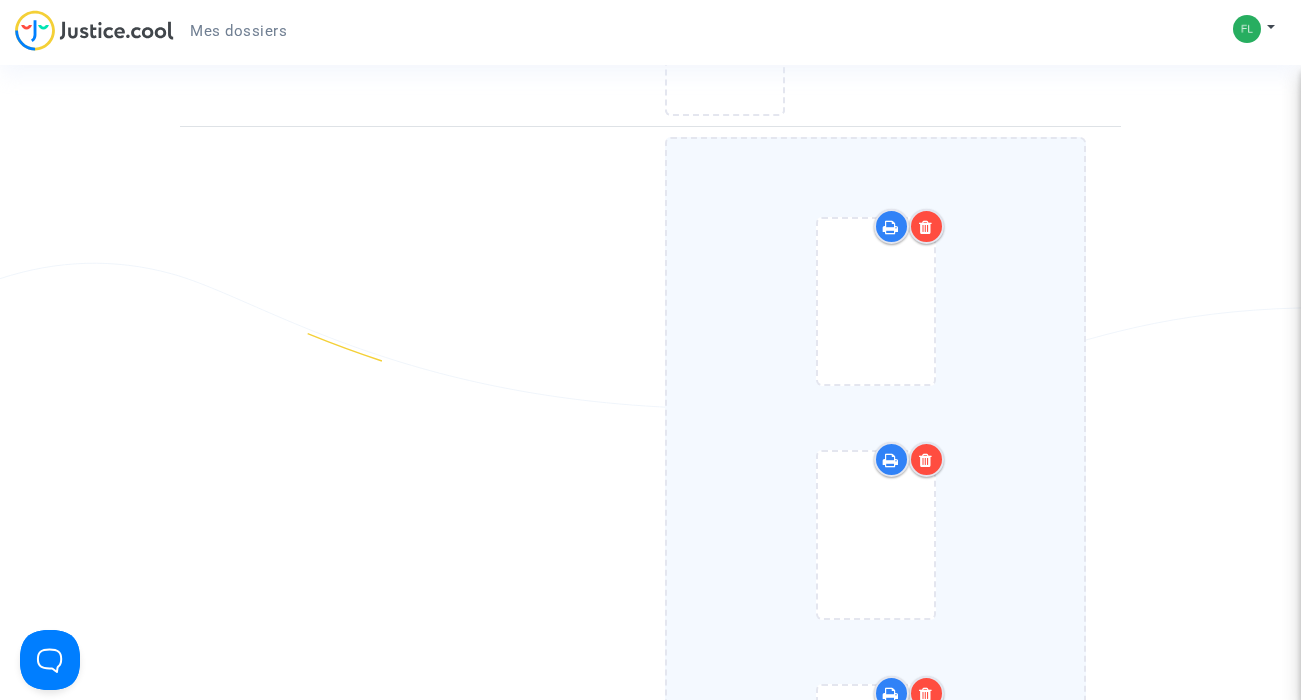 click at bounding box center (926, 227) 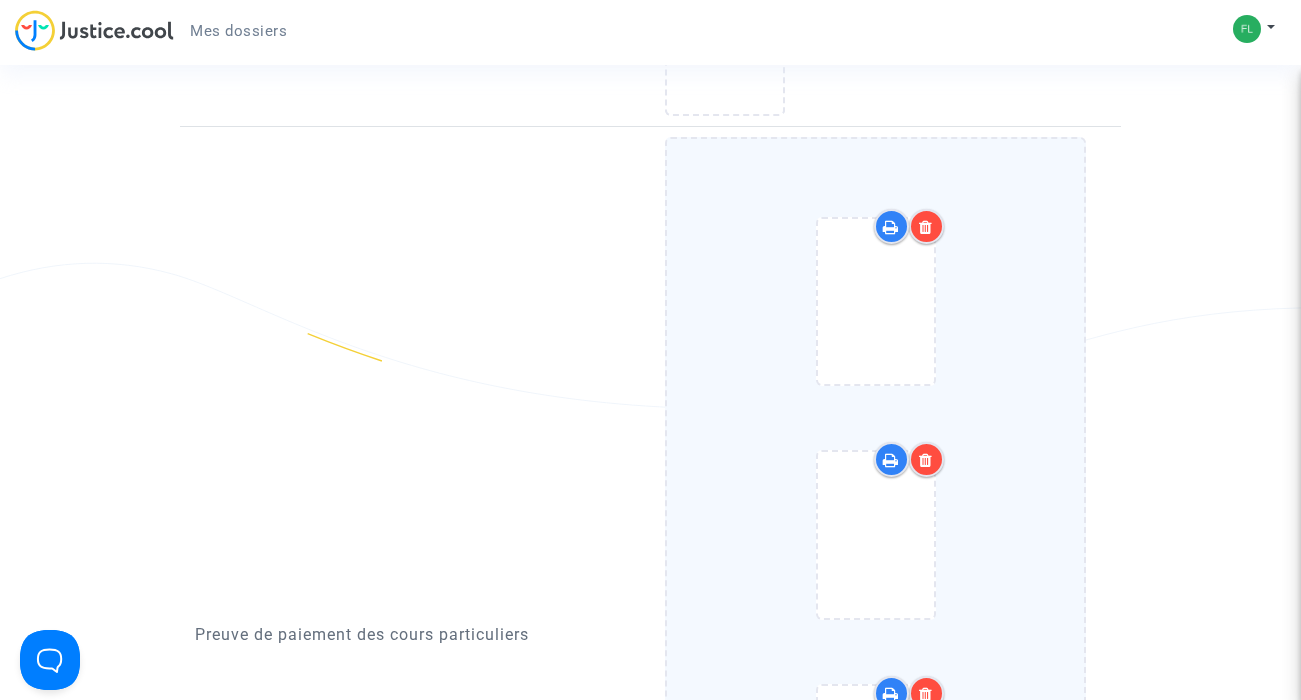click at bounding box center (926, 227) 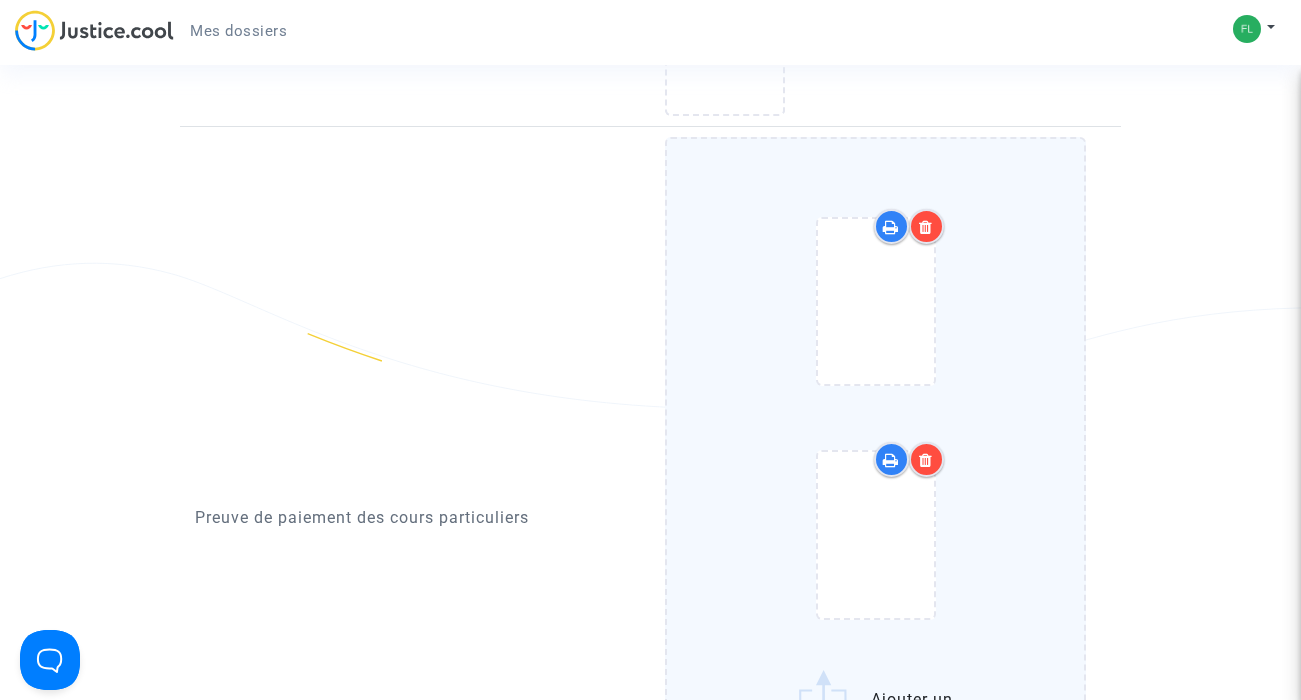 click at bounding box center (926, 227) 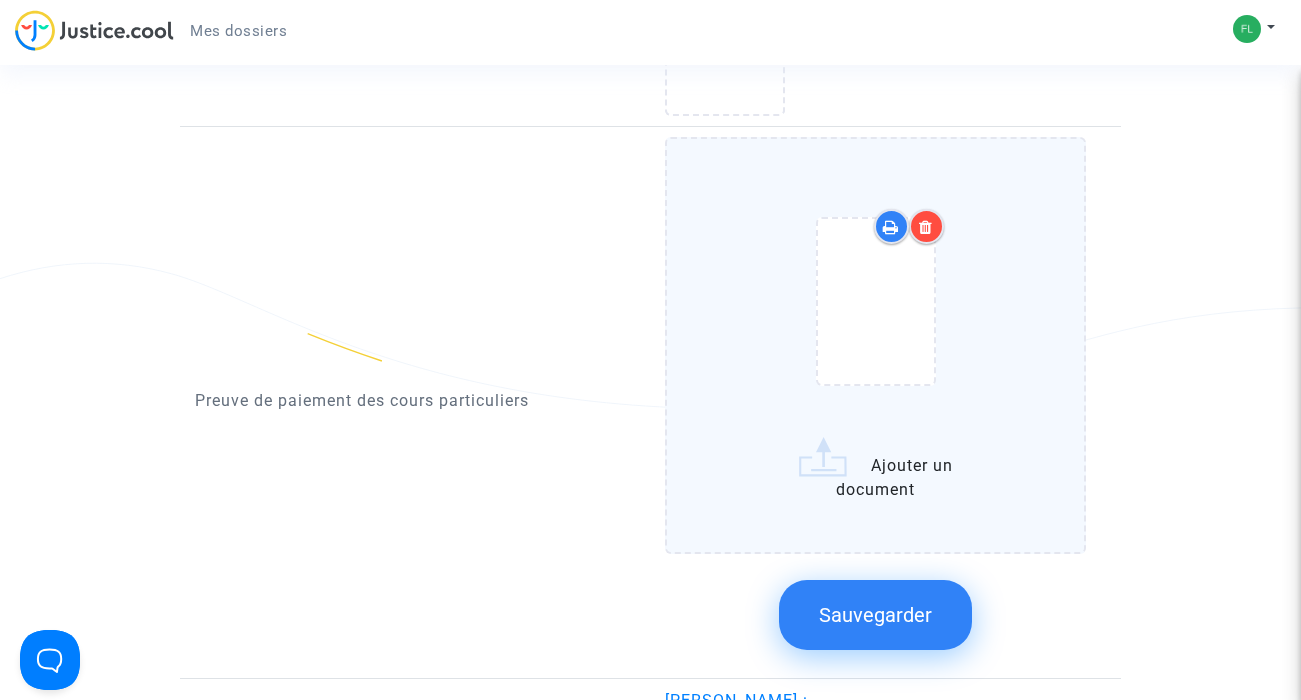 click at bounding box center (926, 227) 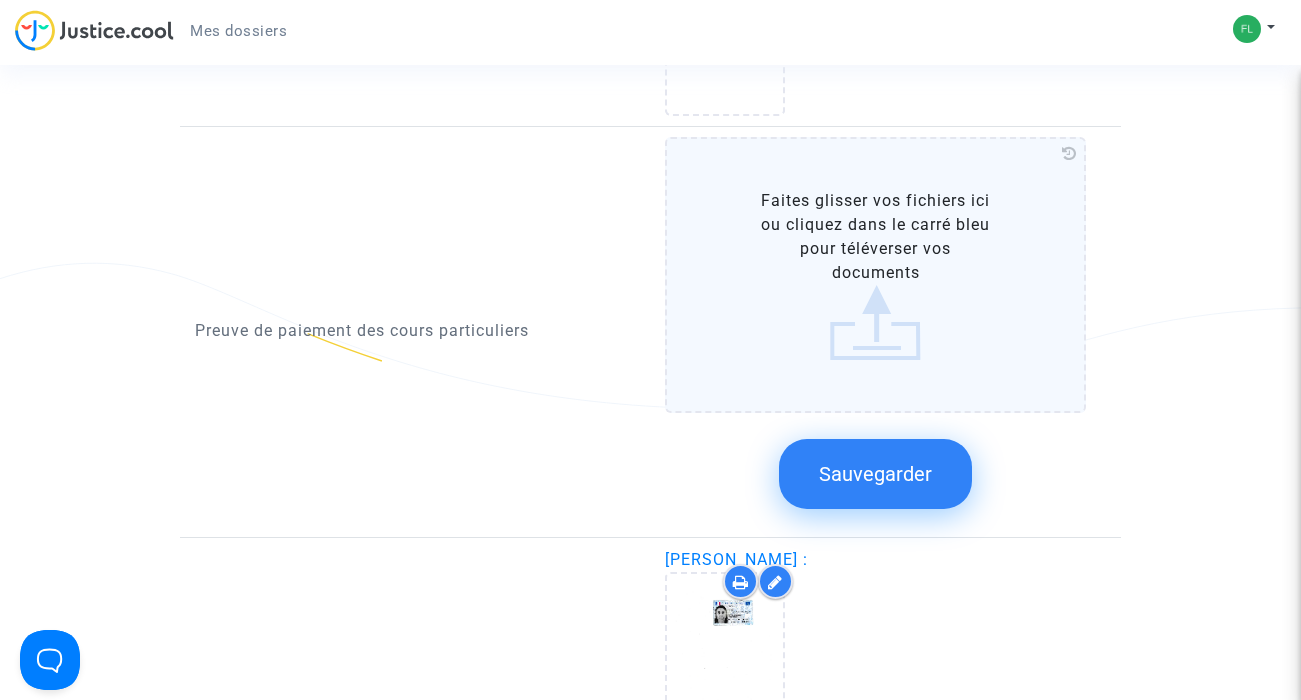click on "Faites glisser vos fichiers ici ou cliquez dans le carré bleu pour téléverser vos documents" 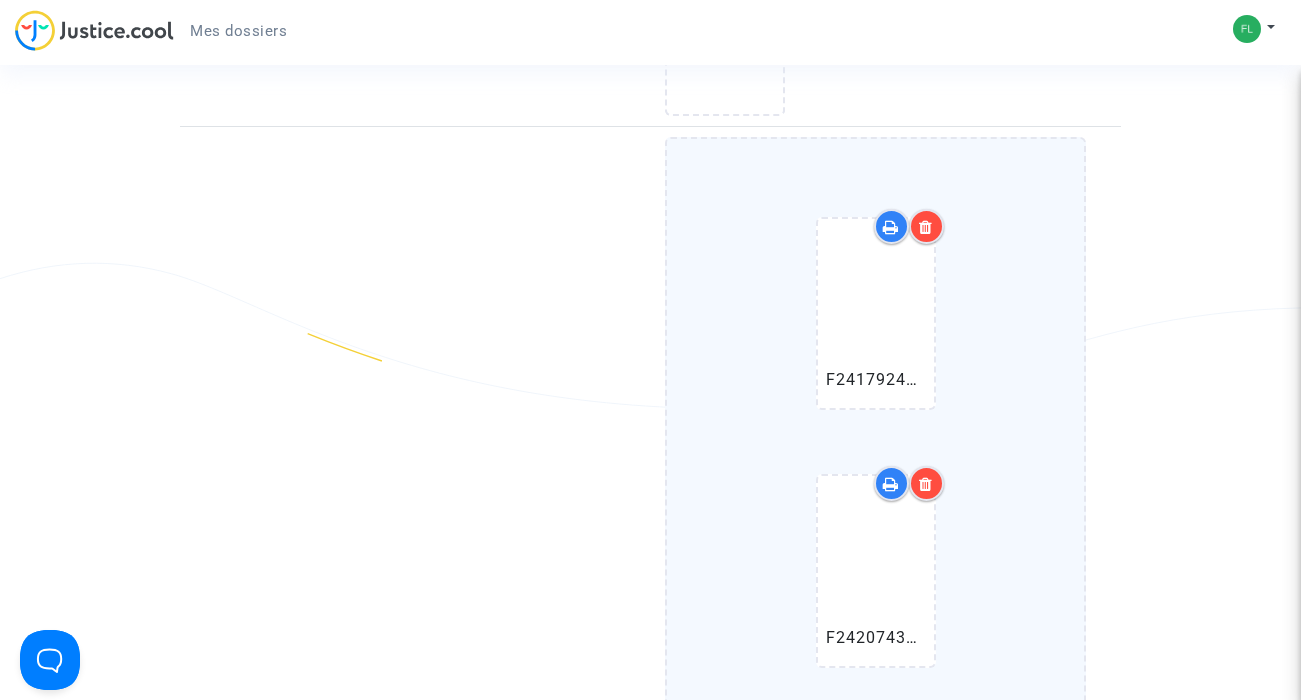 click at bounding box center (926, 227) 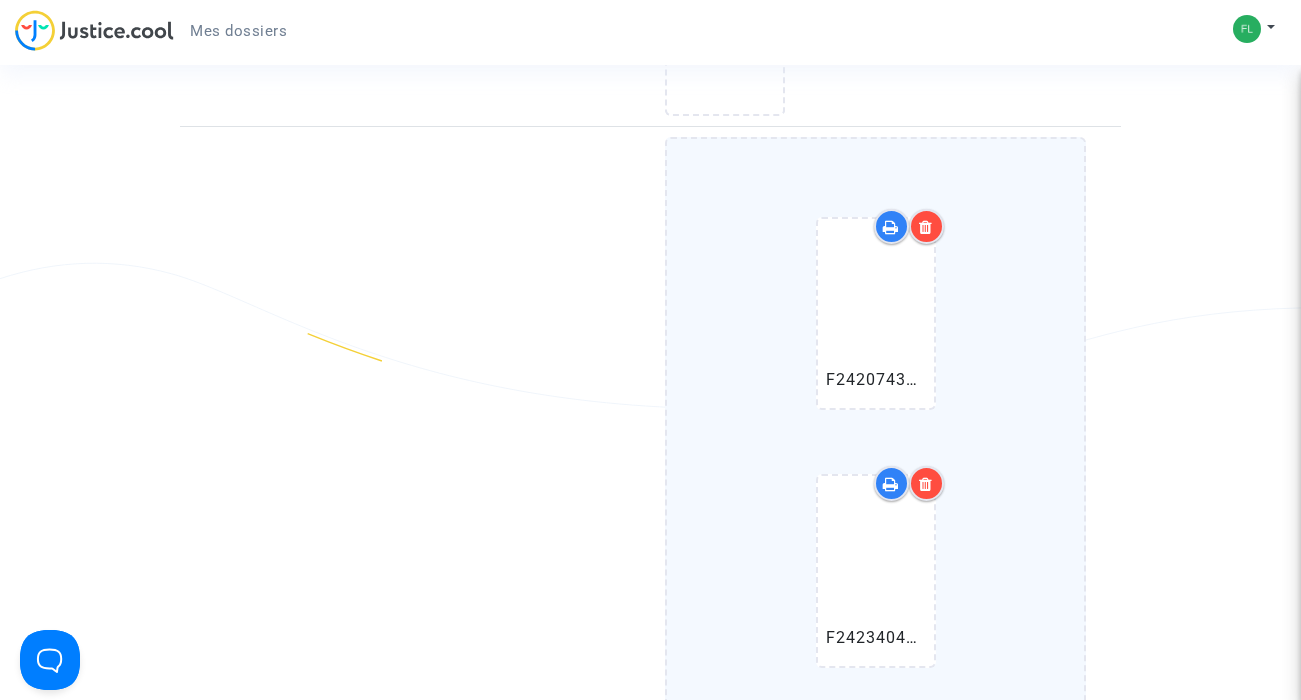 click at bounding box center [926, 227] 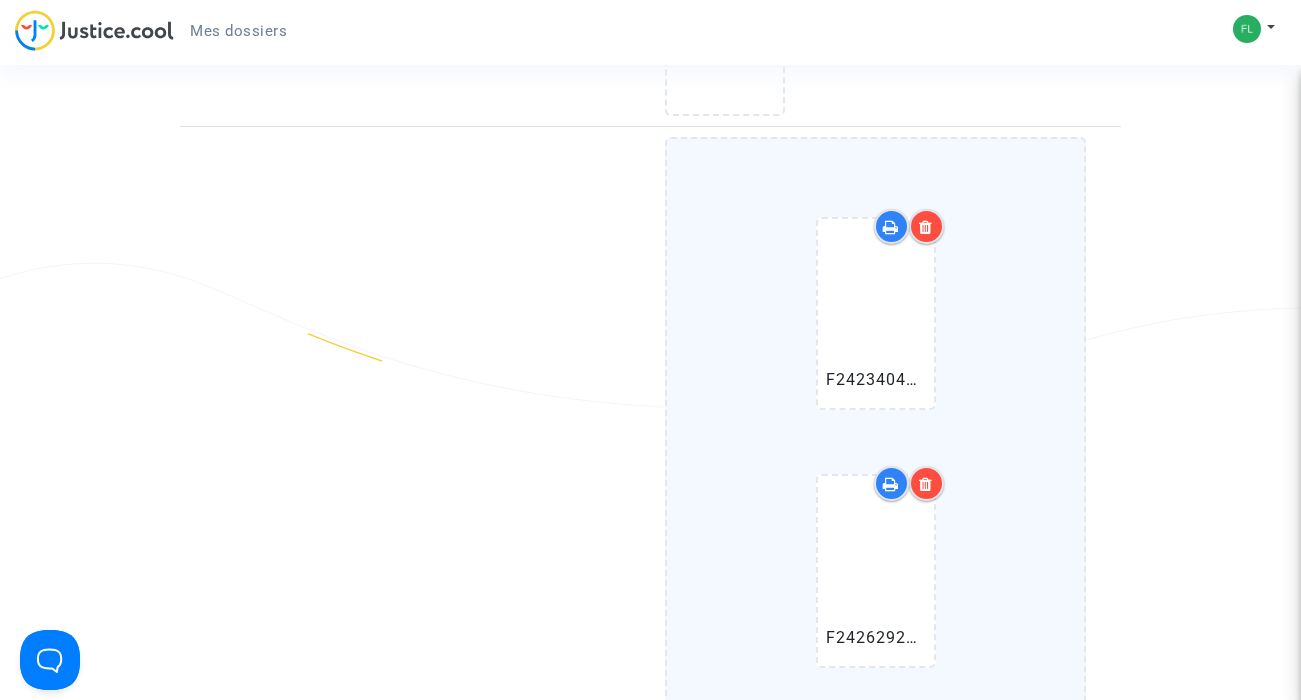 click at bounding box center (926, 227) 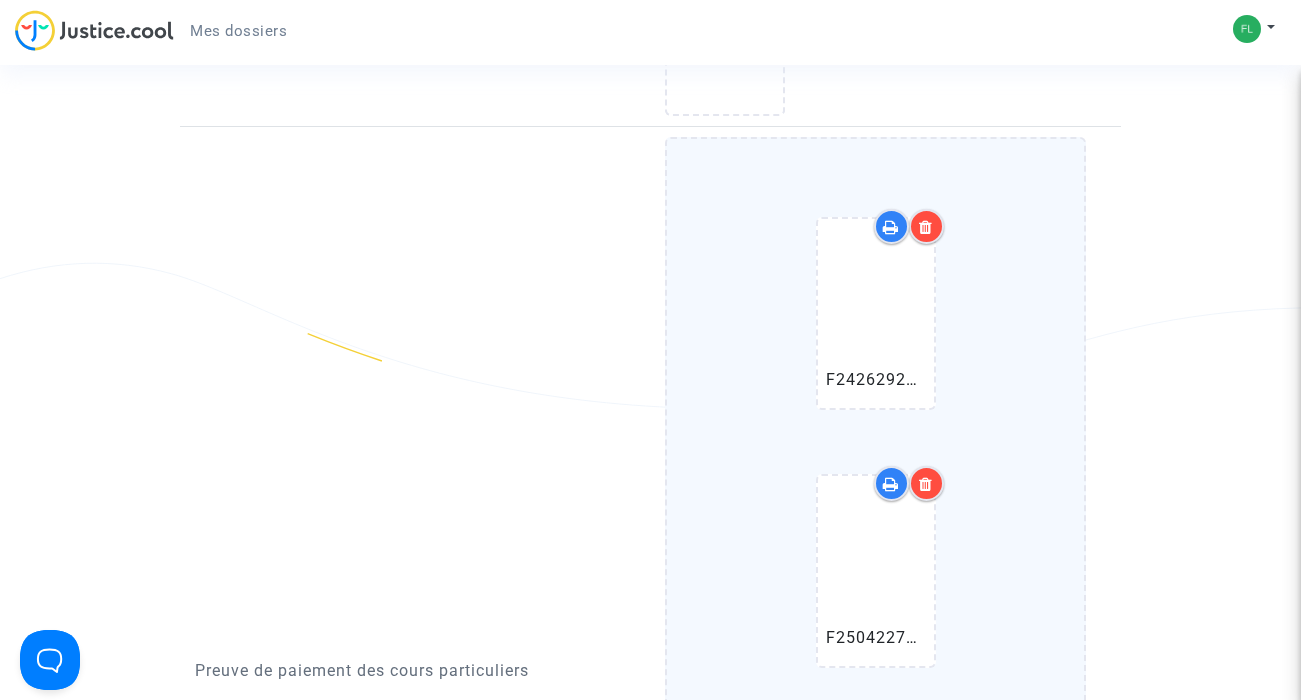 click at bounding box center [926, 227] 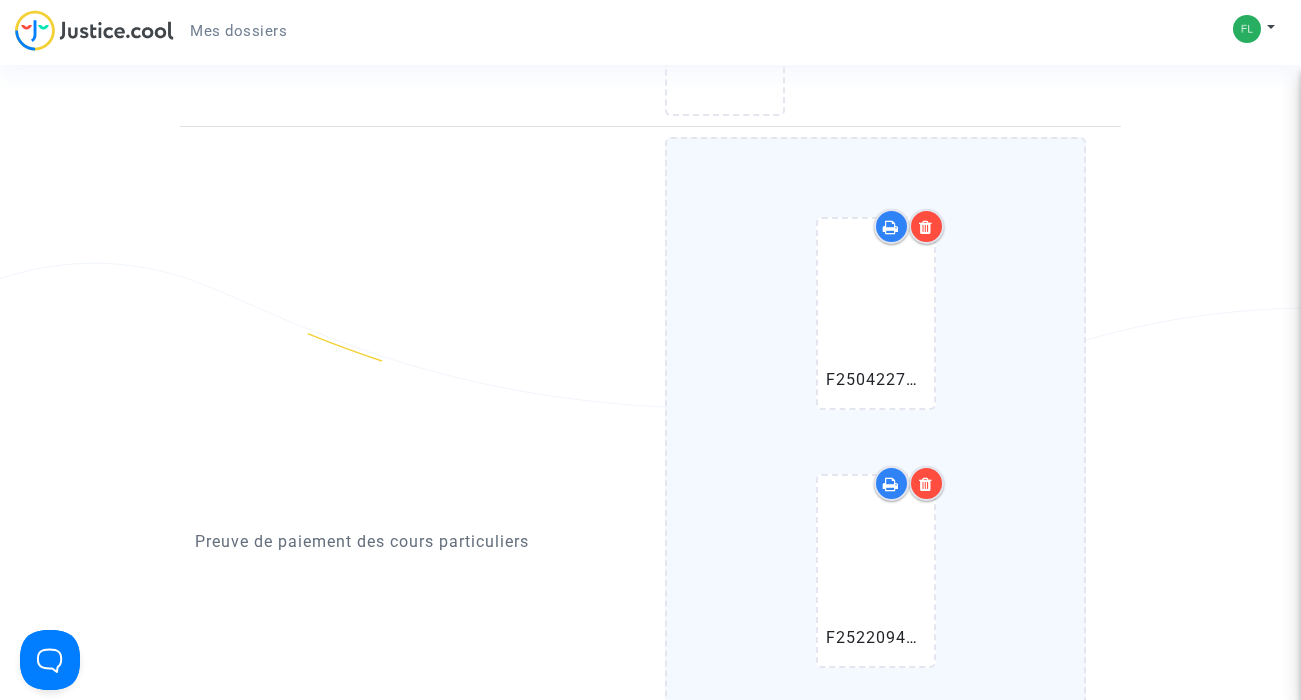 click at bounding box center (926, 227) 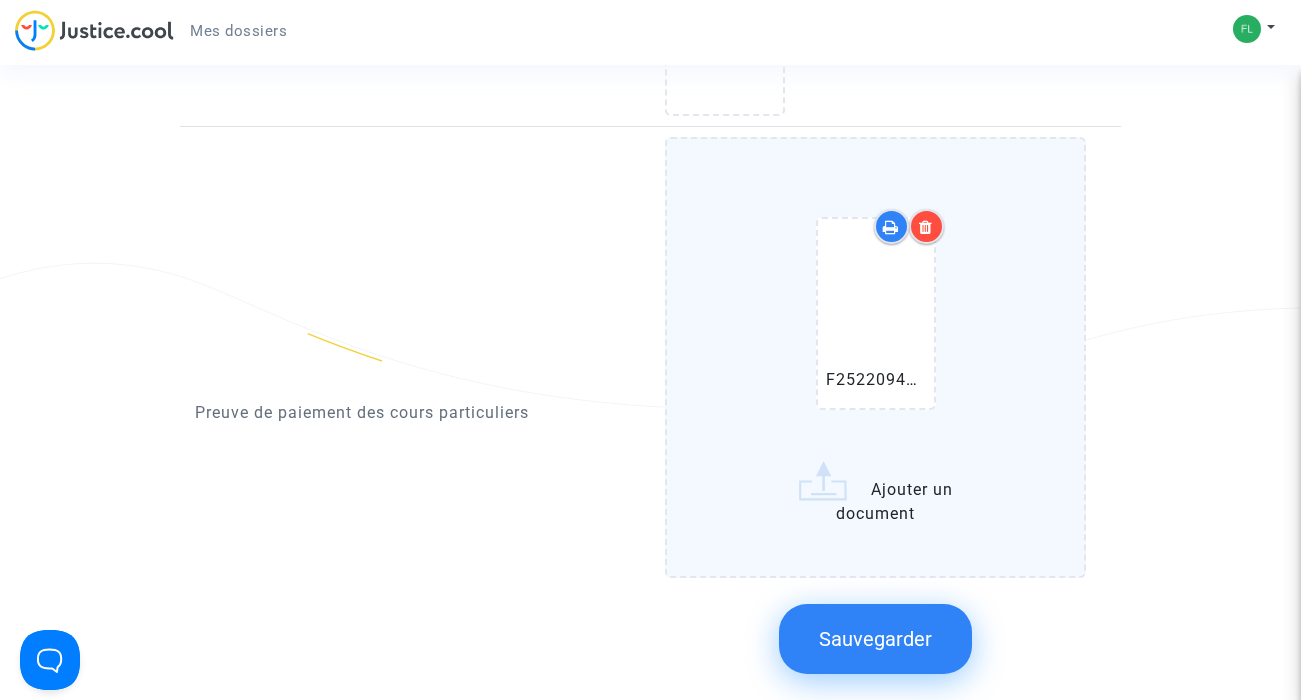click at bounding box center (926, 227) 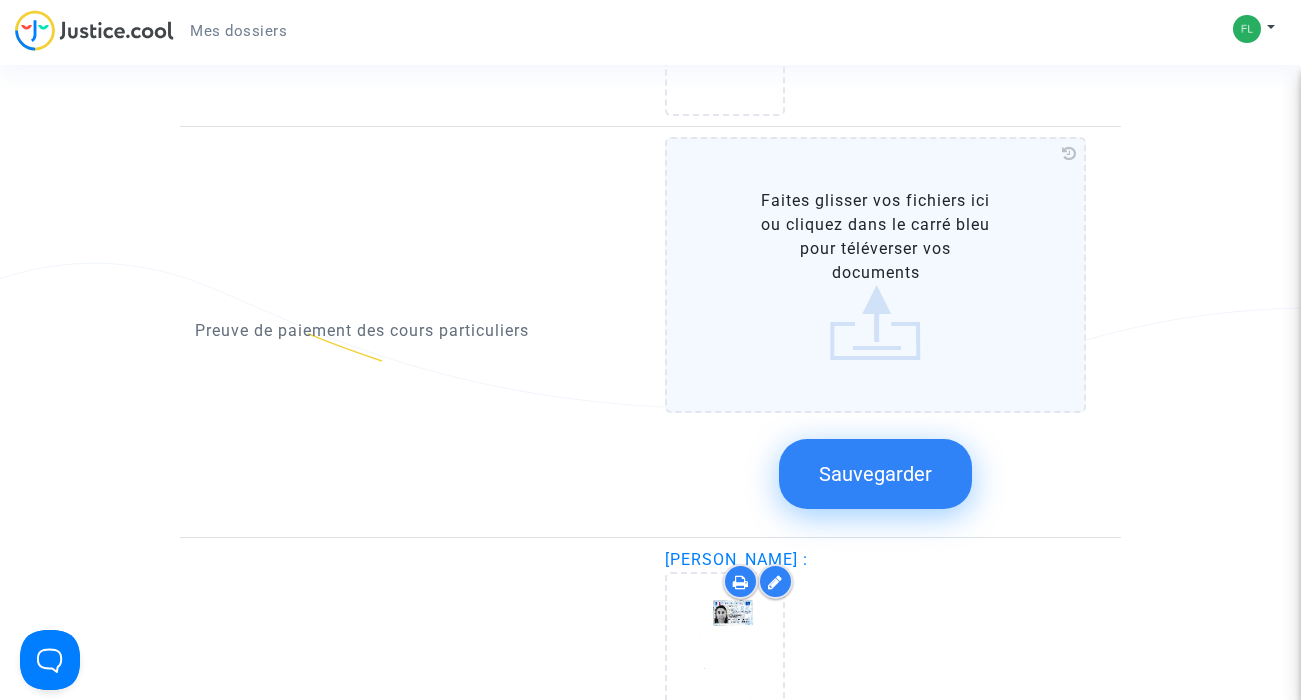 click on "Faites glisser vos fichiers ici ou cliquez dans le carré bleu pour téléverser vos documents" 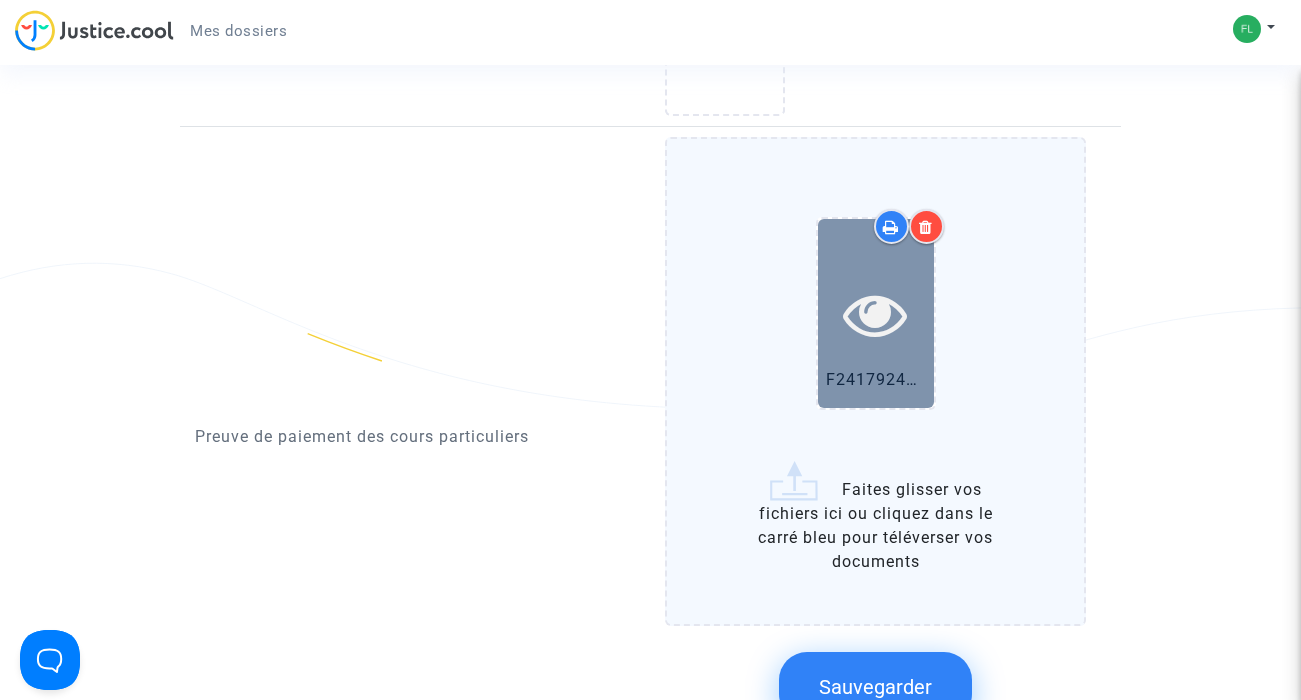 click at bounding box center (875, 314) 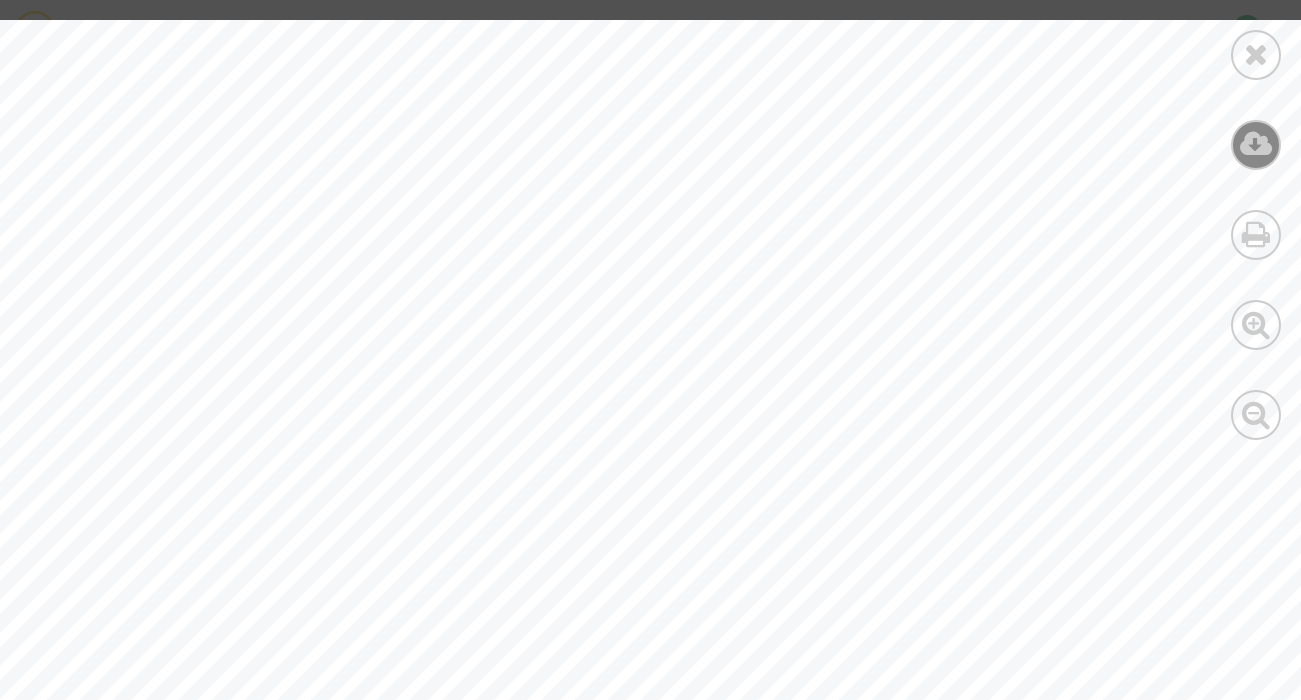 click at bounding box center [1256, 144] 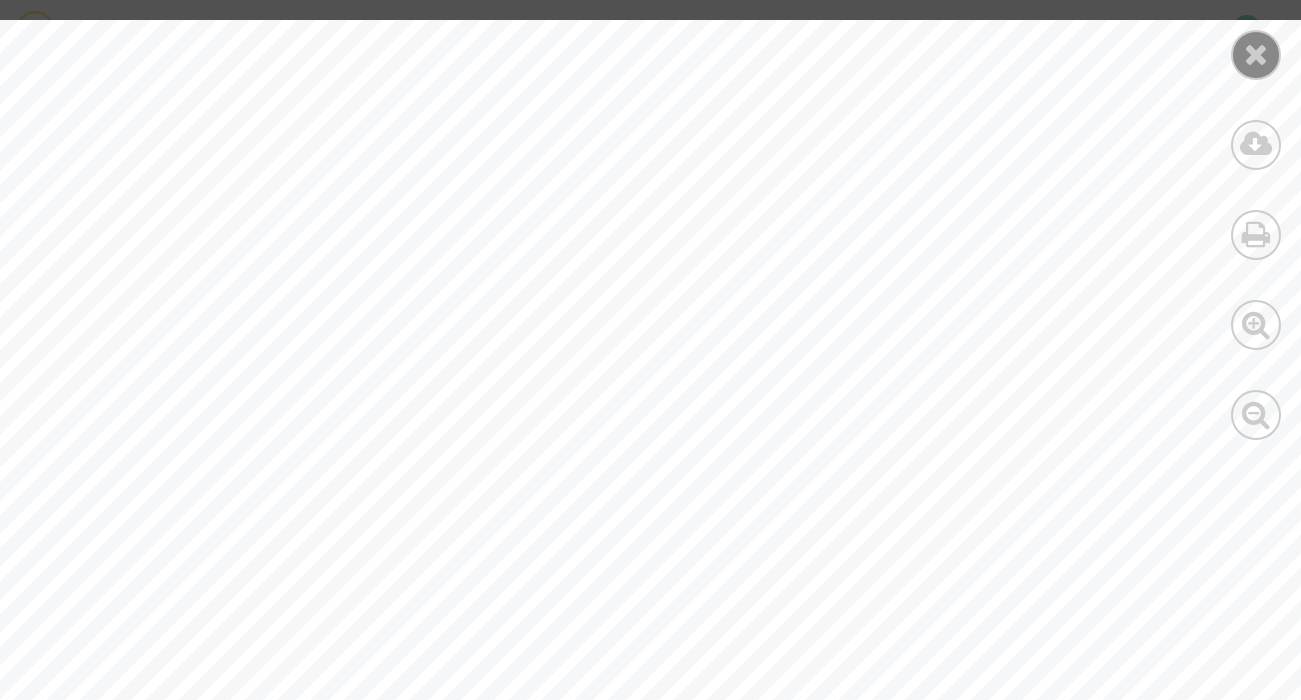 click at bounding box center [1256, 54] 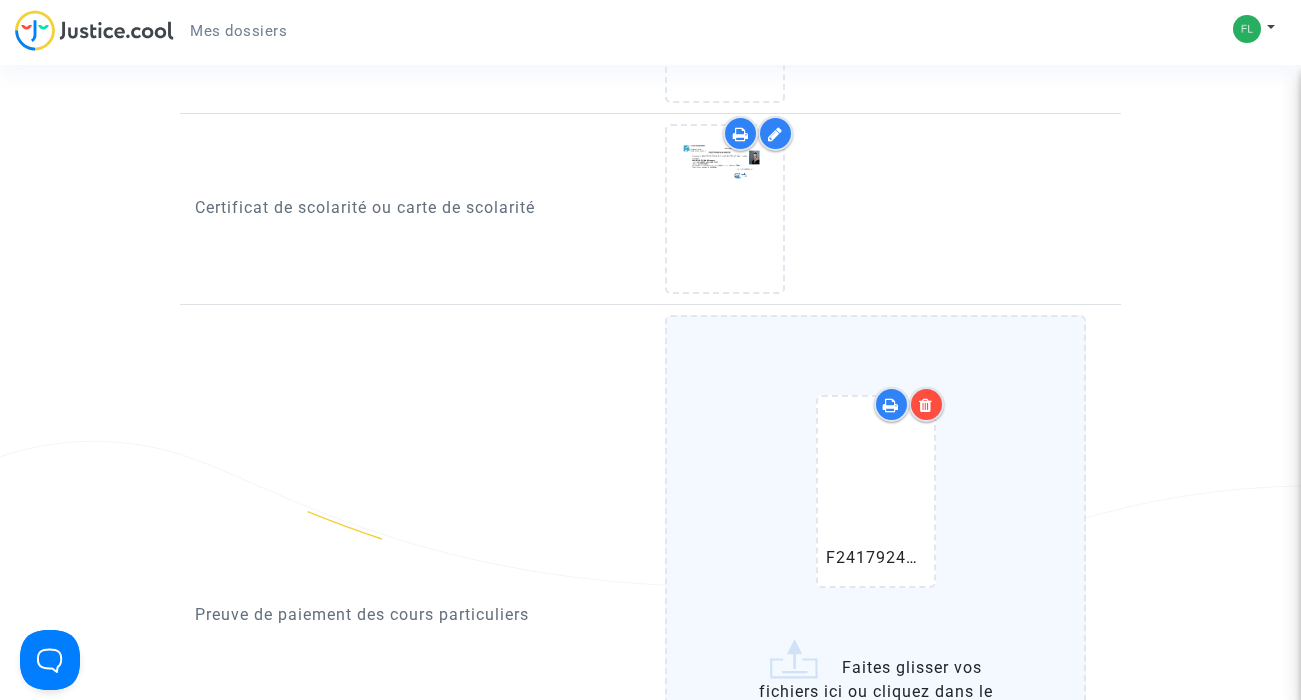 scroll, scrollTop: 1406, scrollLeft: 0, axis: vertical 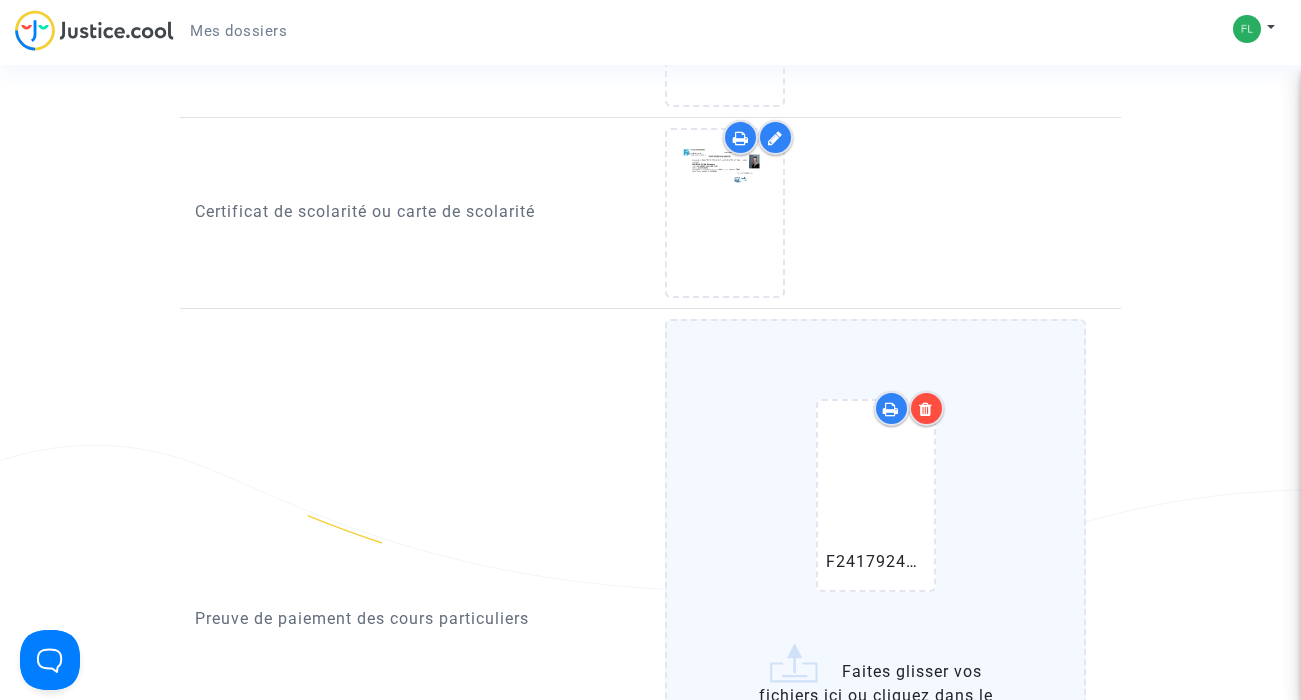 click at bounding box center (926, 408) 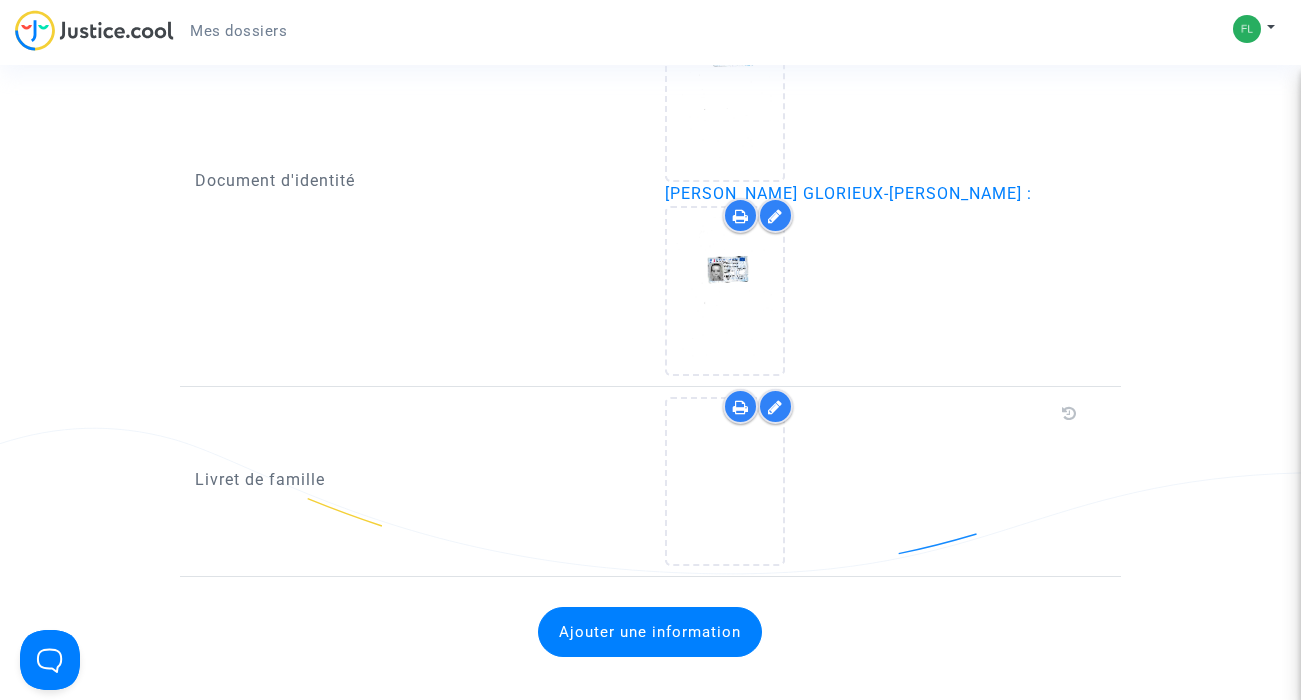 scroll, scrollTop: 2145, scrollLeft: 0, axis: vertical 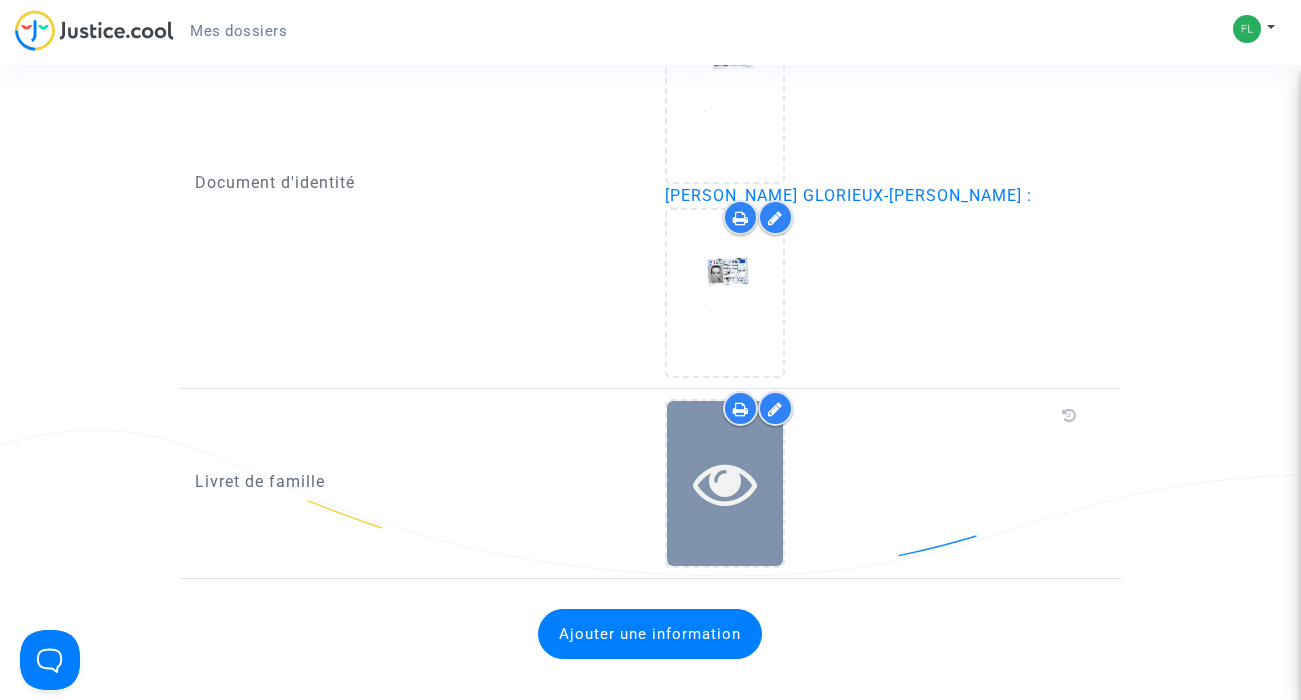 click at bounding box center (725, 483) 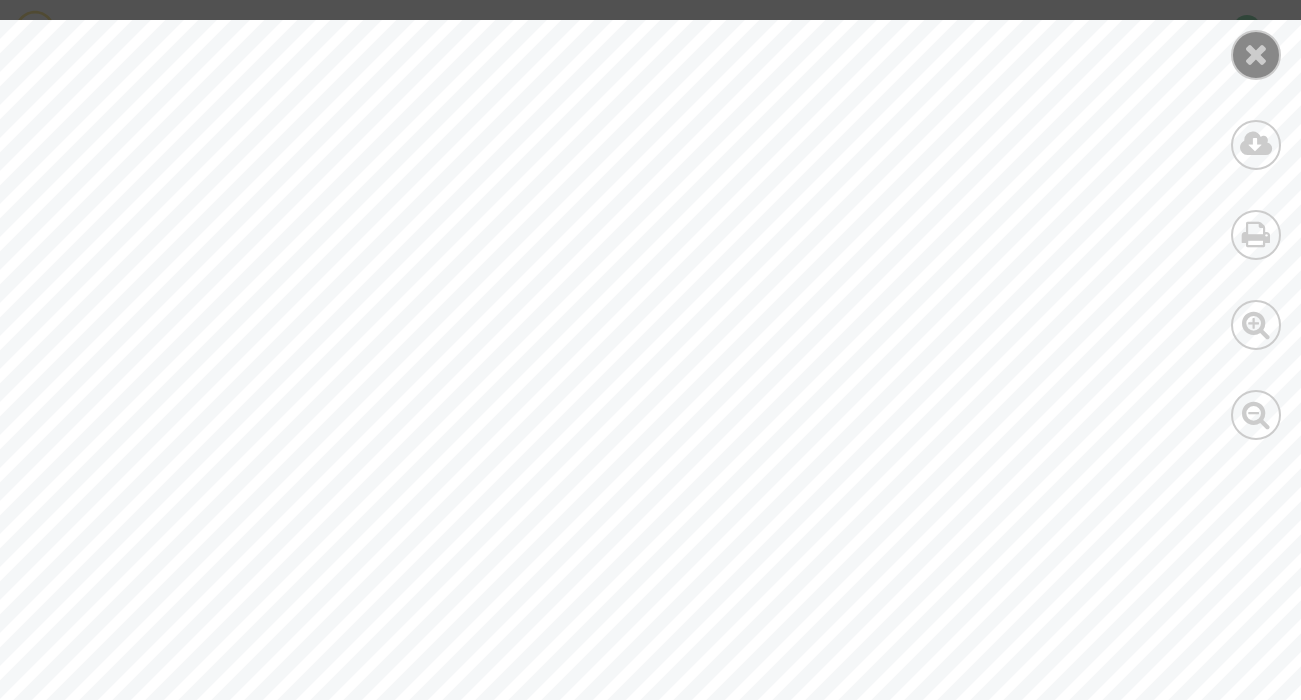 click at bounding box center [1256, 54] 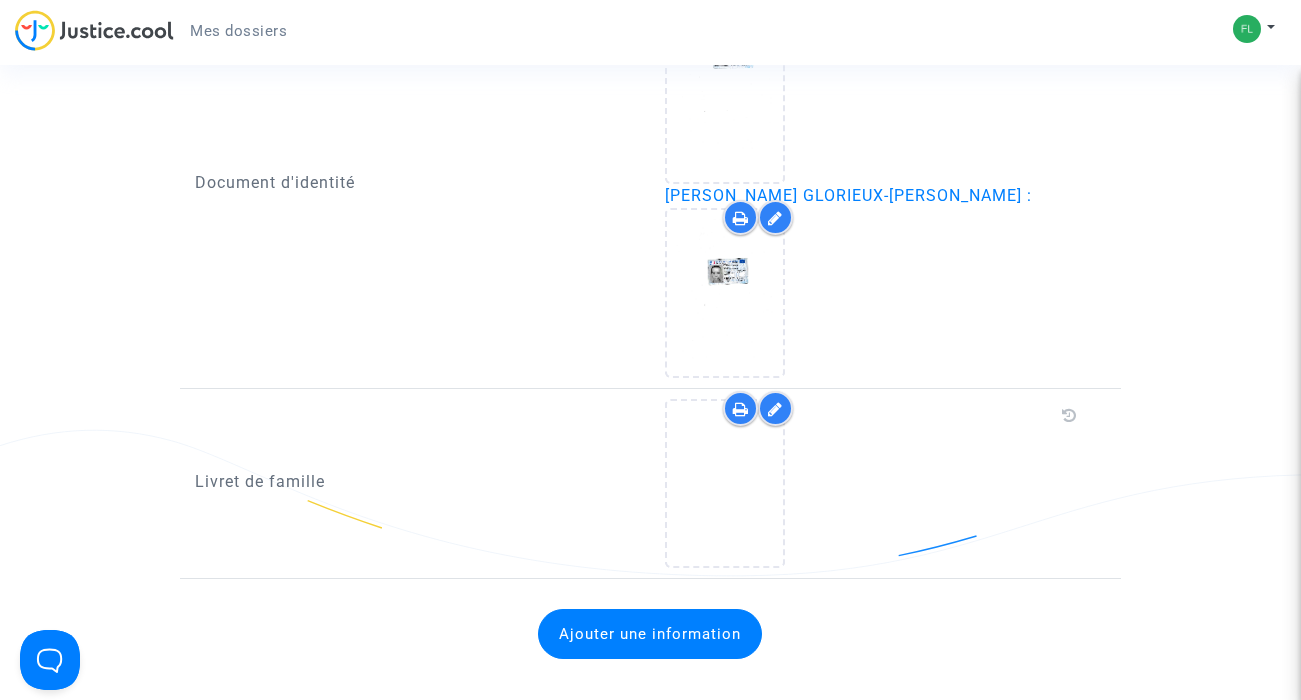 click at bounding box center [775, 409] 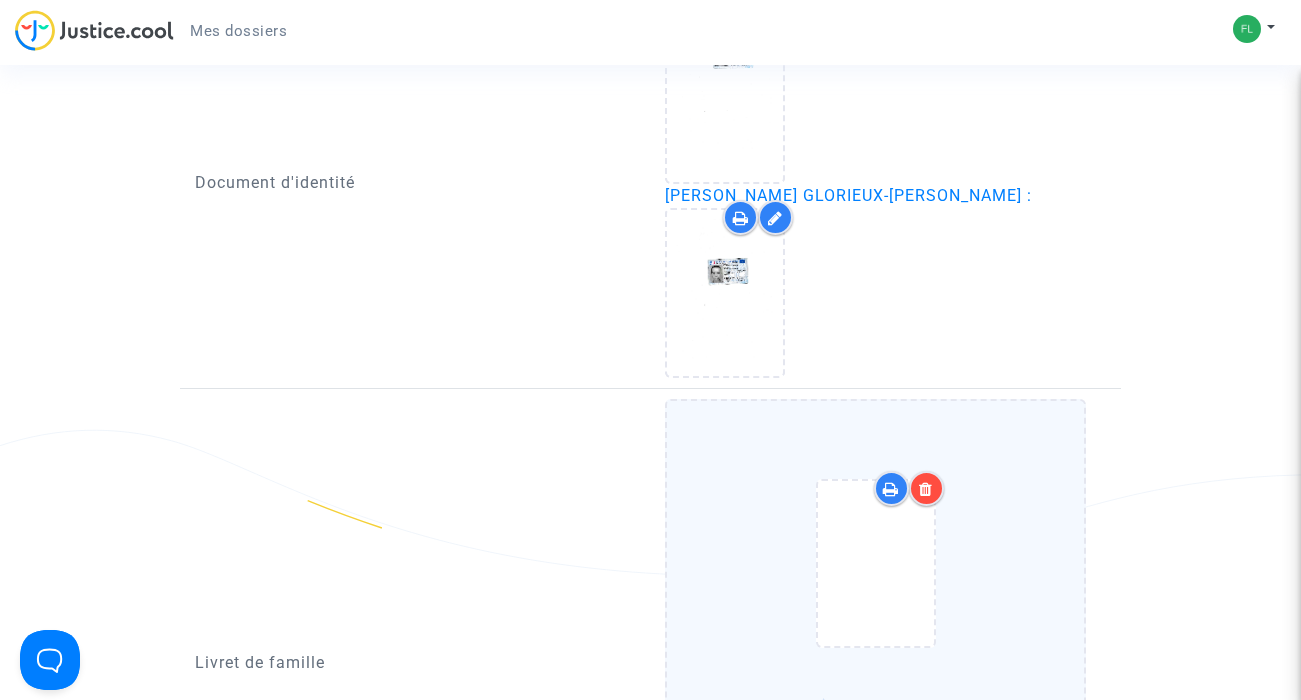 click at bounding box center (926, 489) 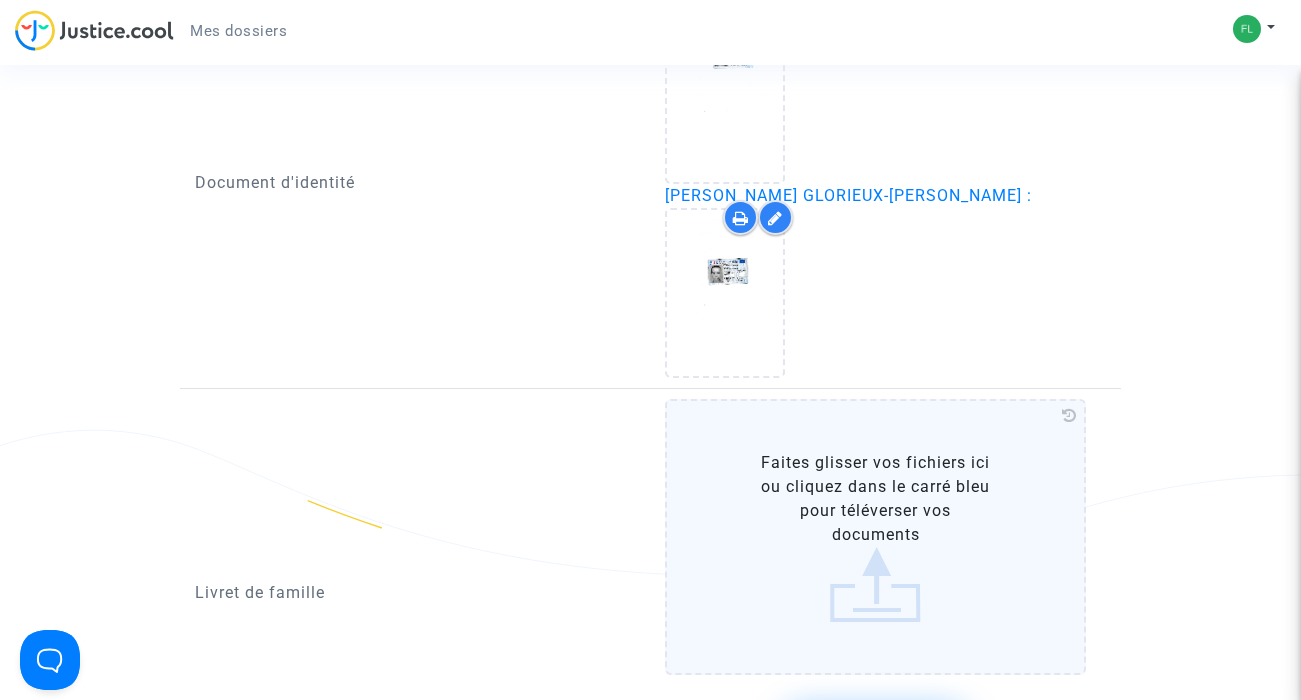 click on "Faites glisser vos fichiers ici ou cliquez dans le carré bleu pour téléverser vos documents" 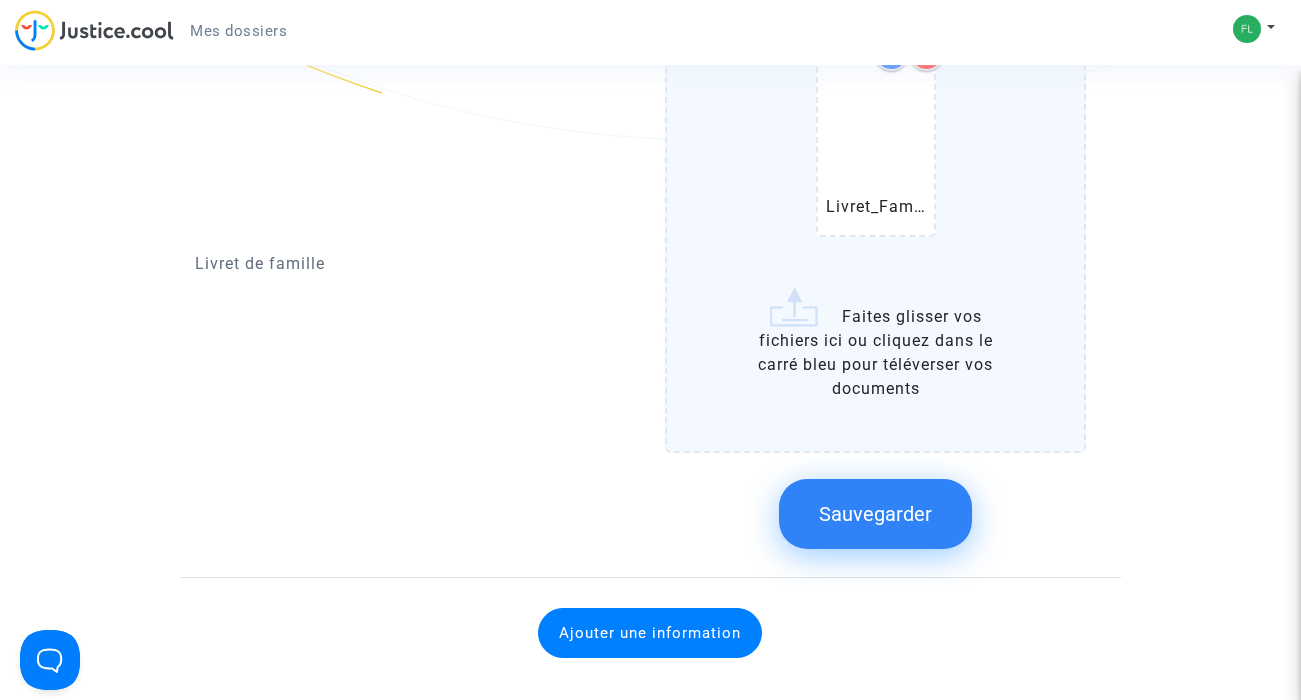 scroll, scrollTop: 2596, scrollLeft: 0, axis: vertical 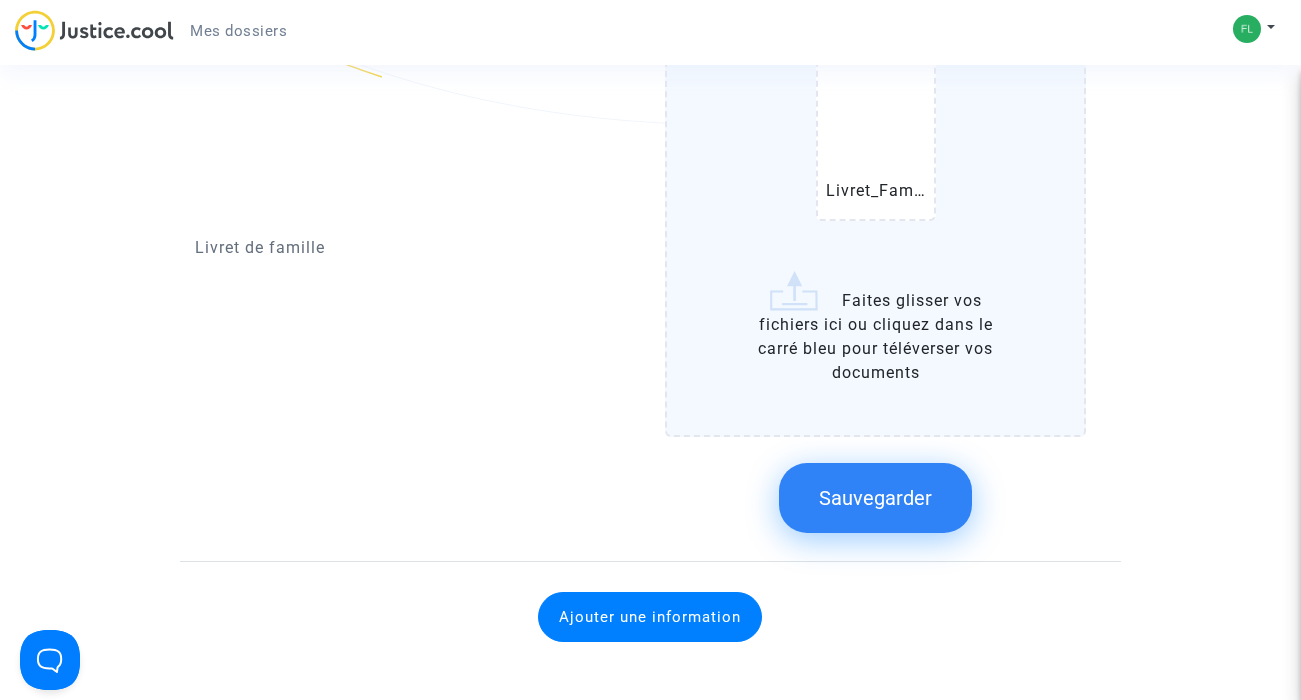 click on "Sauvegarder" 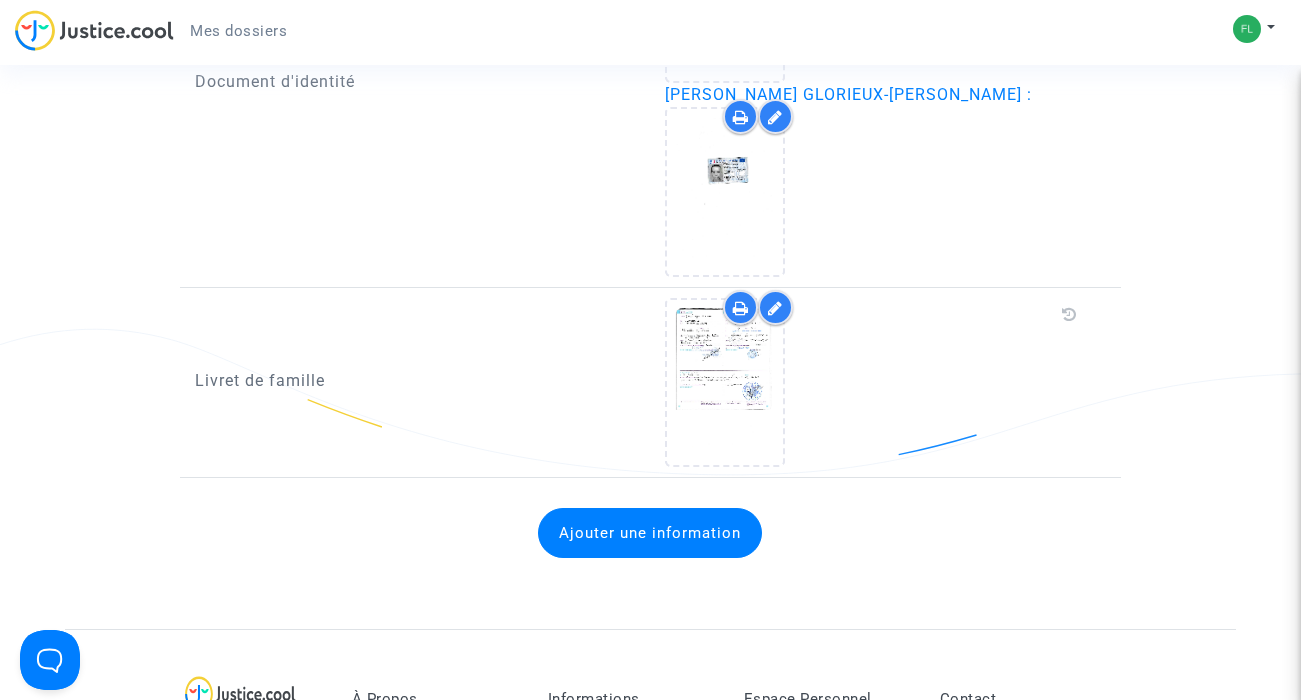 scroll, scrollTop: 2142, scrollLeft: 0, axis: vertical 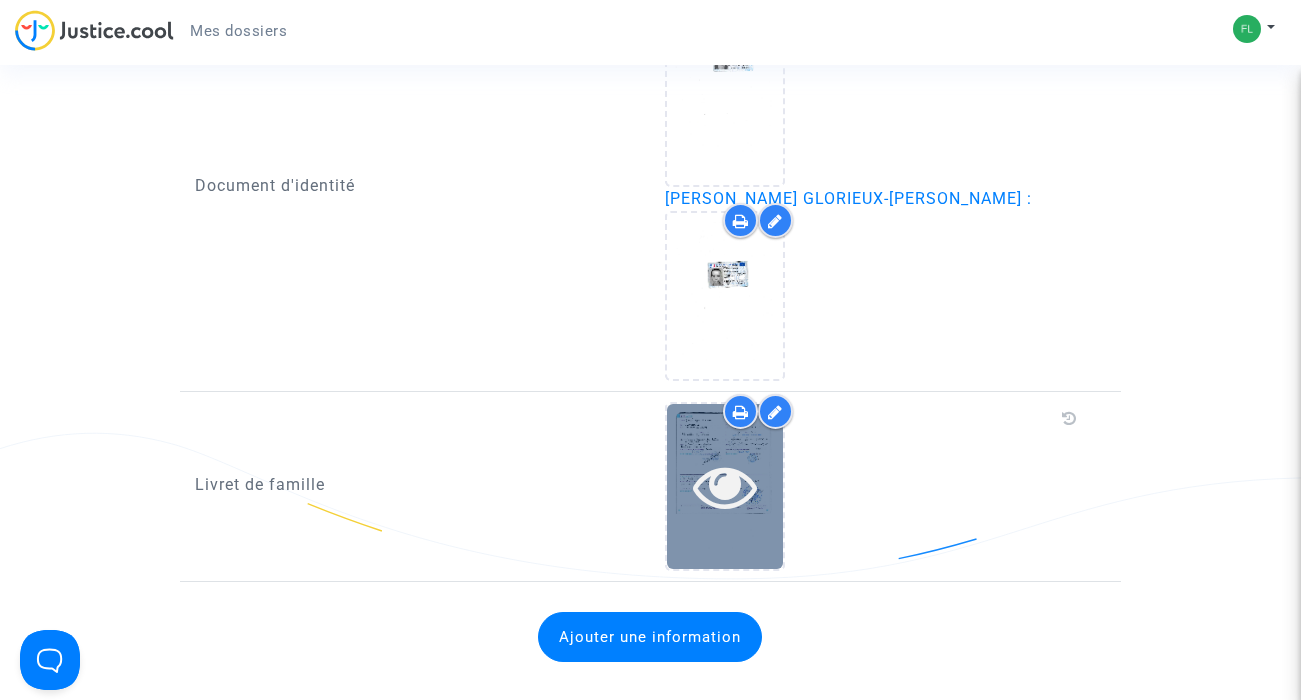 click at bounding box center [725, 486] 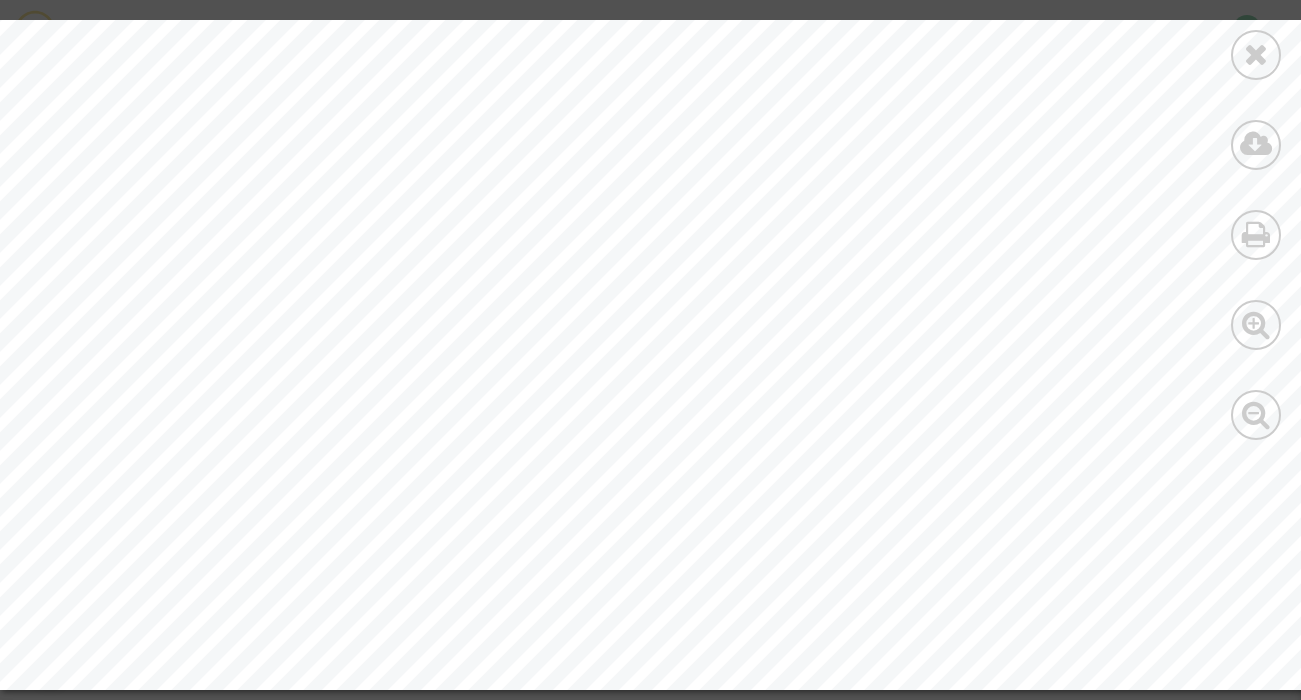scroll, scrollTop: 5074, scrollLeft: 0, axis: vertical 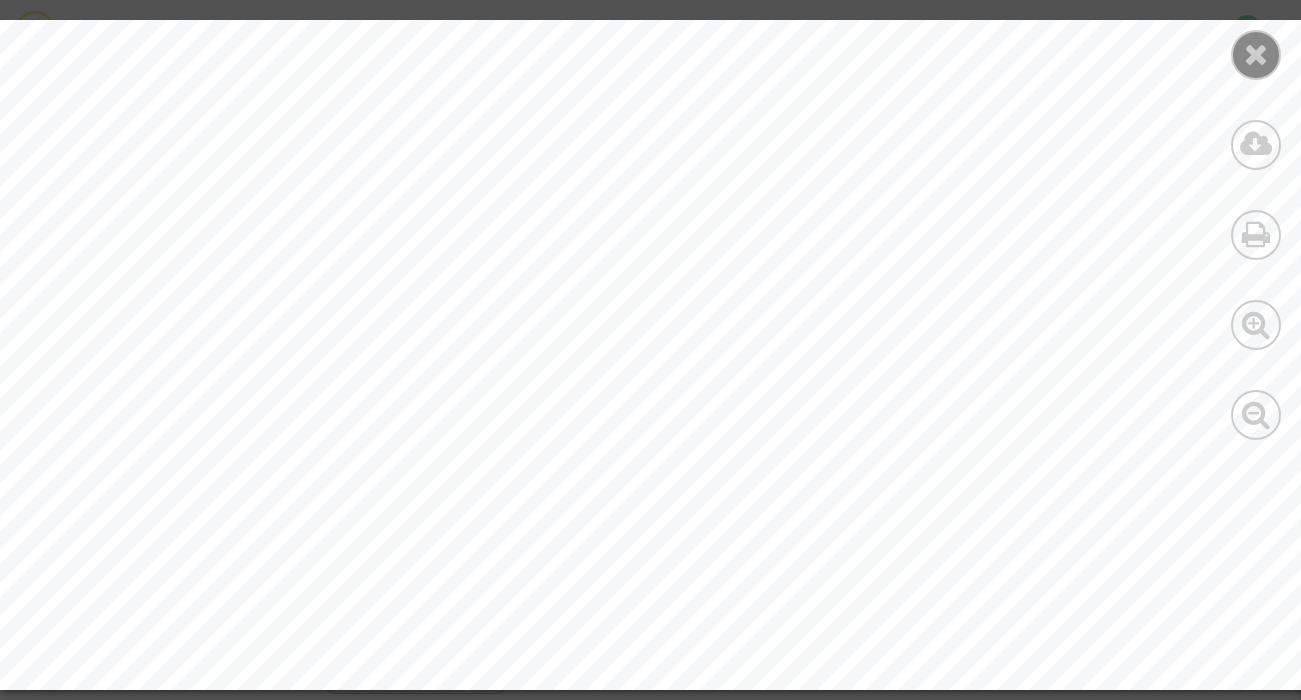 click at bounding box center [1256, 54] 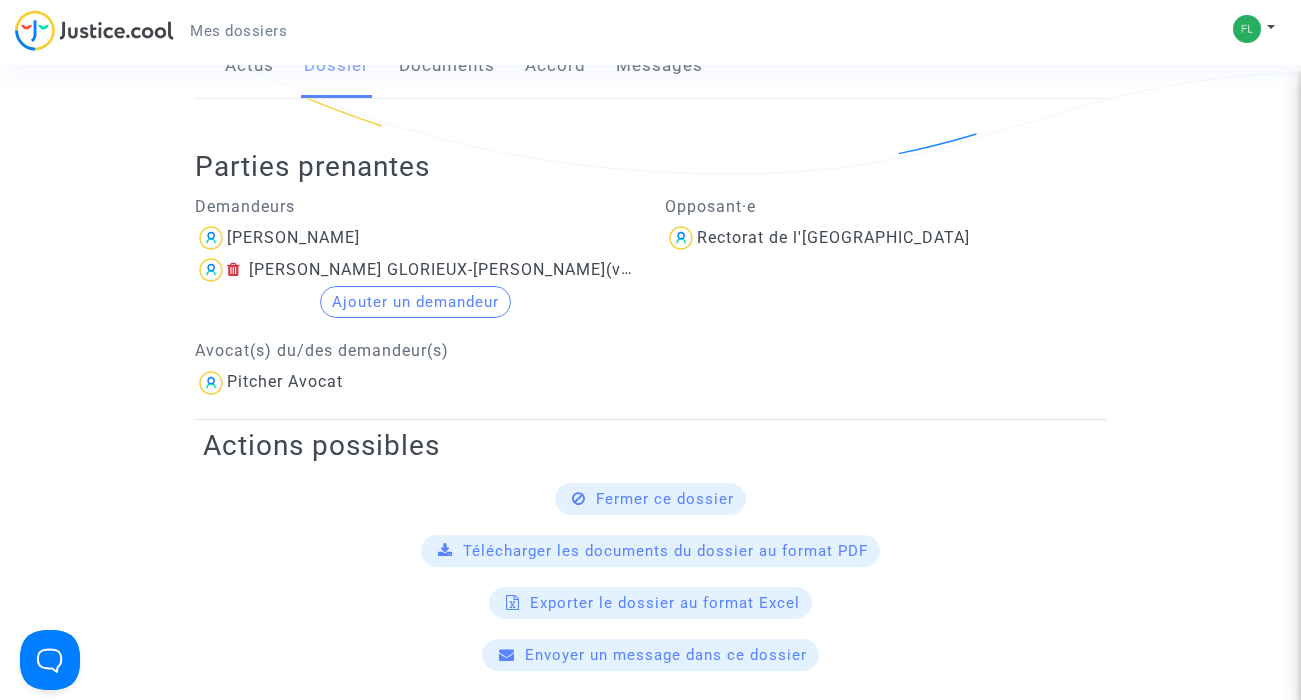 scroll, scrollTop: 230, scrollLeft: 0, axis: vertical 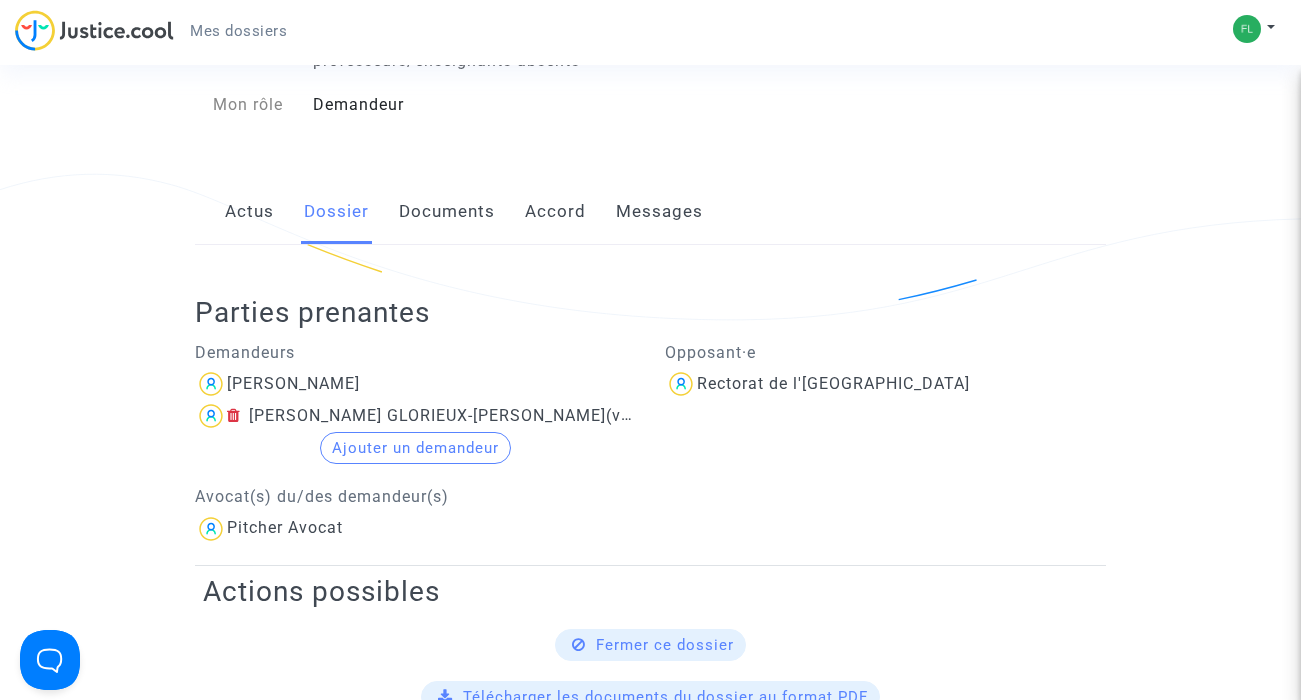 click on "Documents" 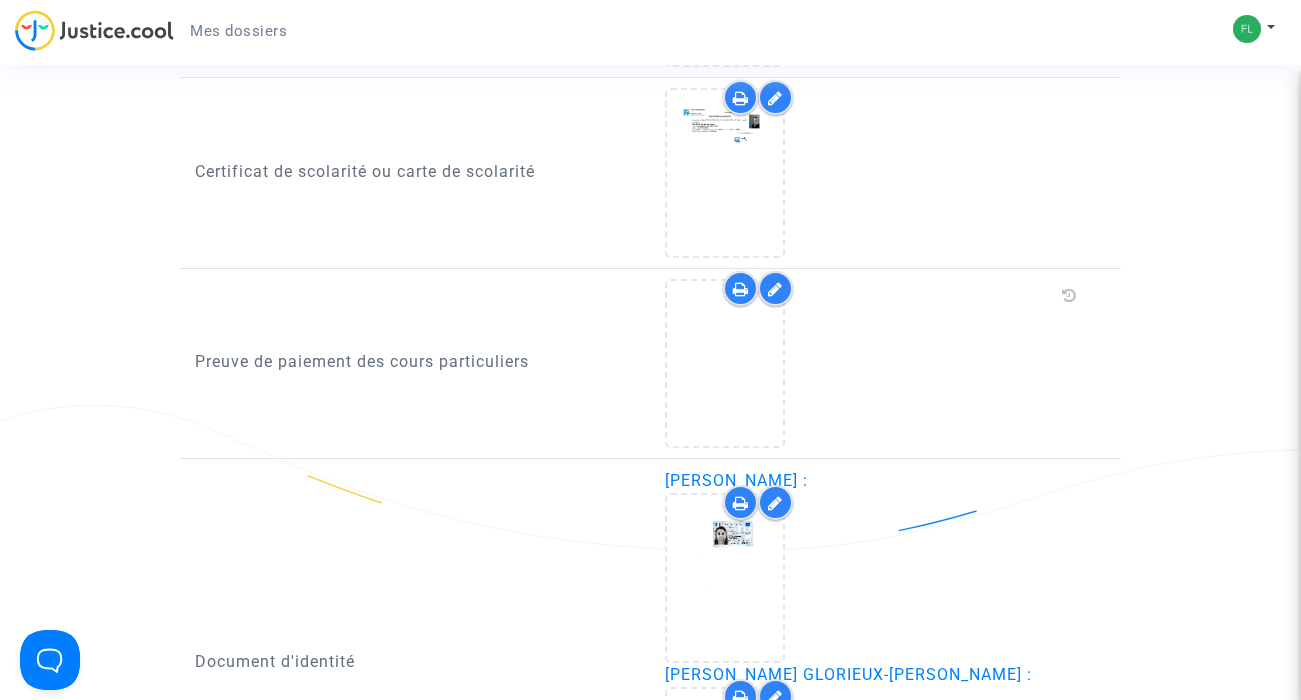 scroll, scrollTop: 1441, scrollLeft: 0, axis: vertical 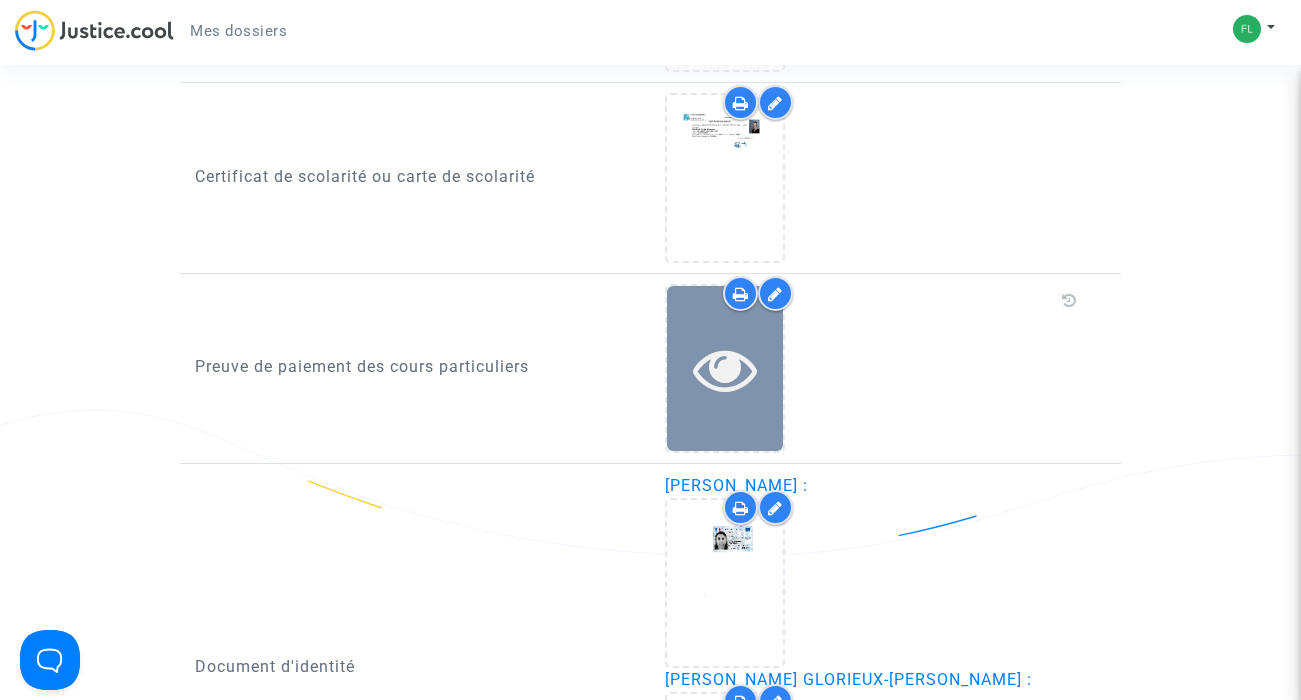 click at bounding box center (725, 369) 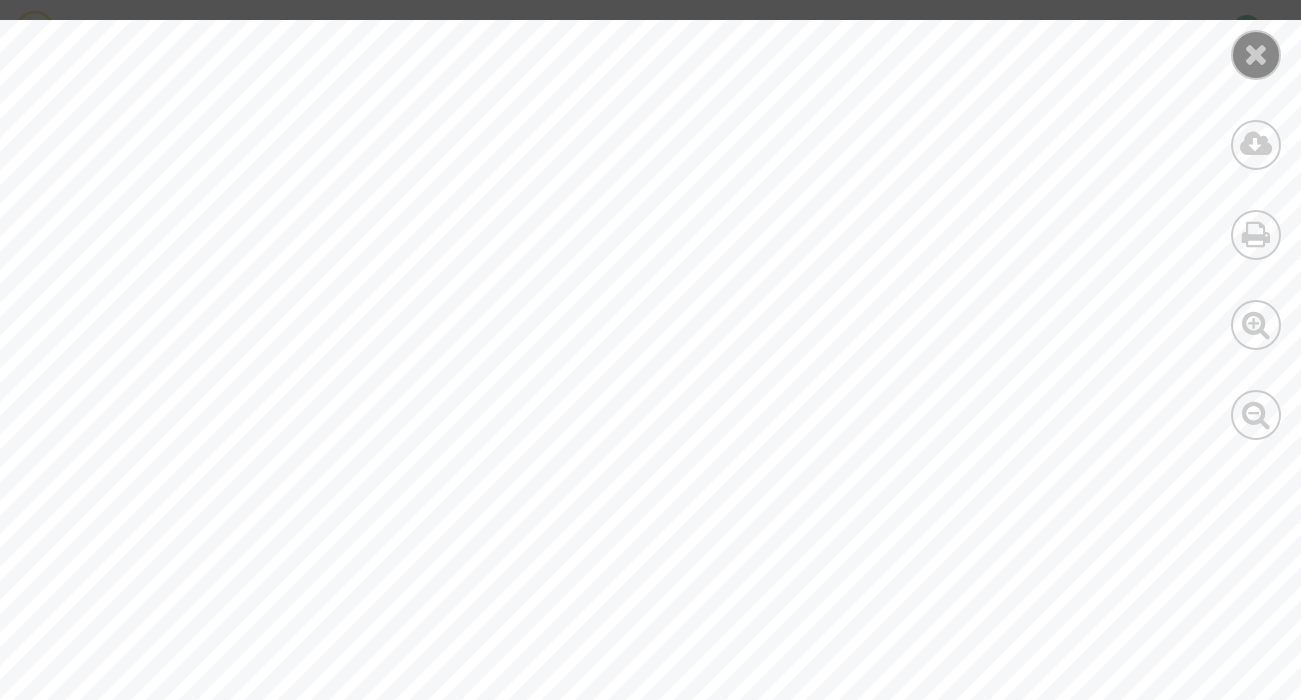 click at bounding box center (1256, 54) 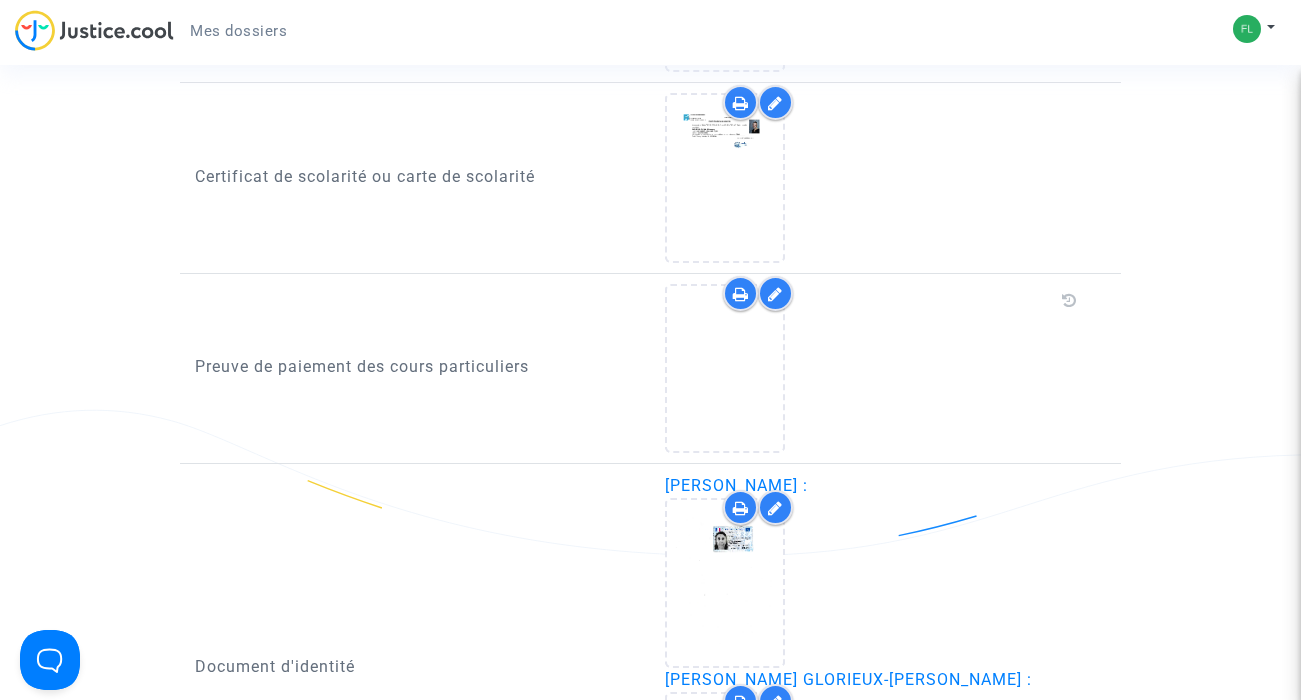 click at bounding box center (775, 294) 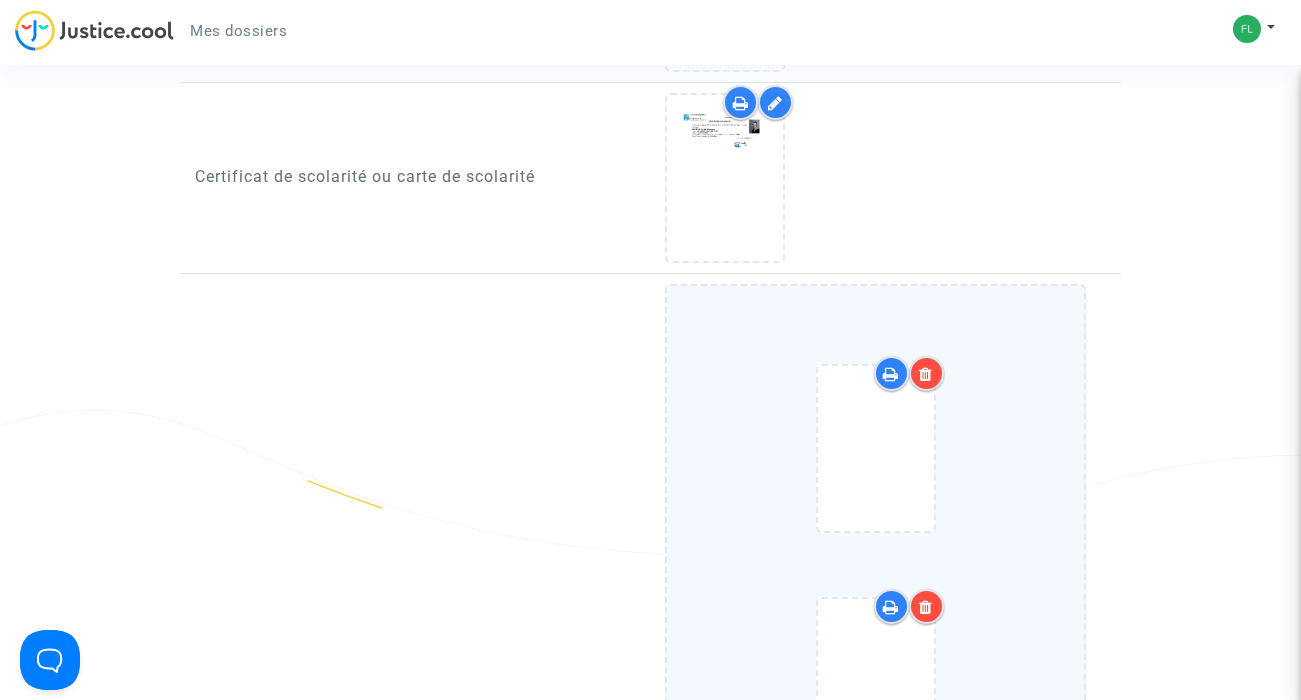 click at bounding box center (926, 374) 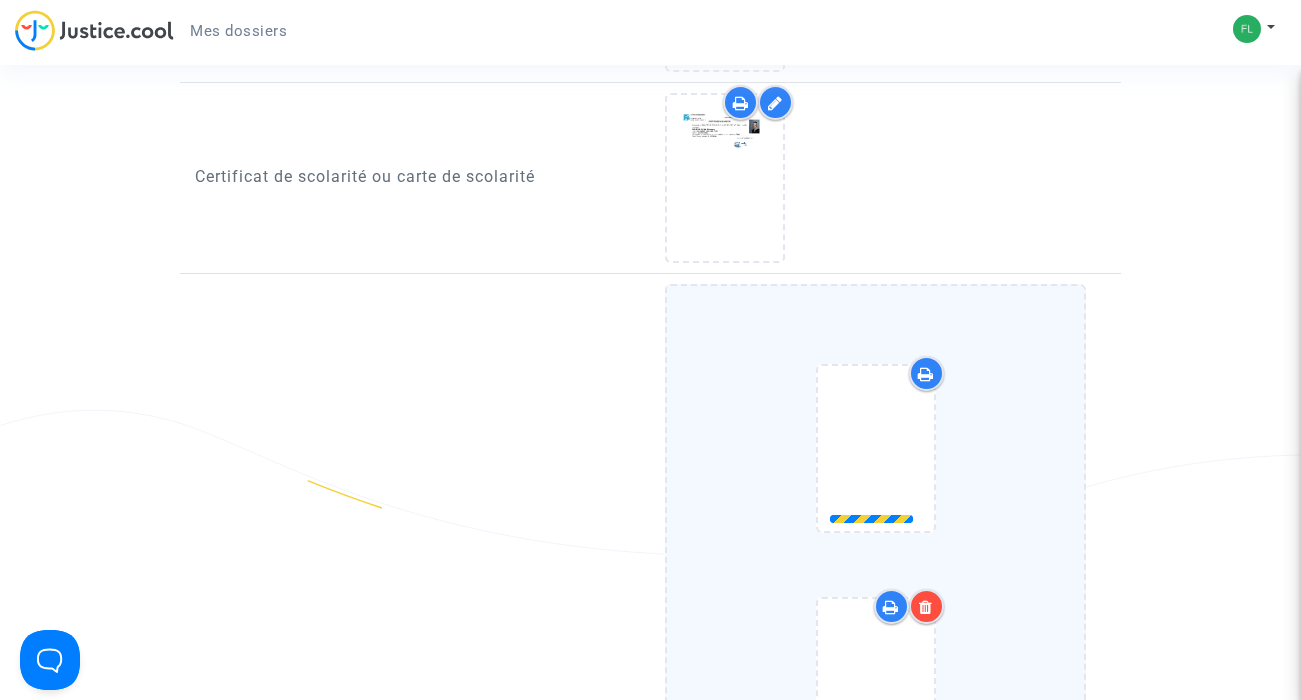 click at bounding box center [926, 607] 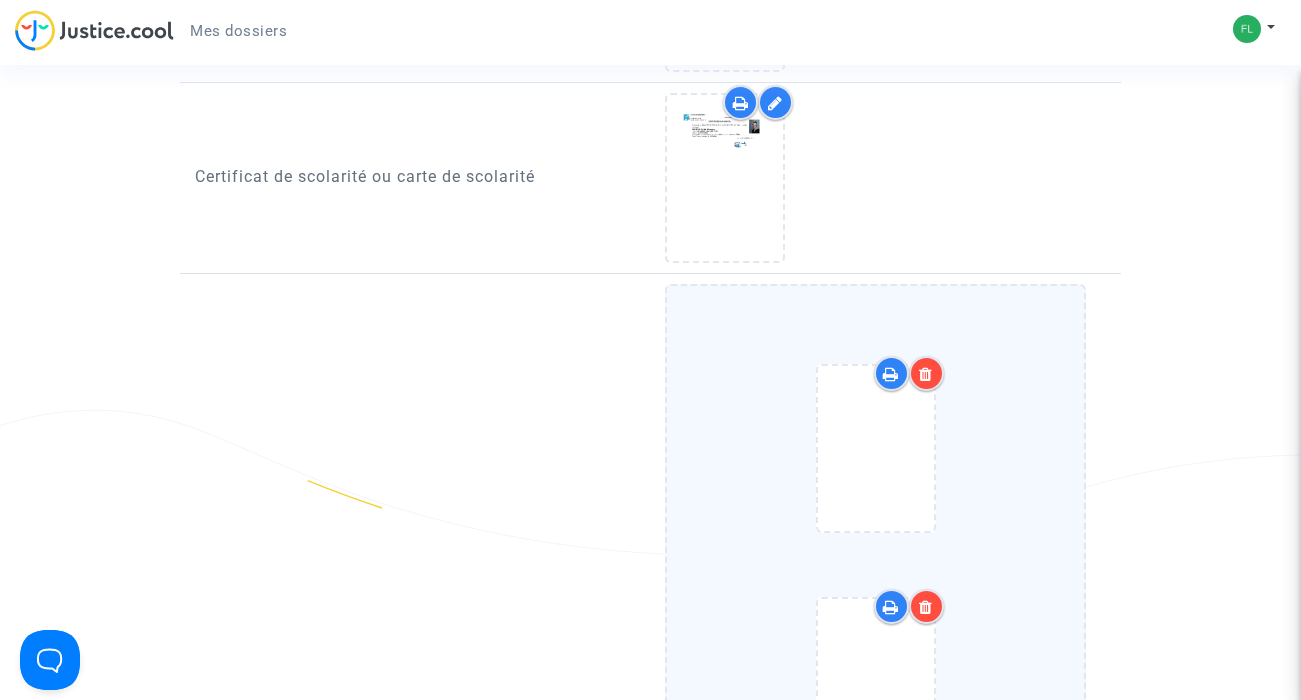 click at bounding box center (926, 374) 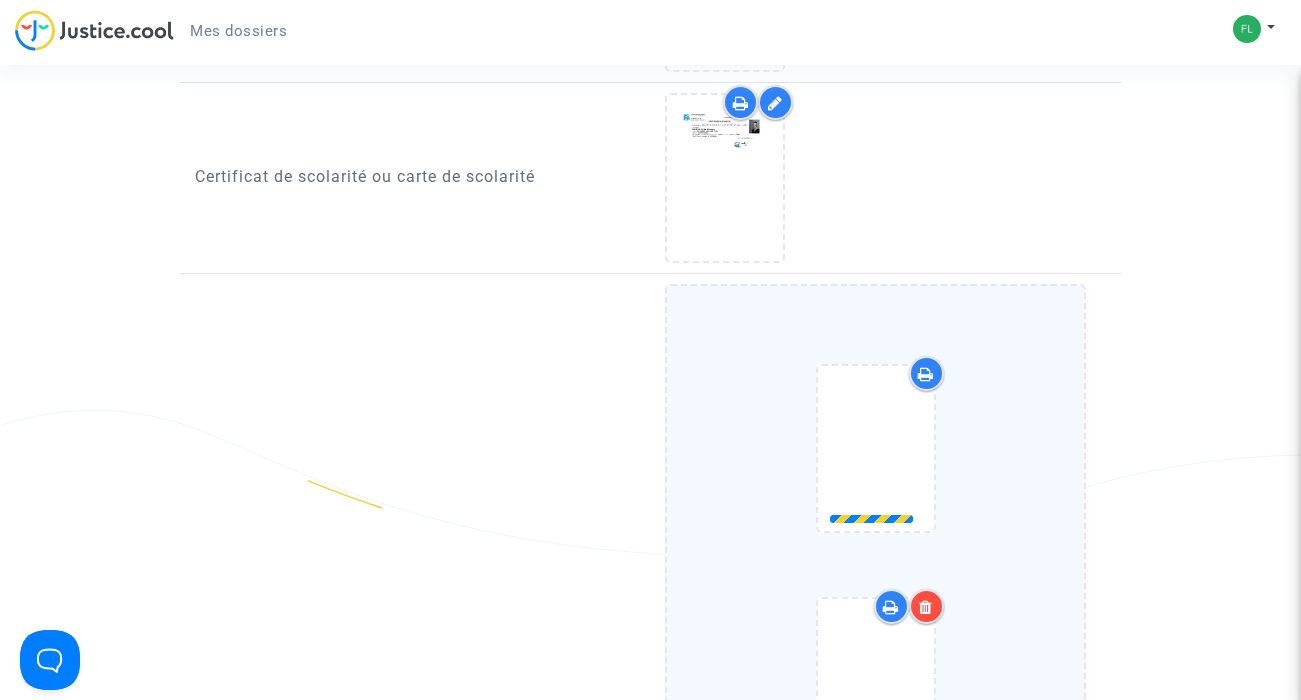 click at bounding box center (926, 374) 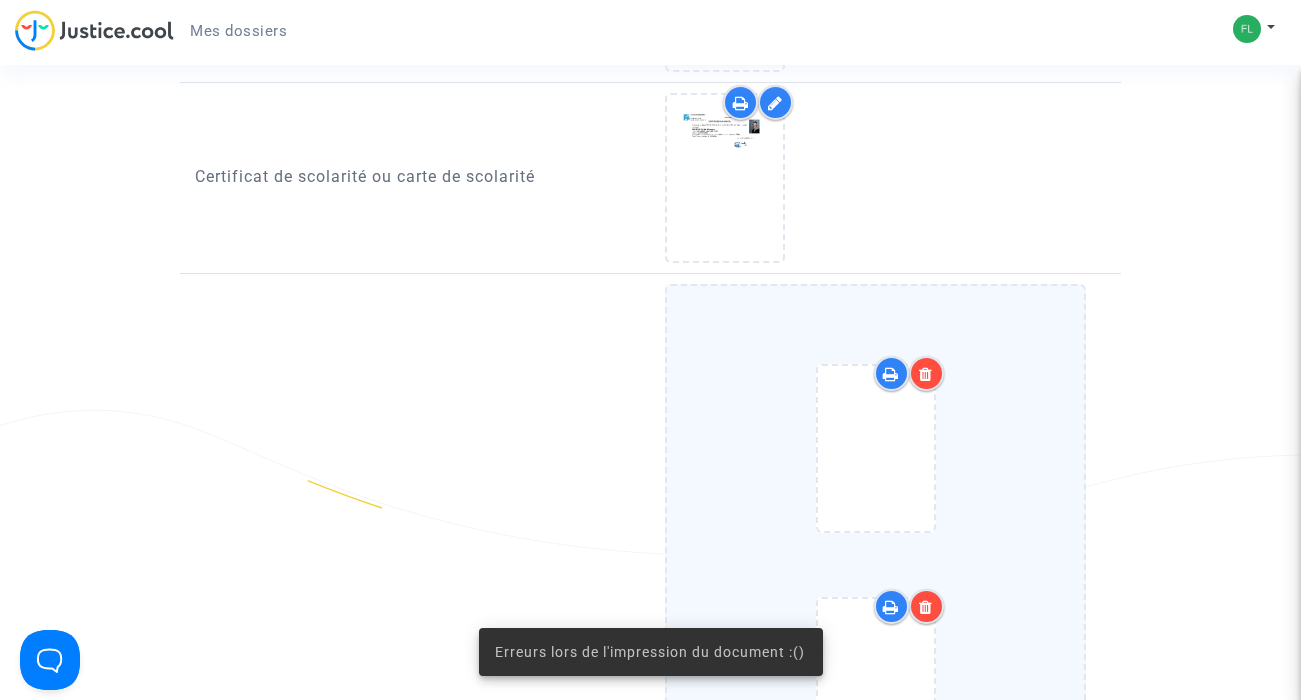 click at bounding box center [926, 374] 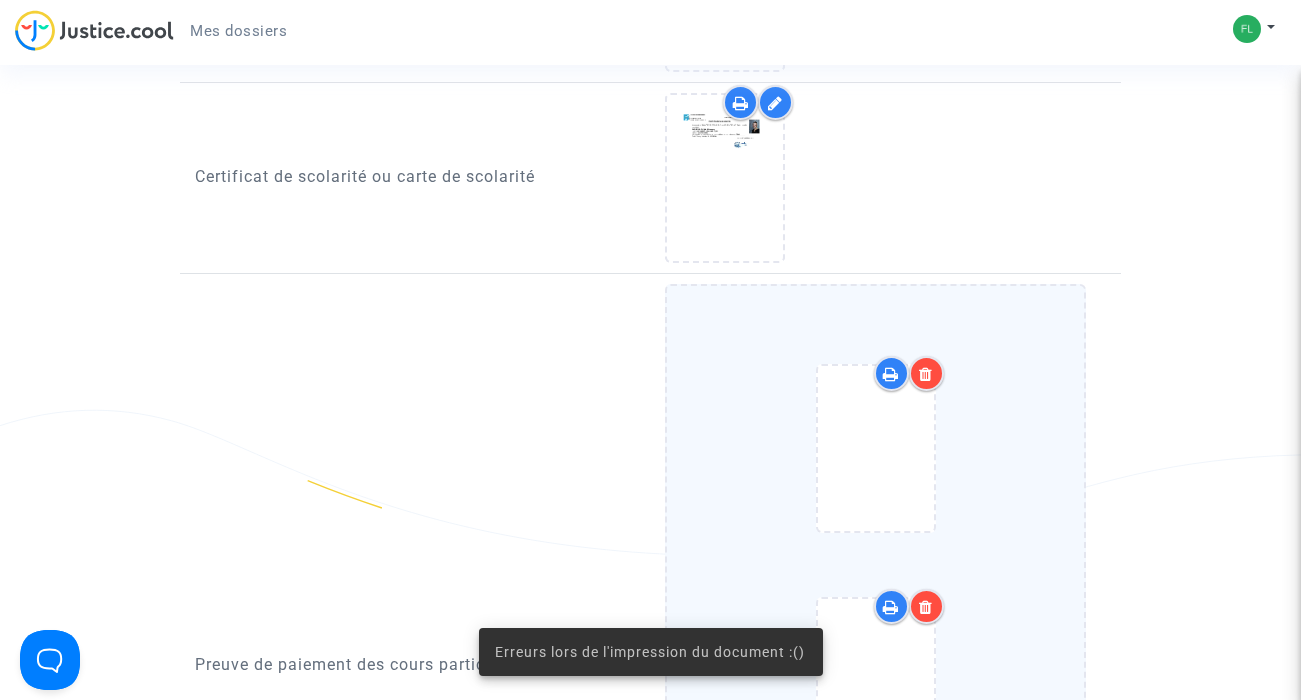 click at bounding box center (926, 374) 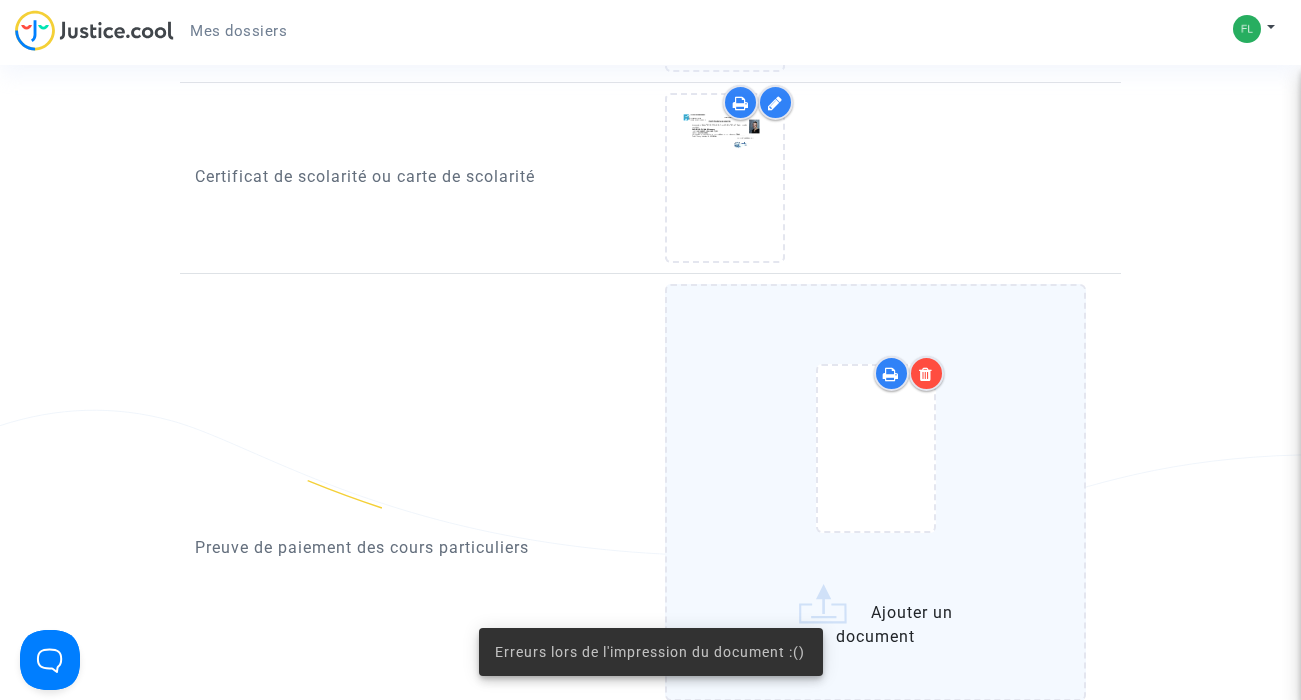 click at bounding box center (926, 374) 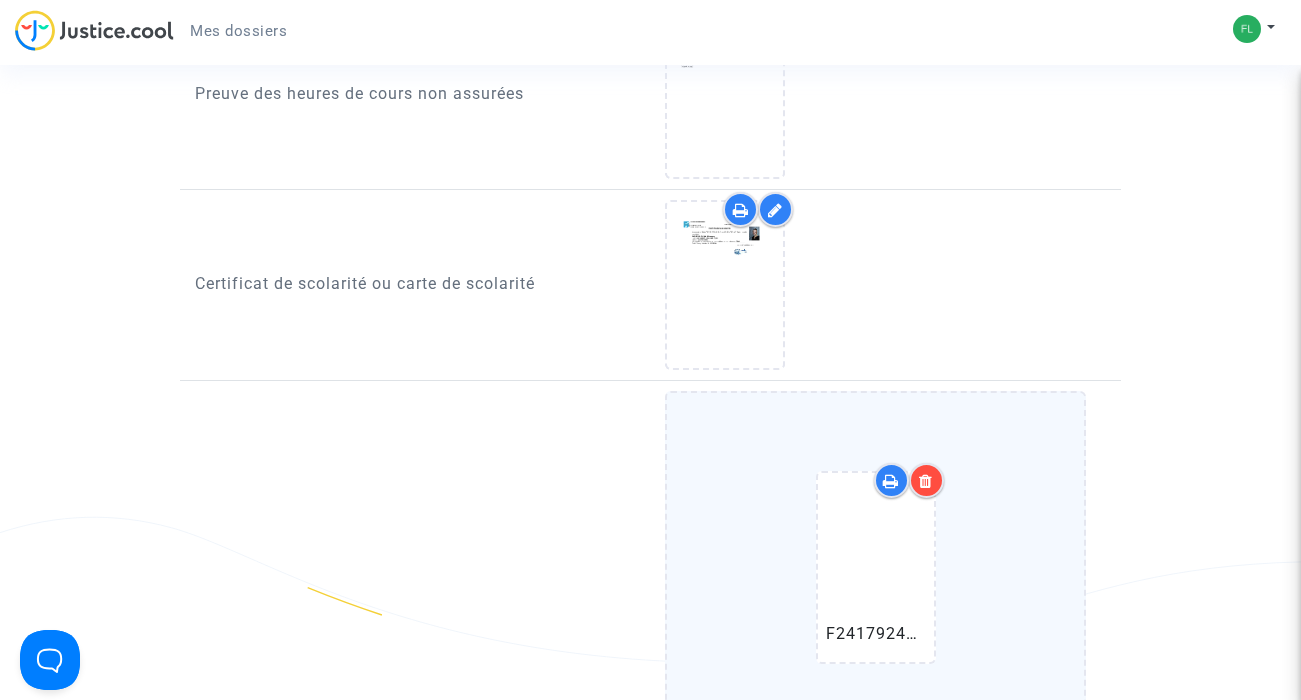 scroll, scrollTop: 1341, scrollLeft: 0, axis: vertical 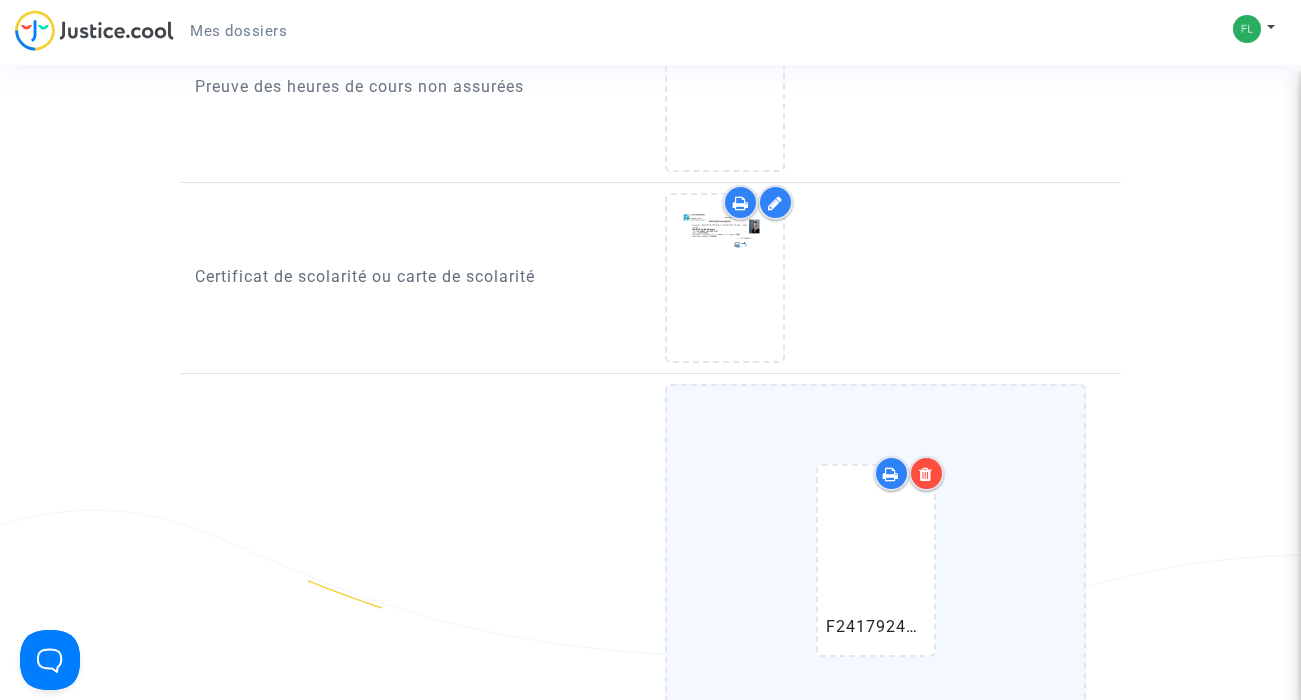 click at bounding box center (926, 474) 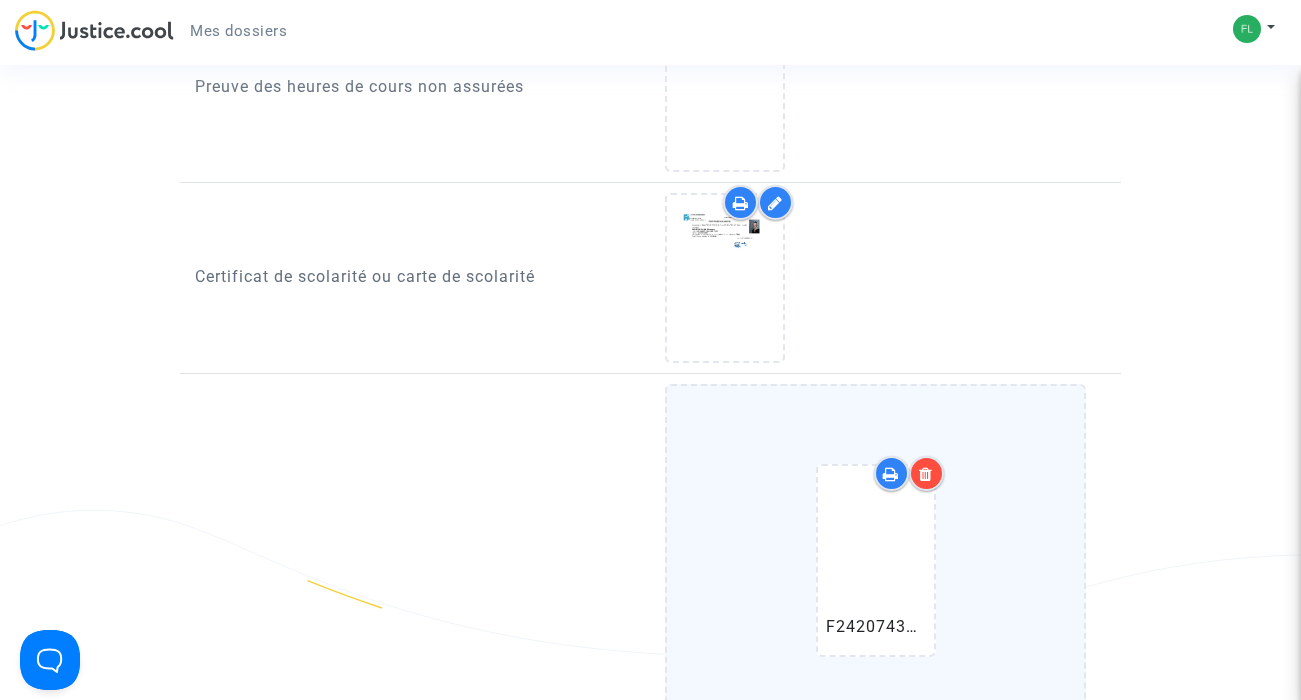 click at bounding box center [926, 474] 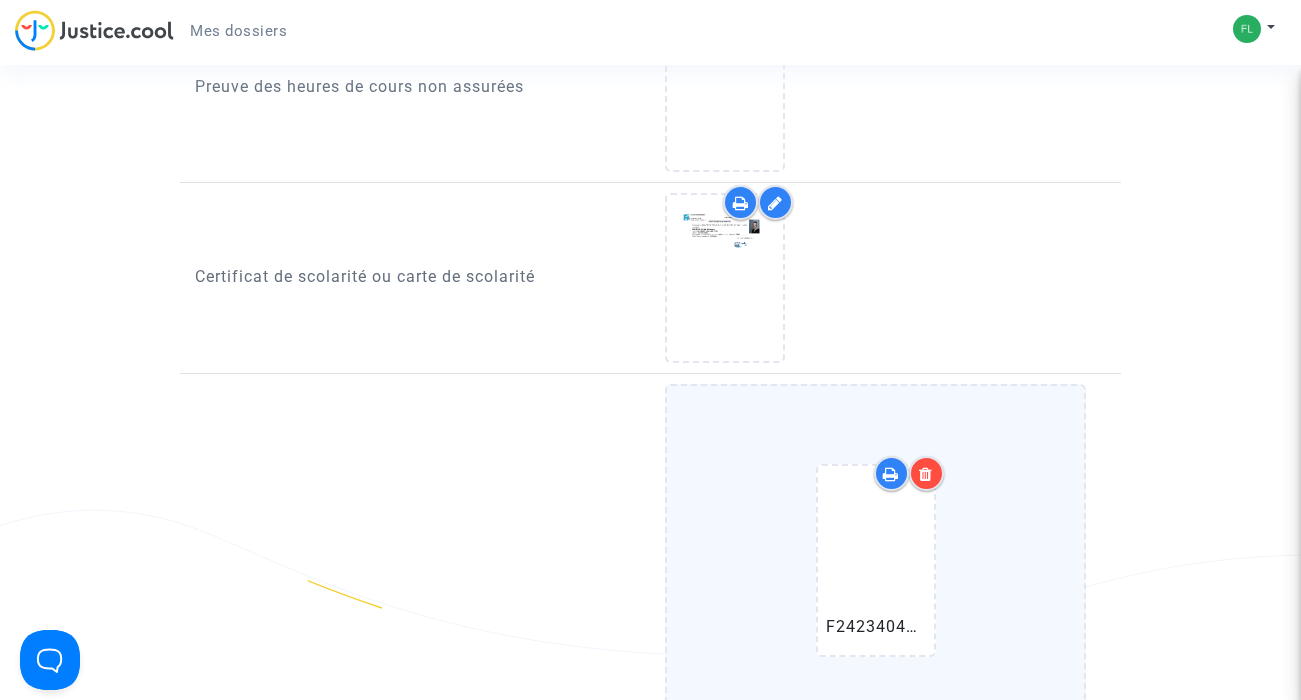 click at bounding box center [926, 474] 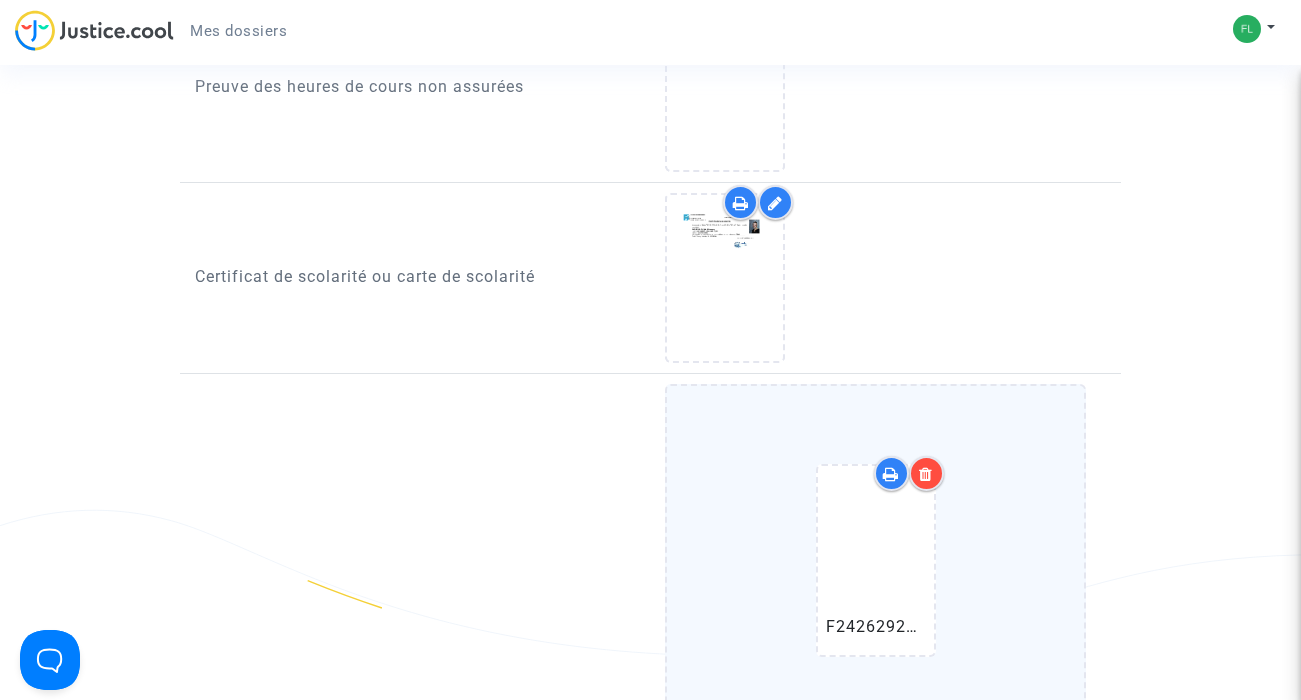 click at bounding box center [926, 474] 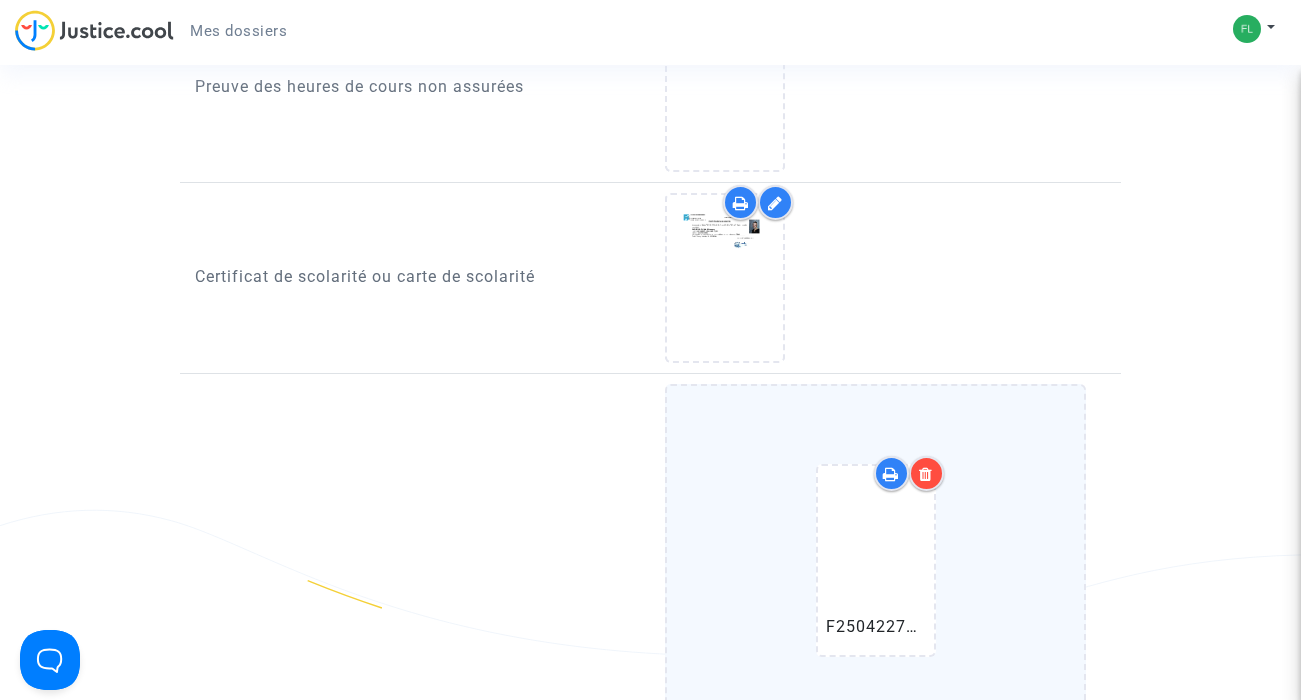 click at bounding box center (926, 474) 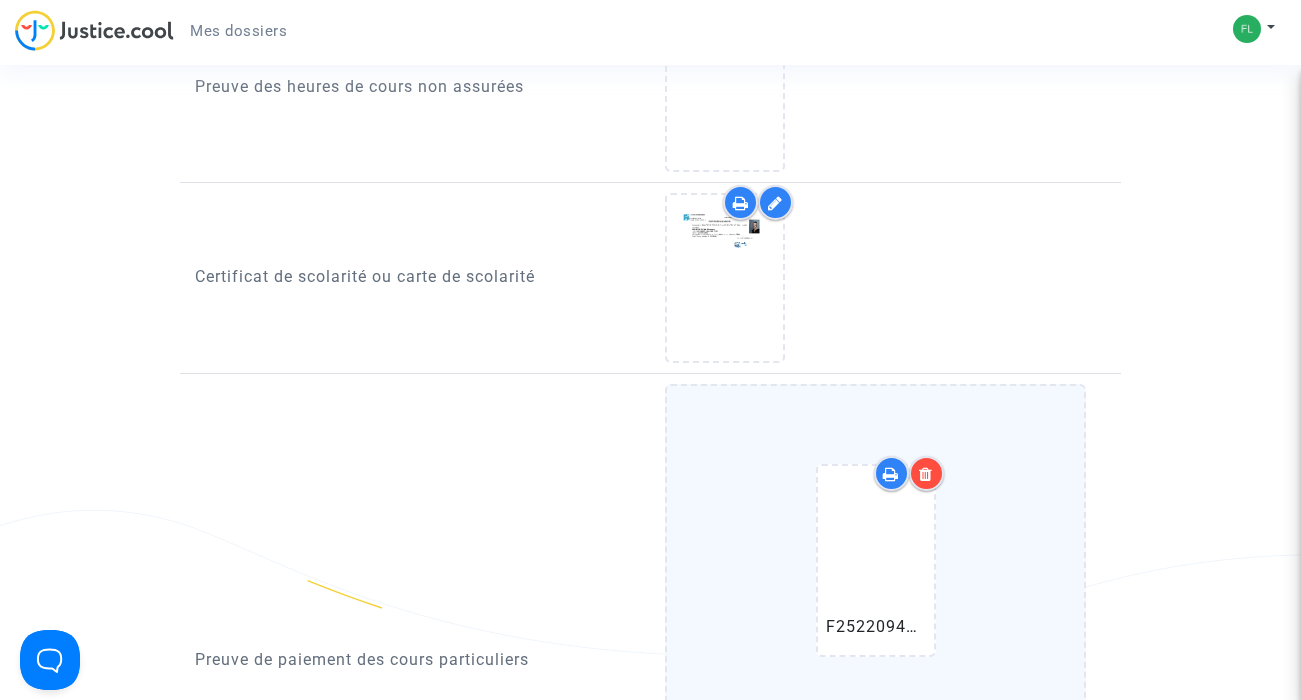 click at bounding box center (926, 474) 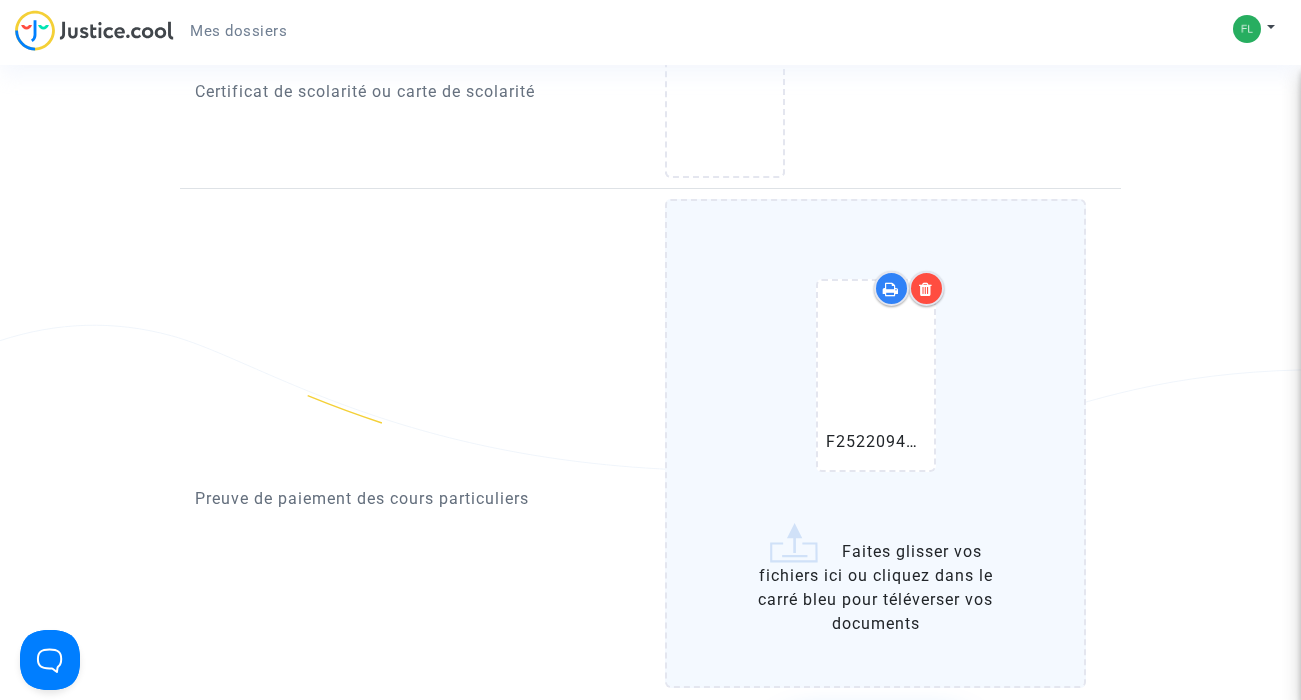 scroll, scrollTop: 1530, scrollLeft: 0, axis: vertical 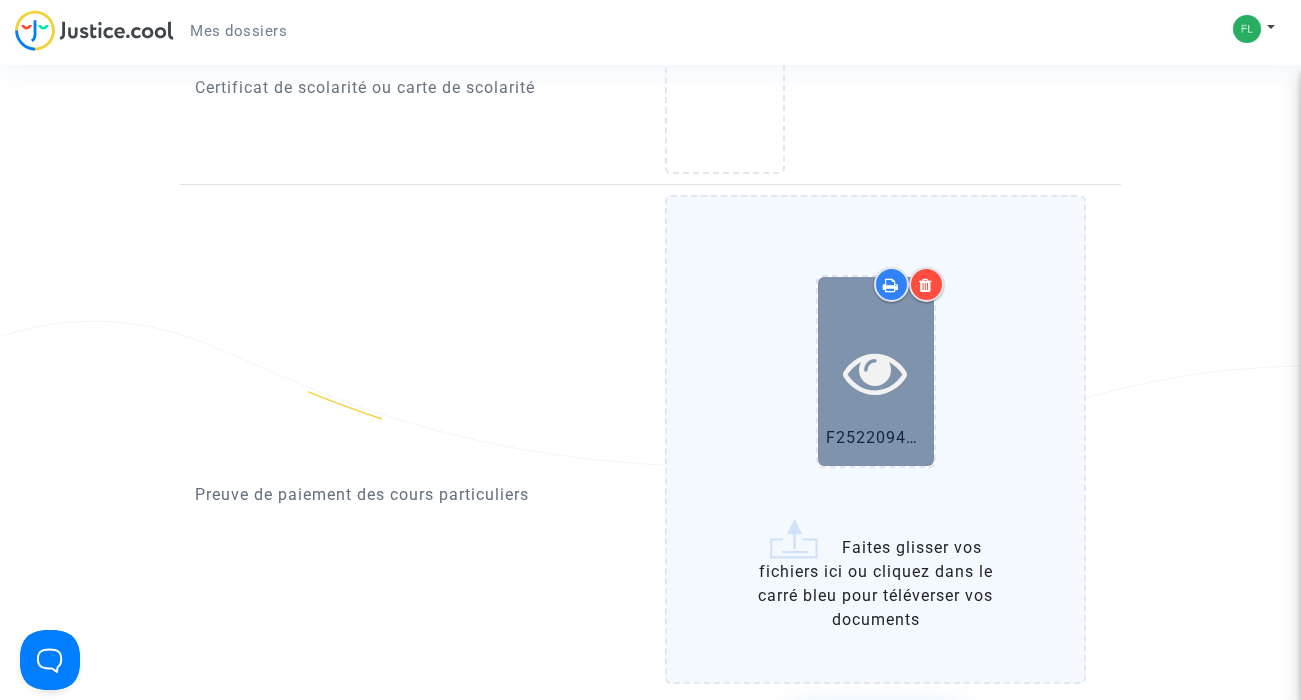 click at bounding box center [875, 372] 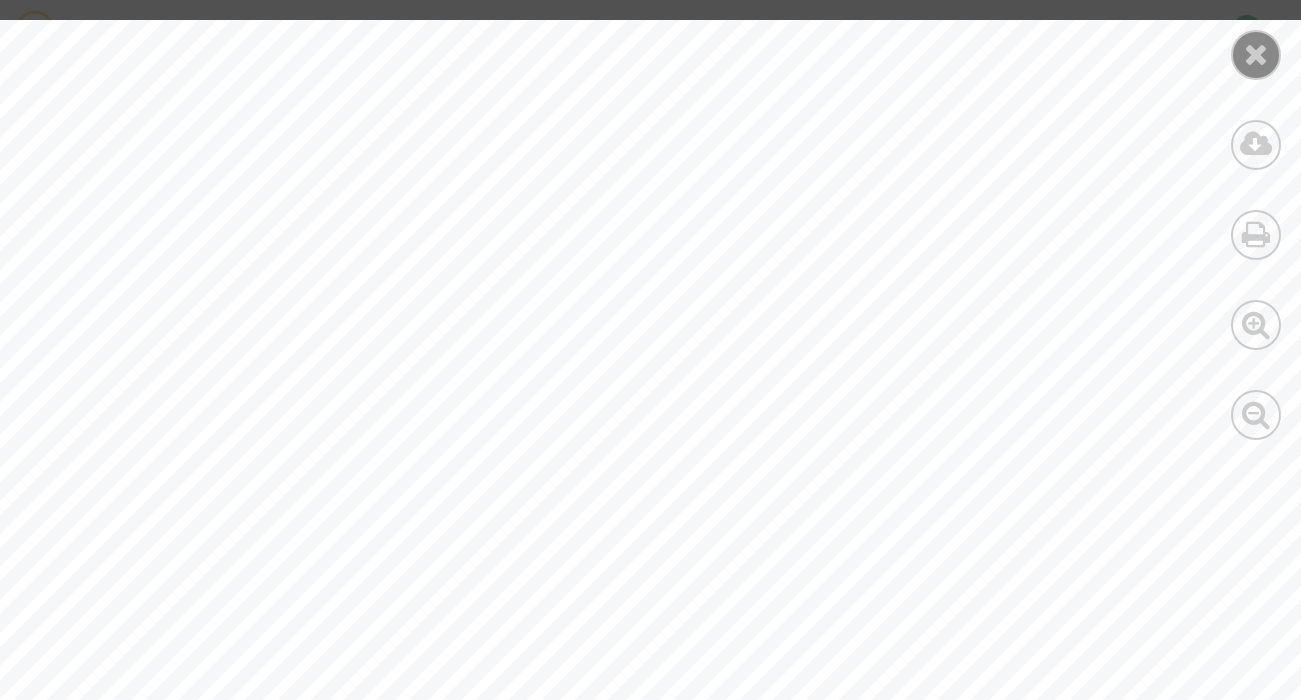 click at bounding box center [1256, 54] 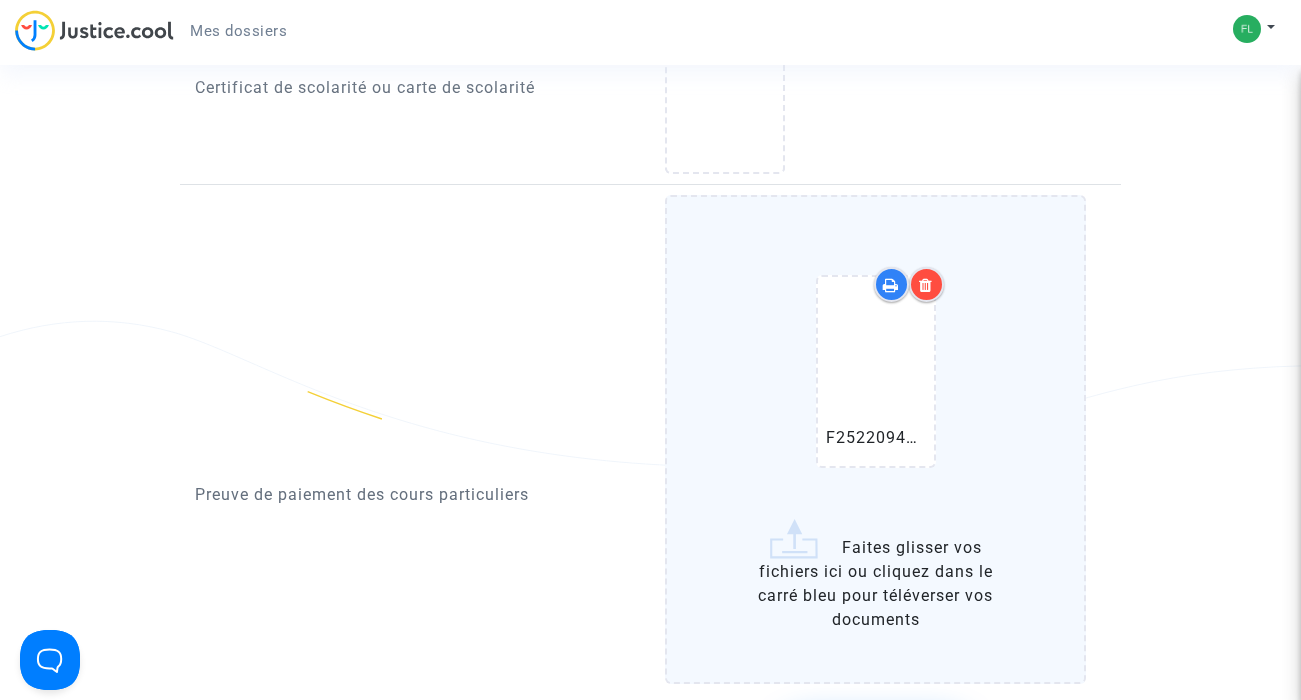 click at bounding box center [926, 285] 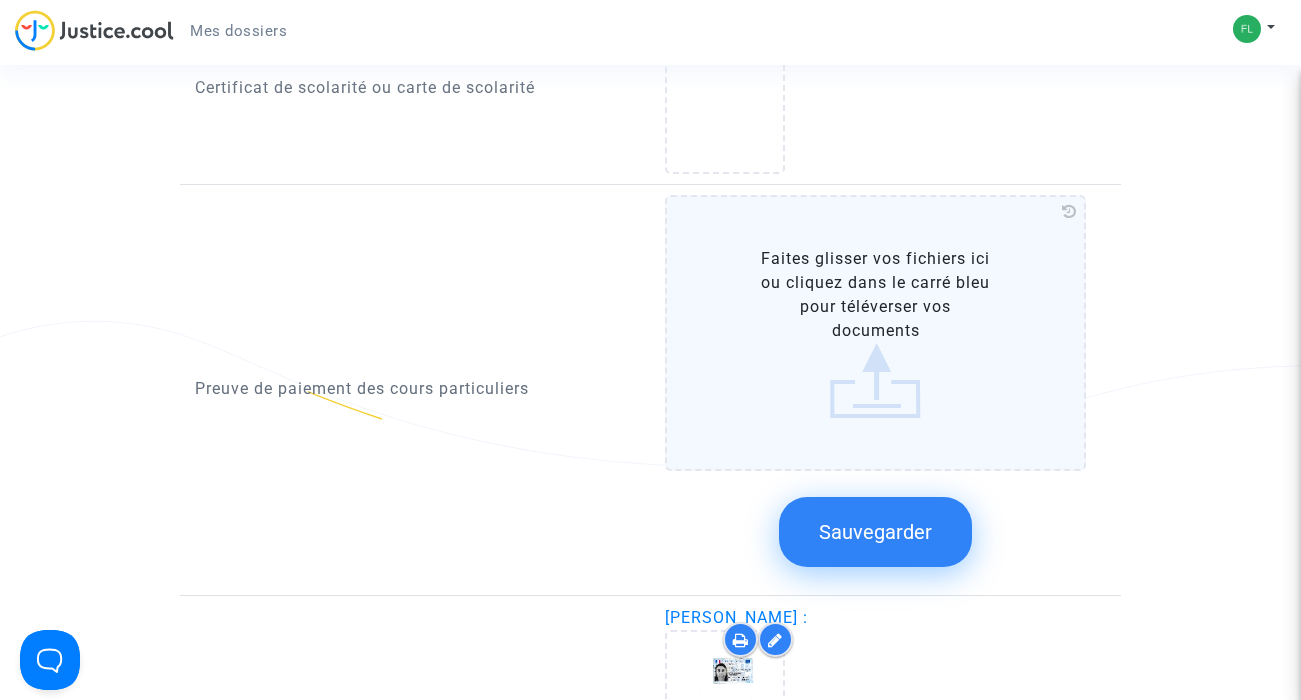click on "Faites glisser vos fichiers ici ou cliquez dans le carré bleu pour téléverser vos documents" 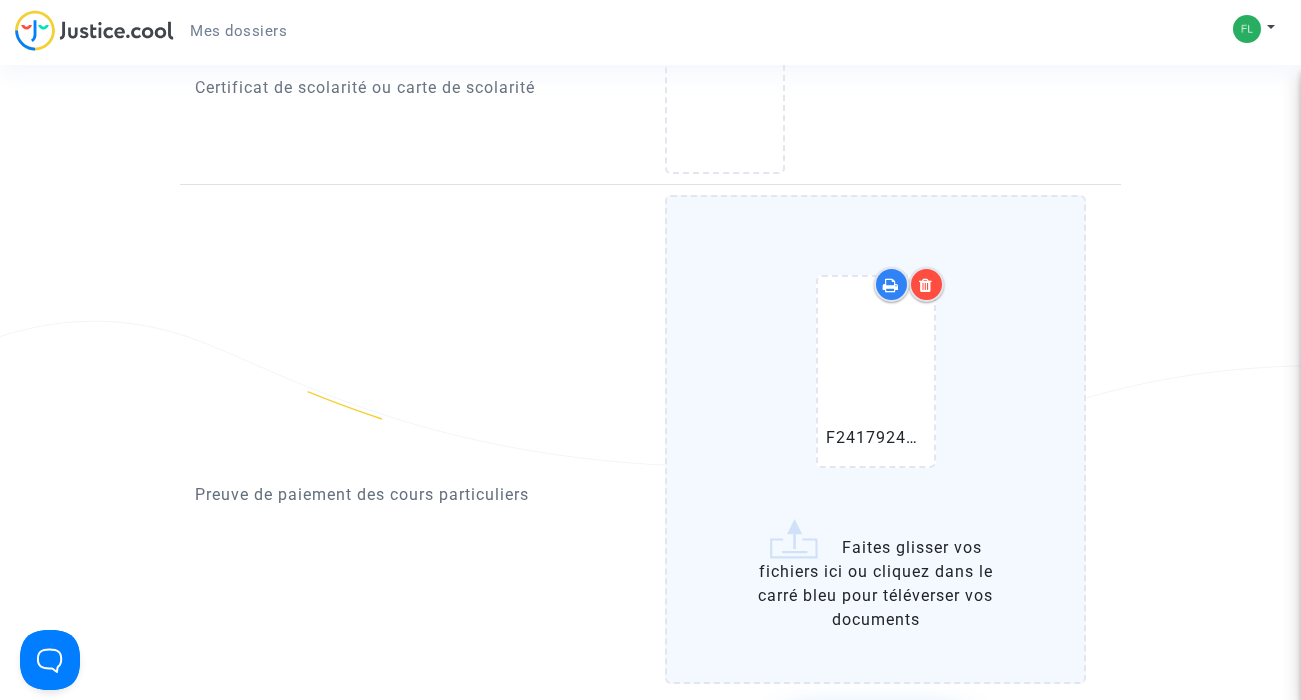 click at bounding box center [926, 285] 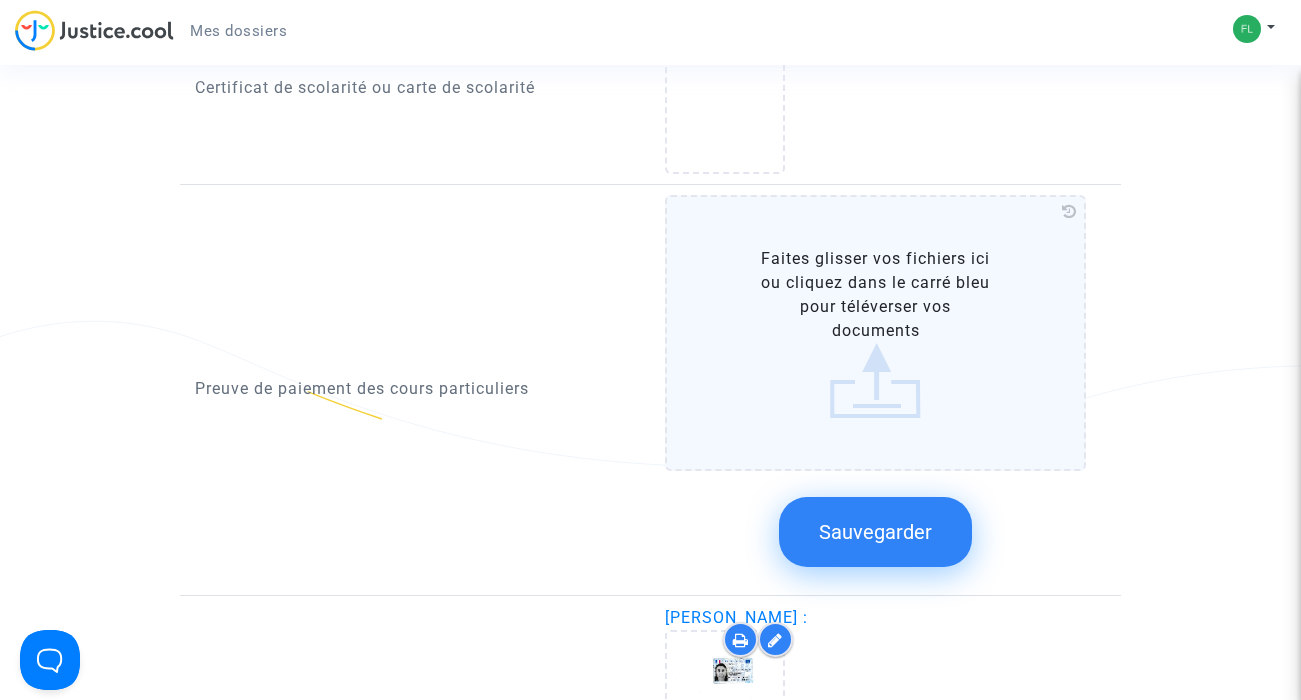click on "Faites glisser vos fichiers ici ou cliquez dans le carré bleu pour téléverser vos documents" 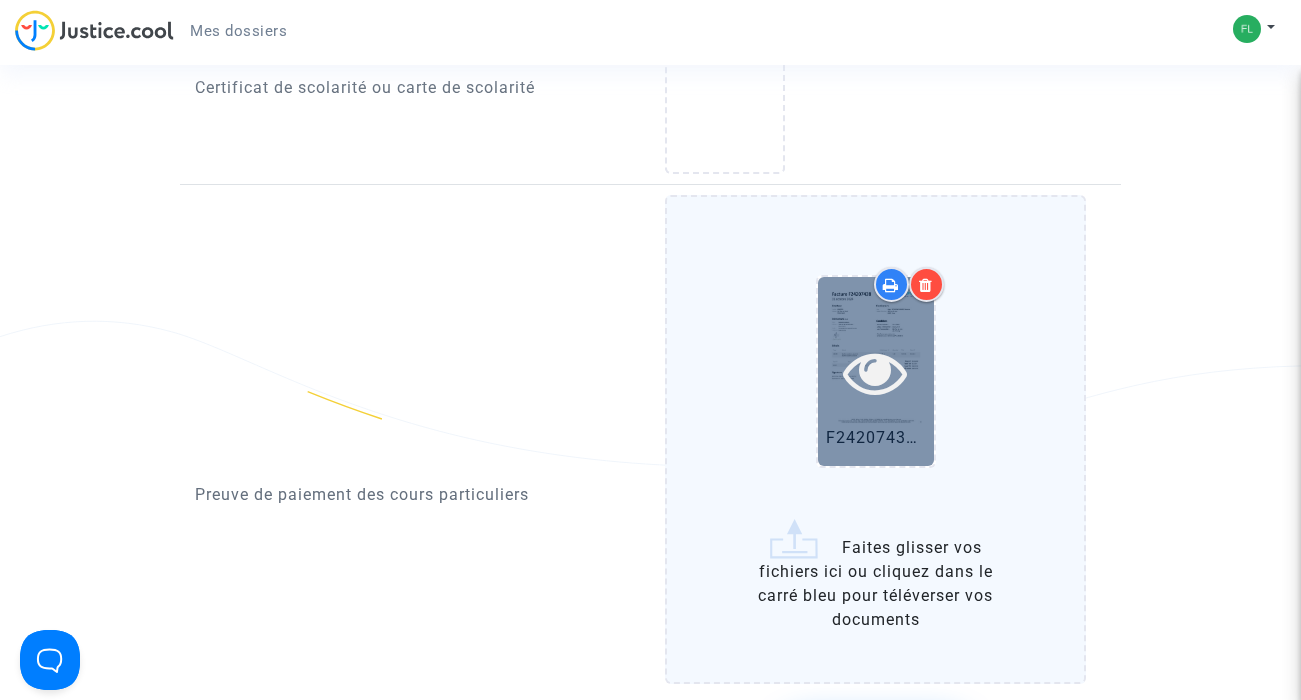 click at bounding box center (875, 372) 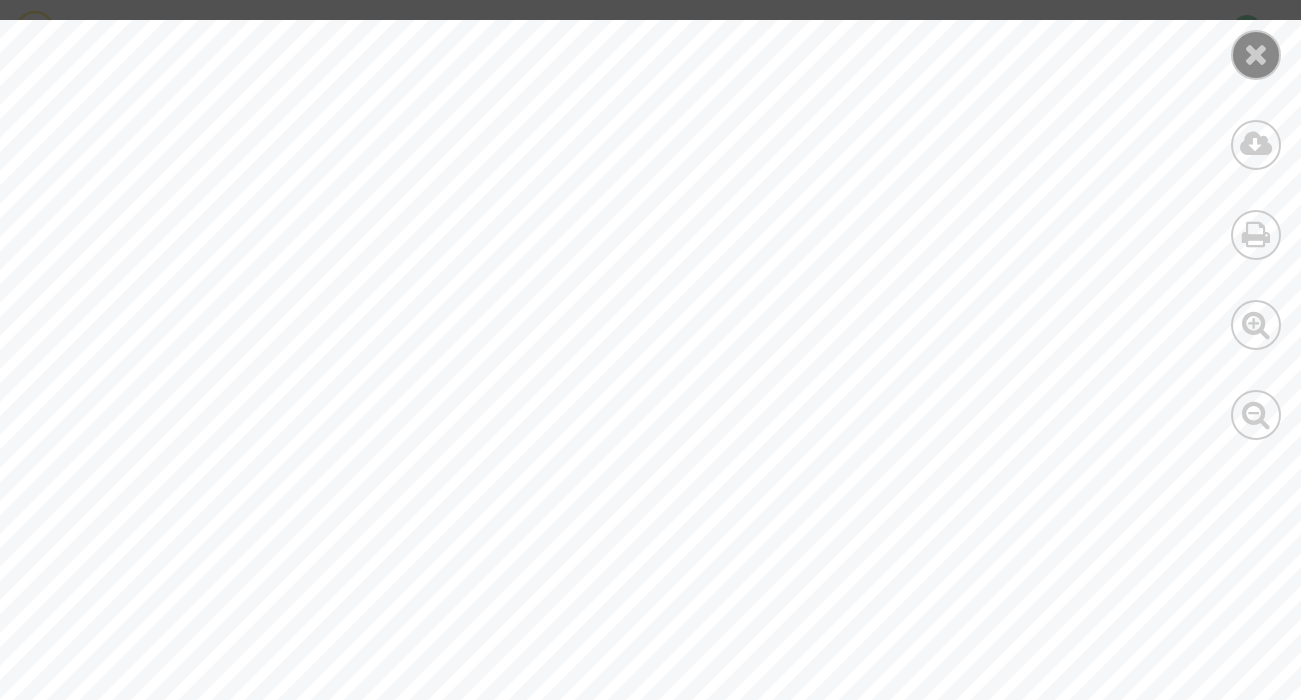 click at bounding box center (1256, 54) 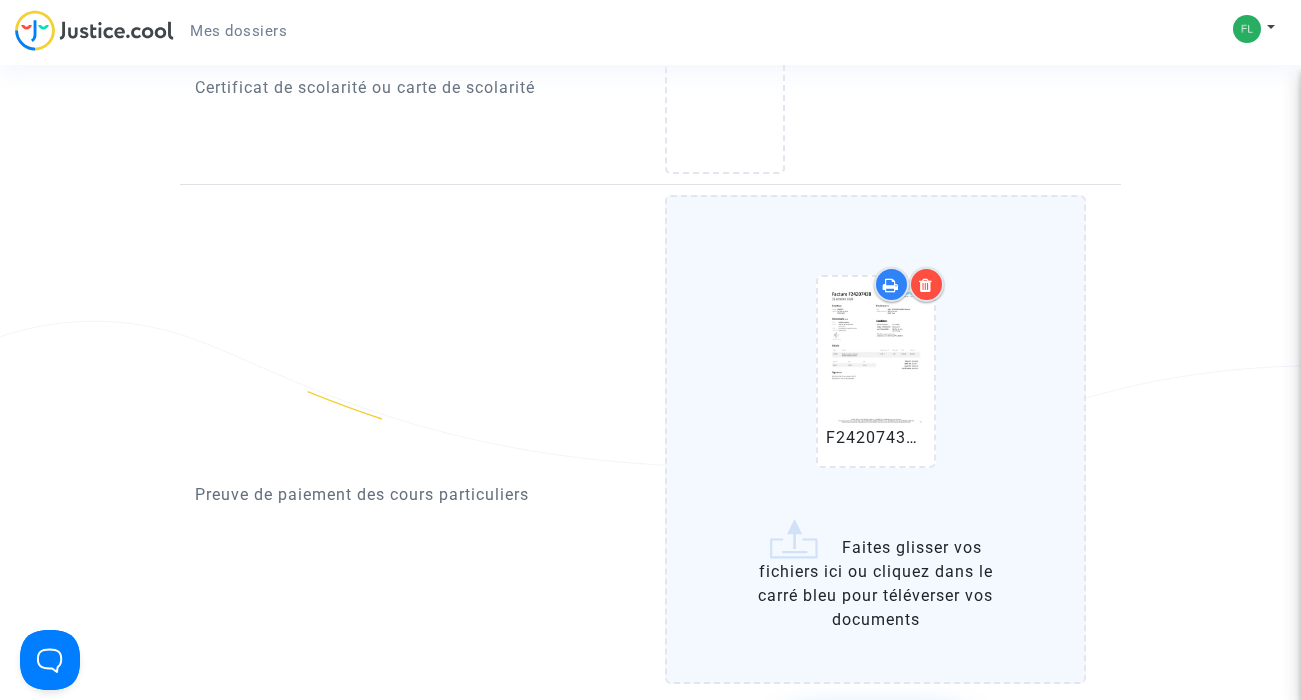click at bounding box center [926, 284] 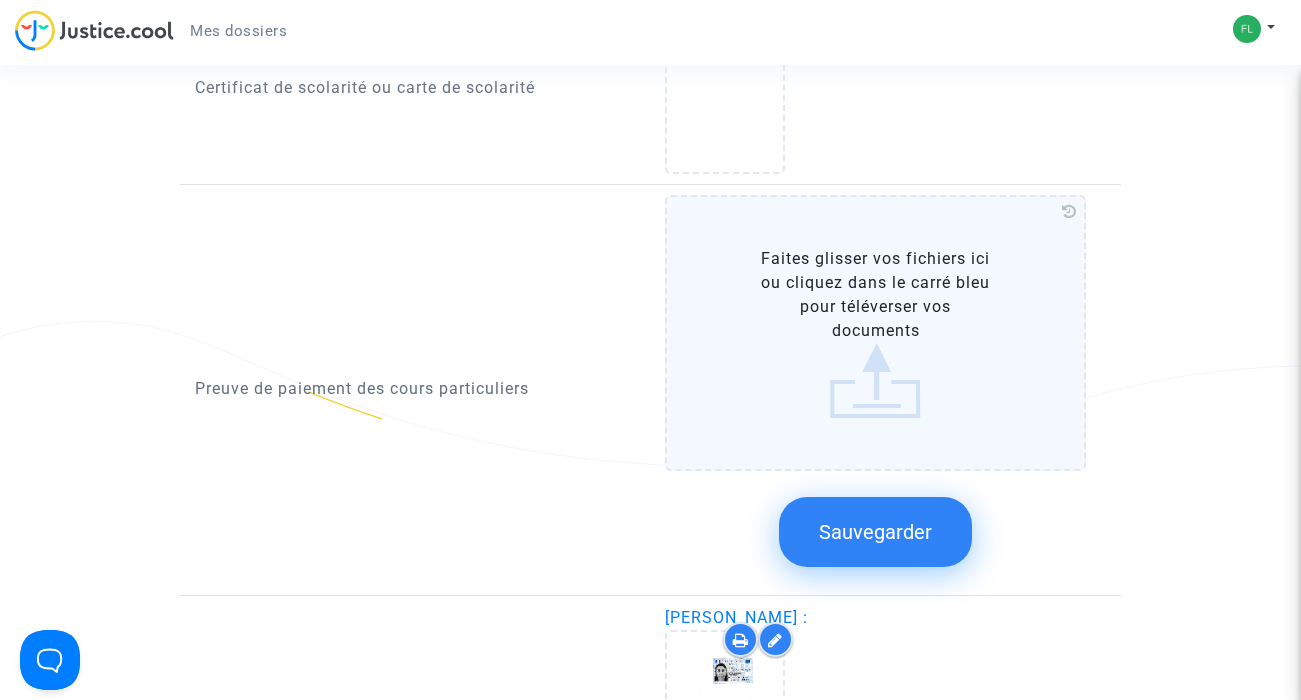 click on "Faites glisser vos fichiers ici ou cliquez dans le carré bleu pour téléverser vos documents" 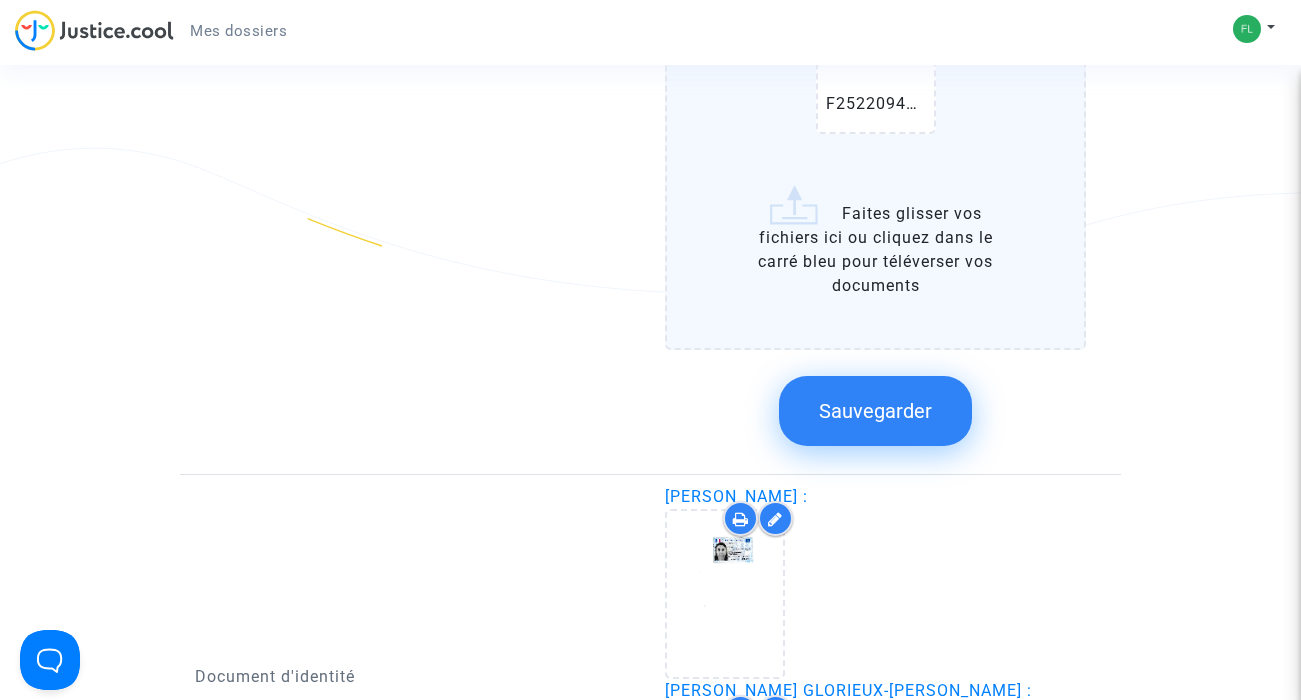 scroll, scrollTop: 3157, scrollLeft: 0, axis: vertical 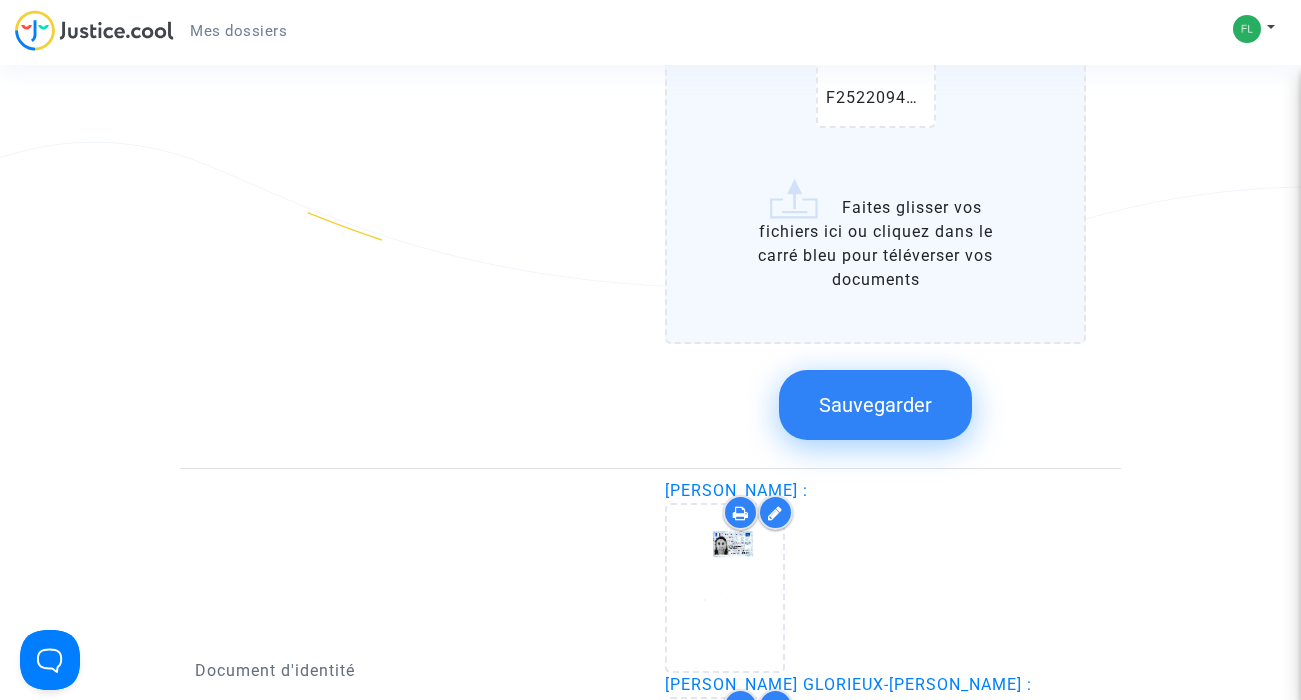 click on "Sauvegarder" 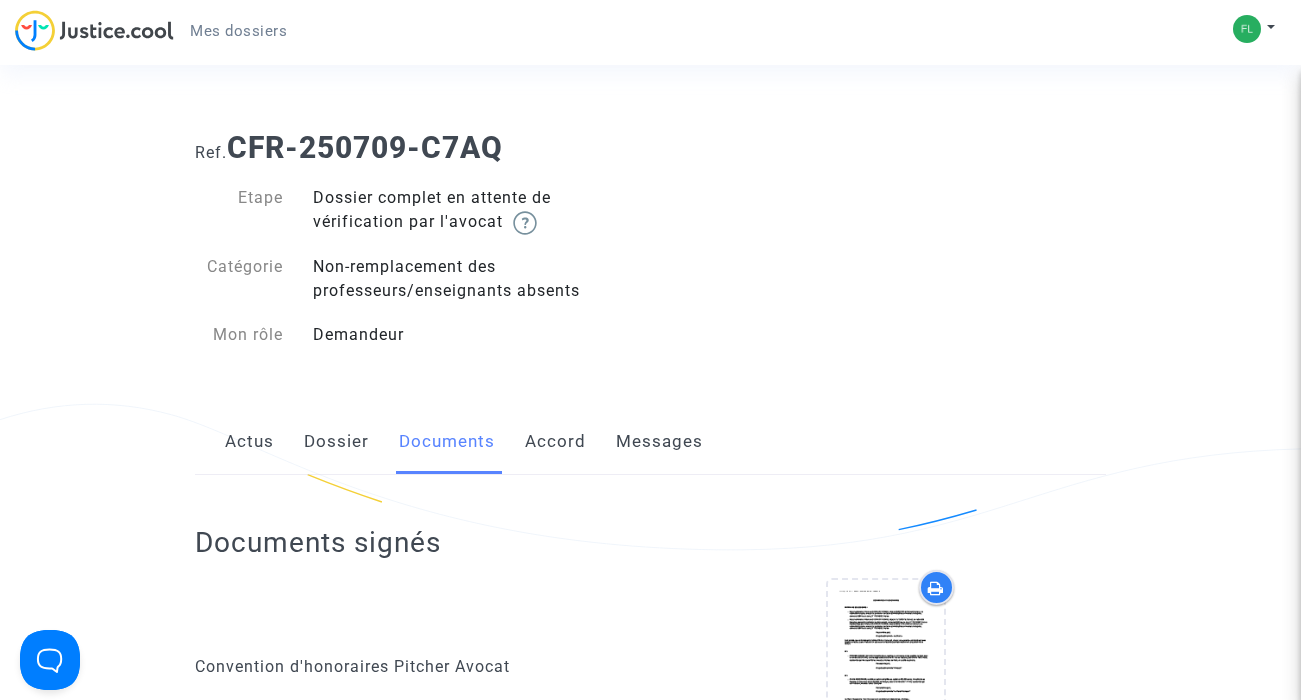 scroll, scrollTop: 0, scrollLeft: 0, axis: both 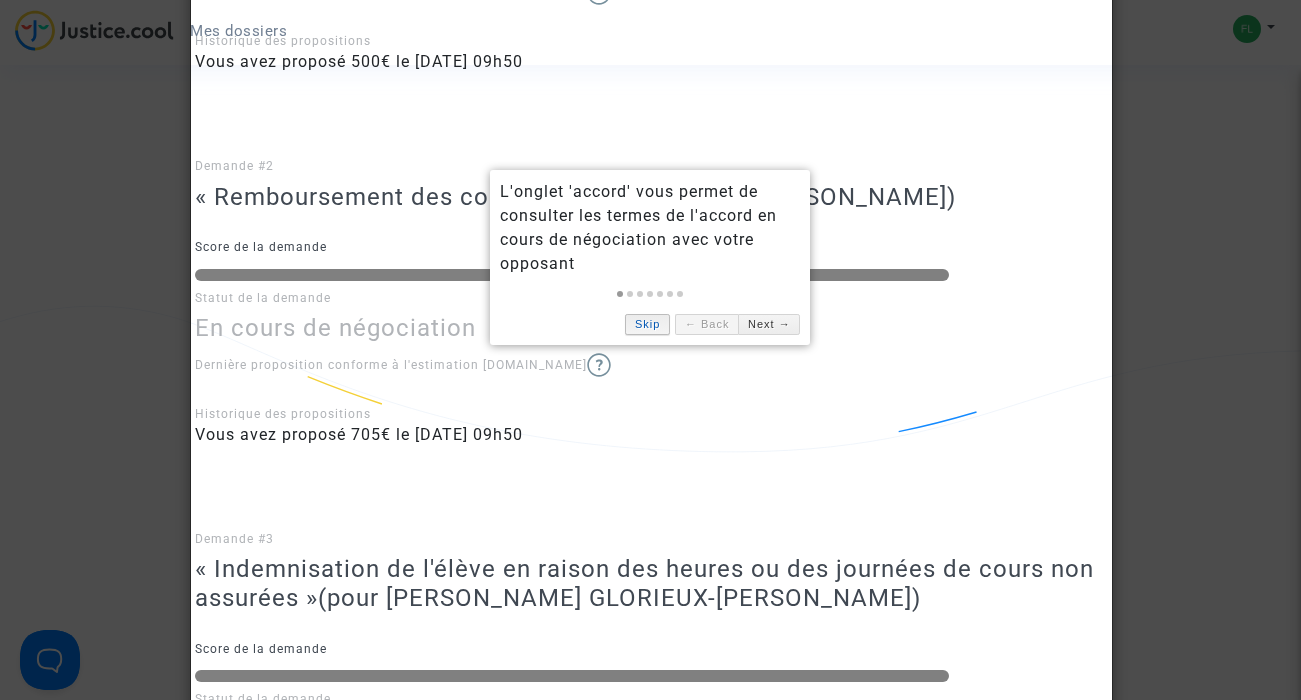 click on "Skip" at bounding box center (647, 324) 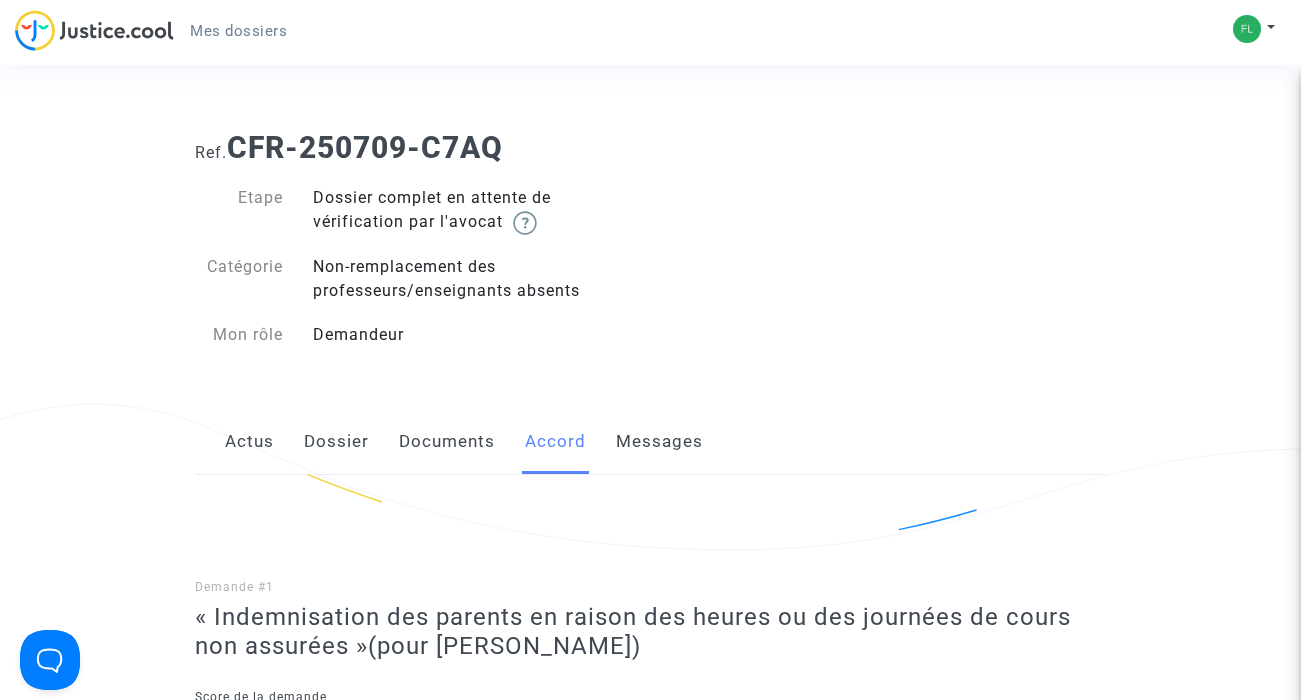 scroll, scrollTop: 0, scrollLeft: 0, axis: both 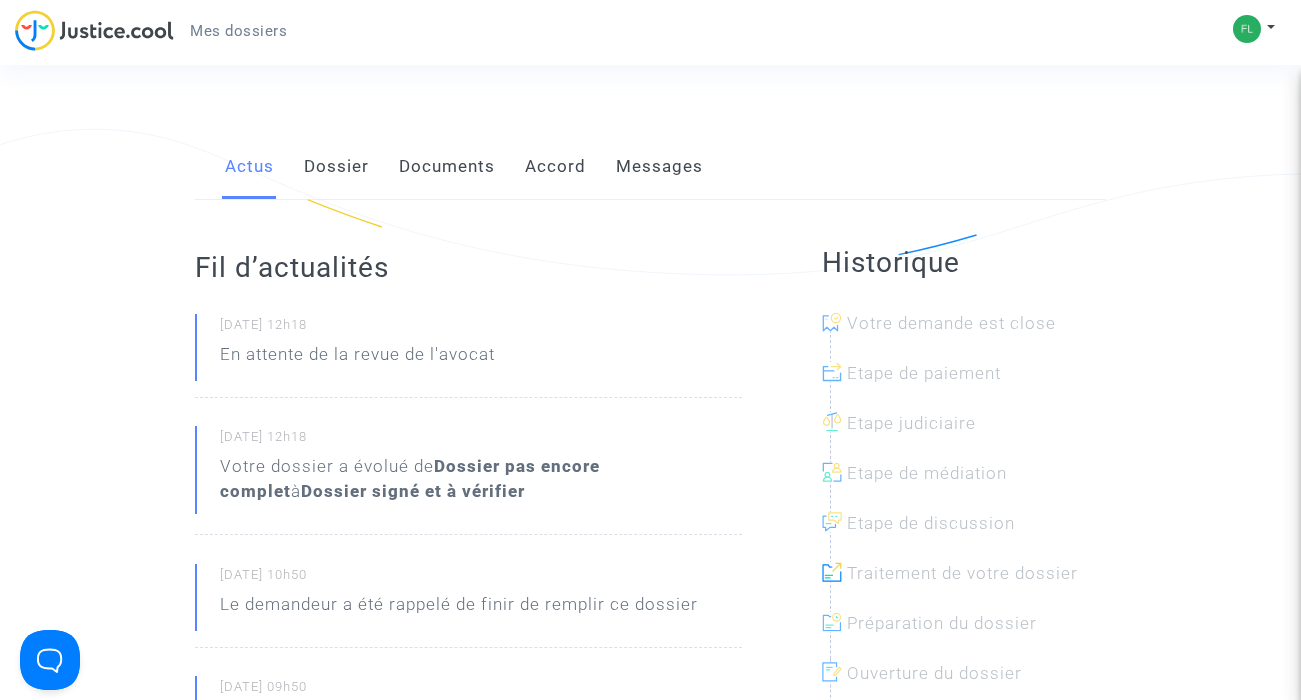 click on "Dossier signé et à vérifier" 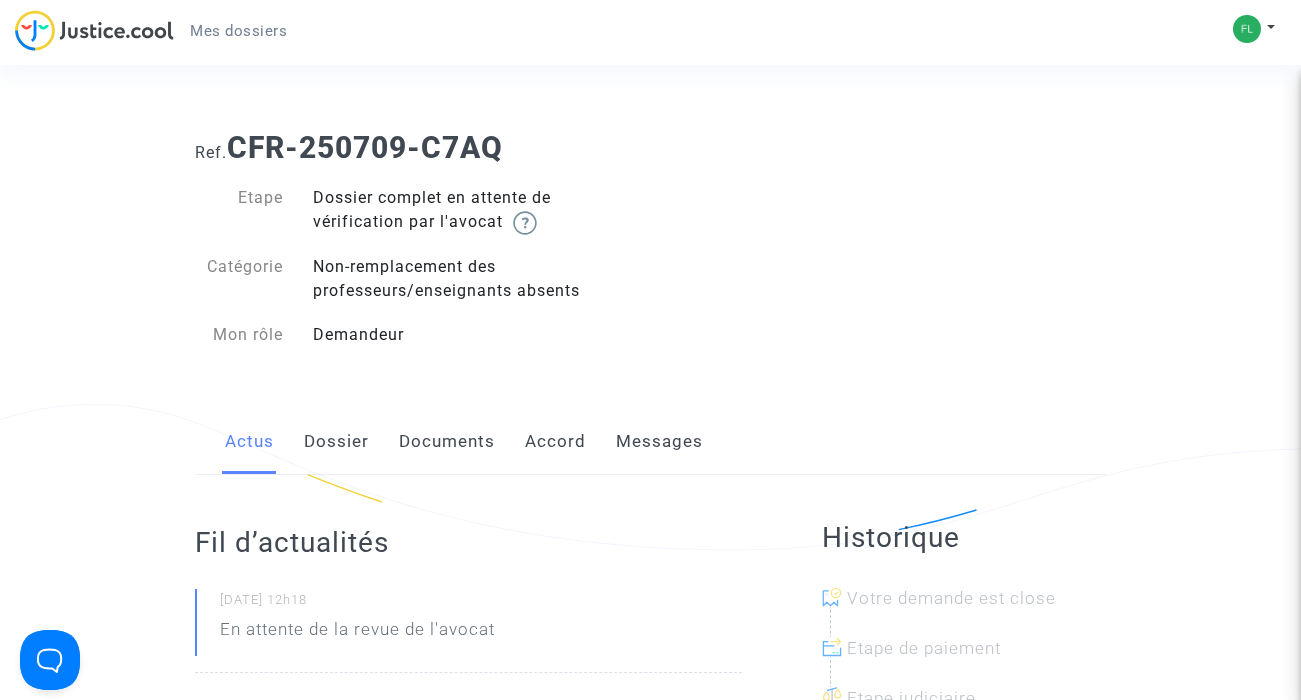 scroll, scrollTop: 0, scrollLeft: 0, axis: both 